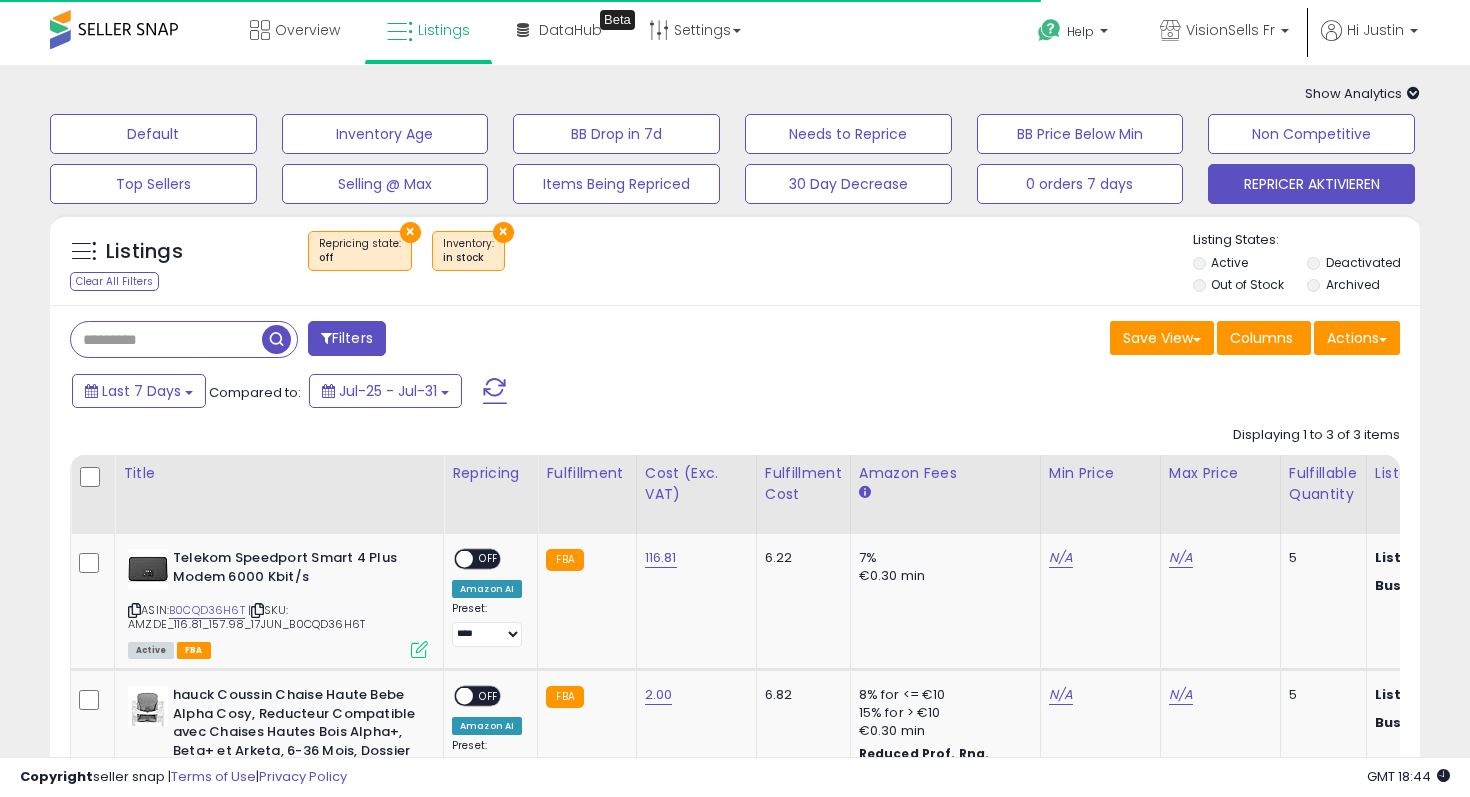 select on "********" 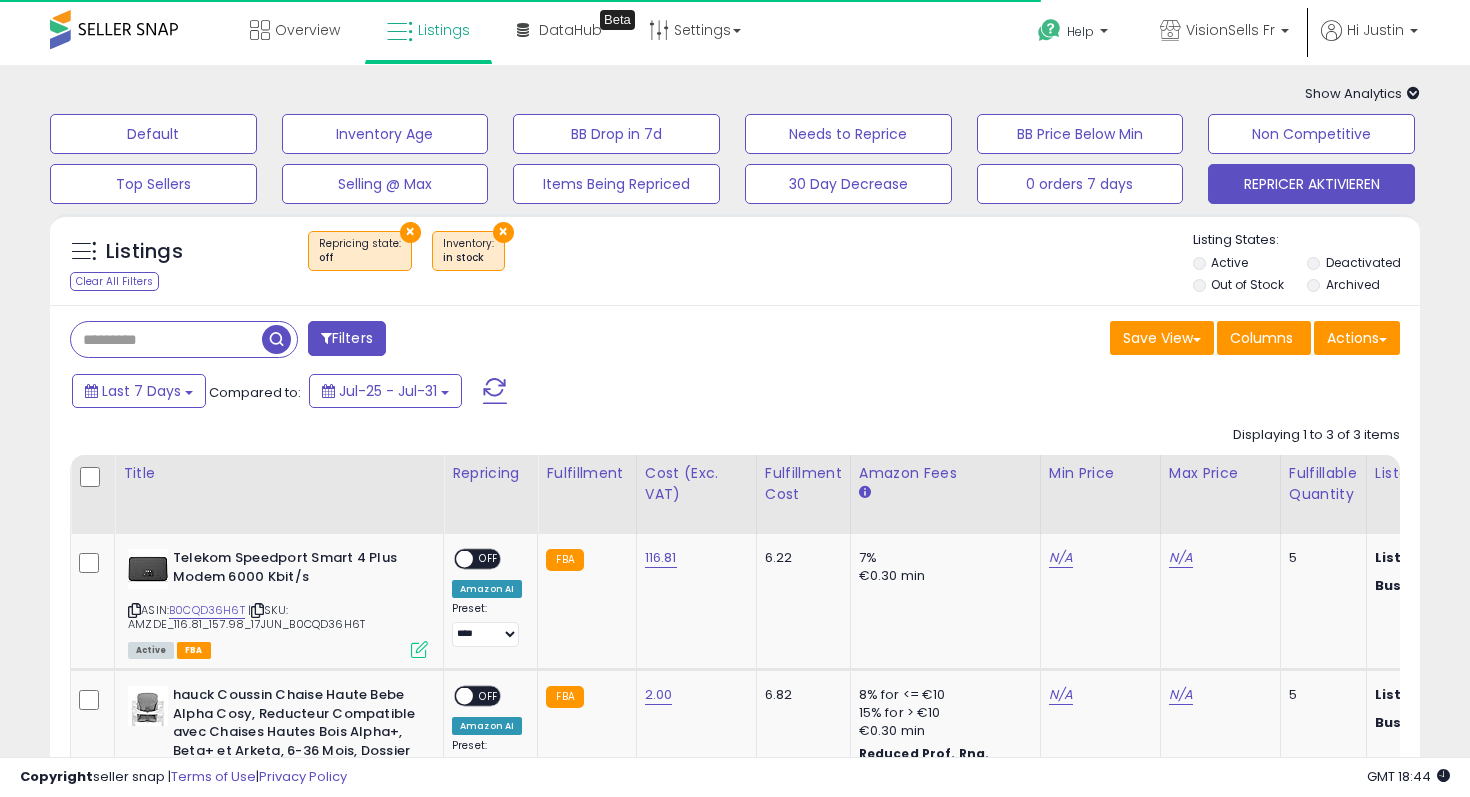 scroll, scrollTop: 415, scrollLeft: 0, axis: vertical 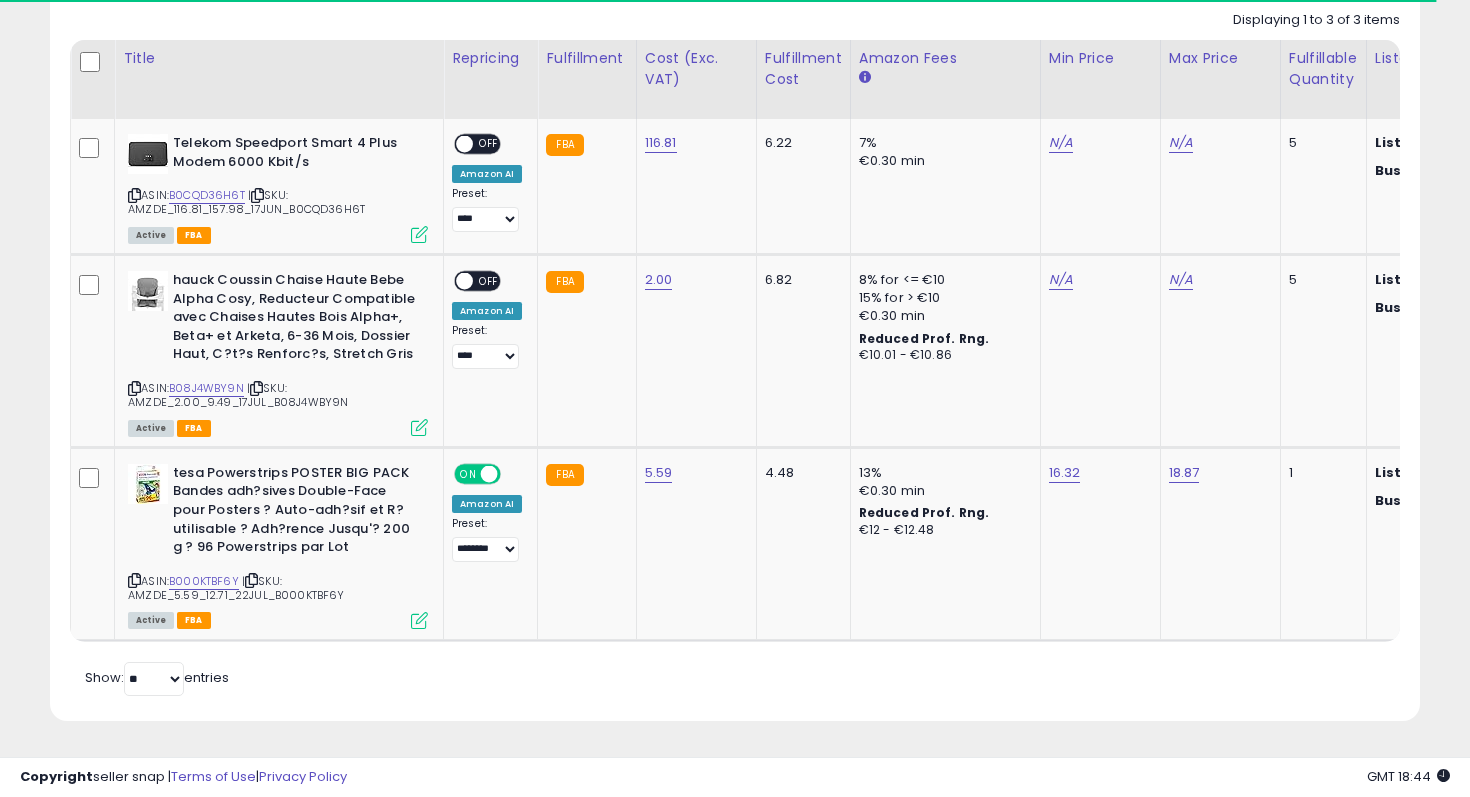 click on "Displaying 1 to 3 of 3 items
Title
Repricing" 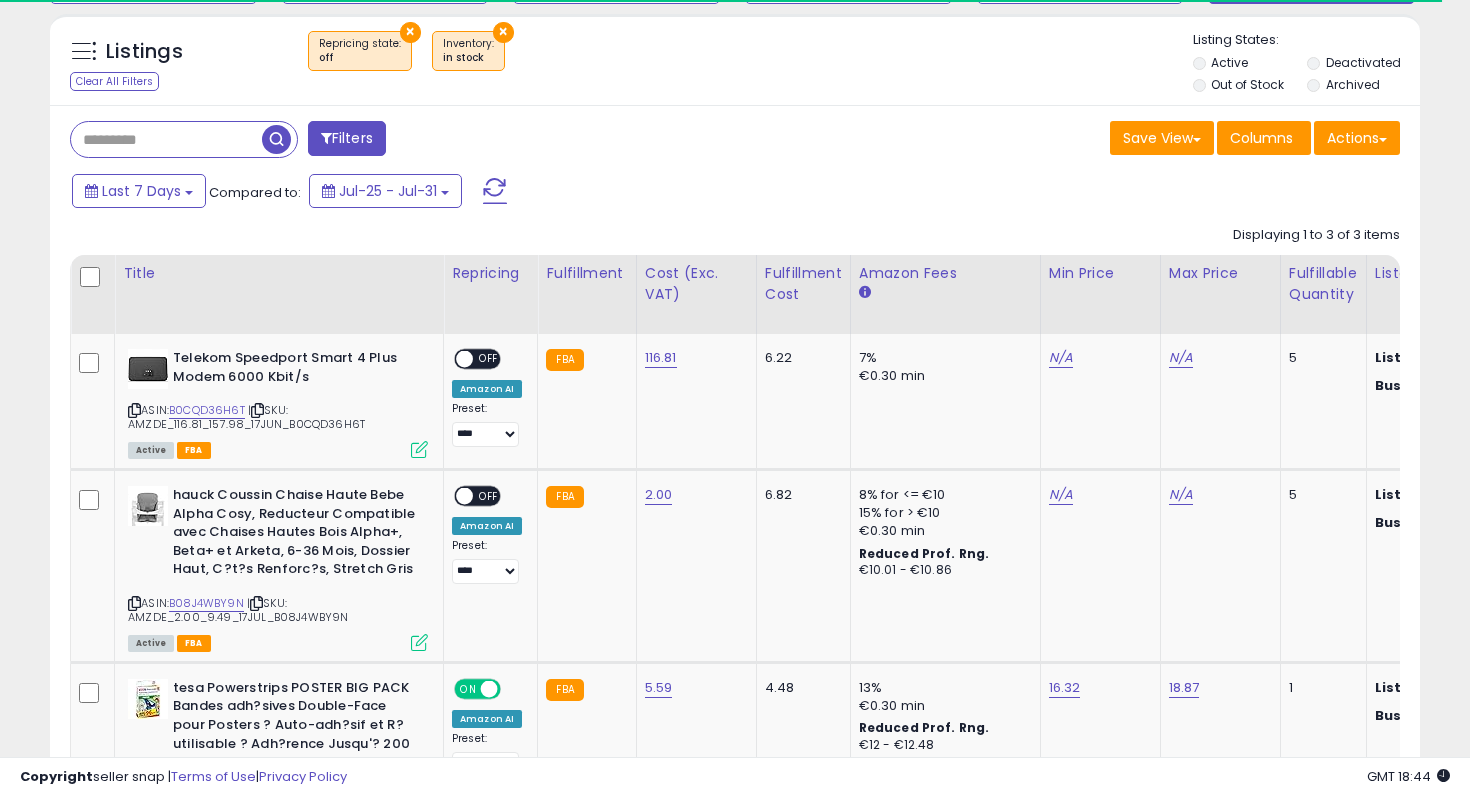 scroll, scrollTop: 0, scrollLeft: 0, axis: both 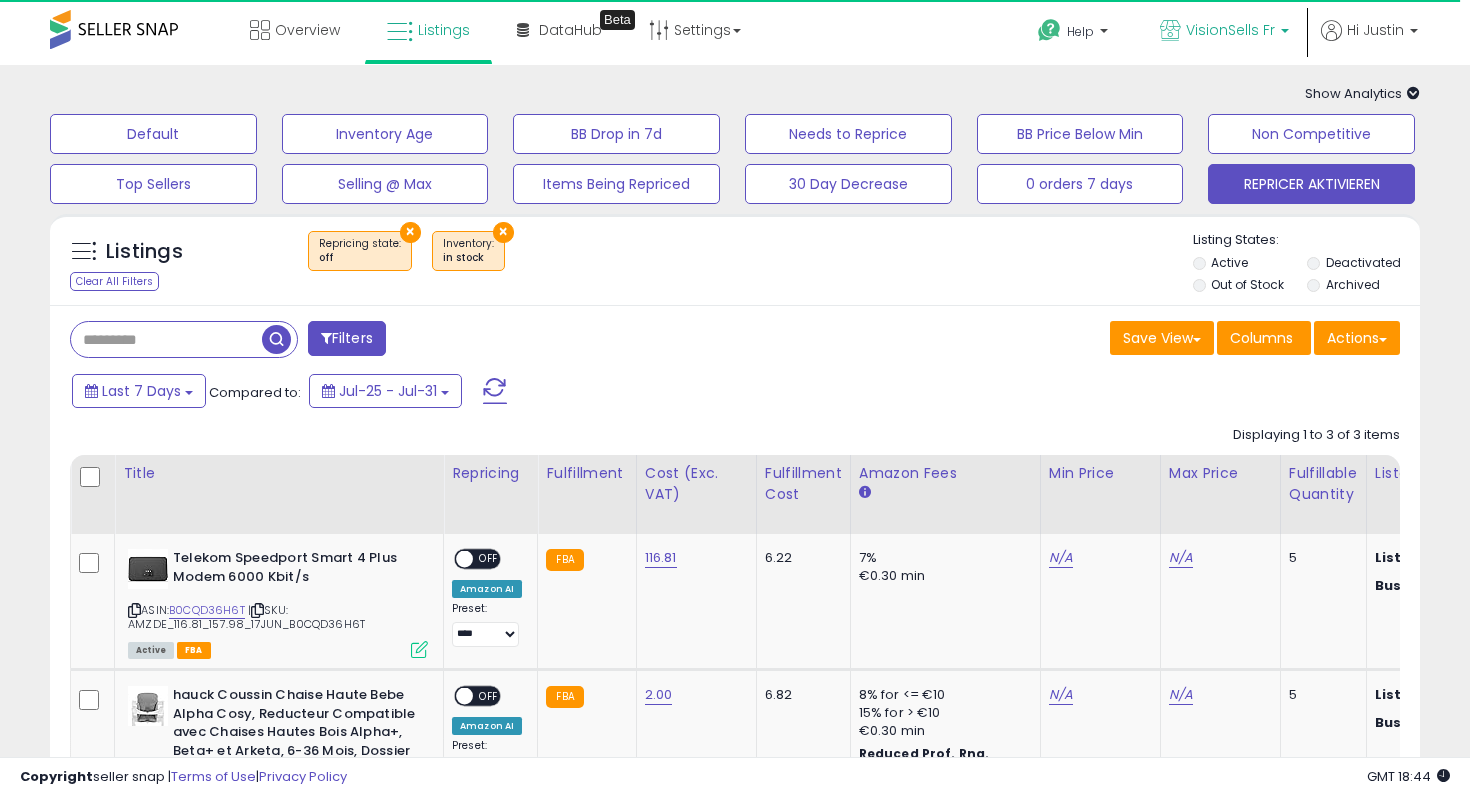 click on "VisionSells Fr" at bounding box center [1230, 30] 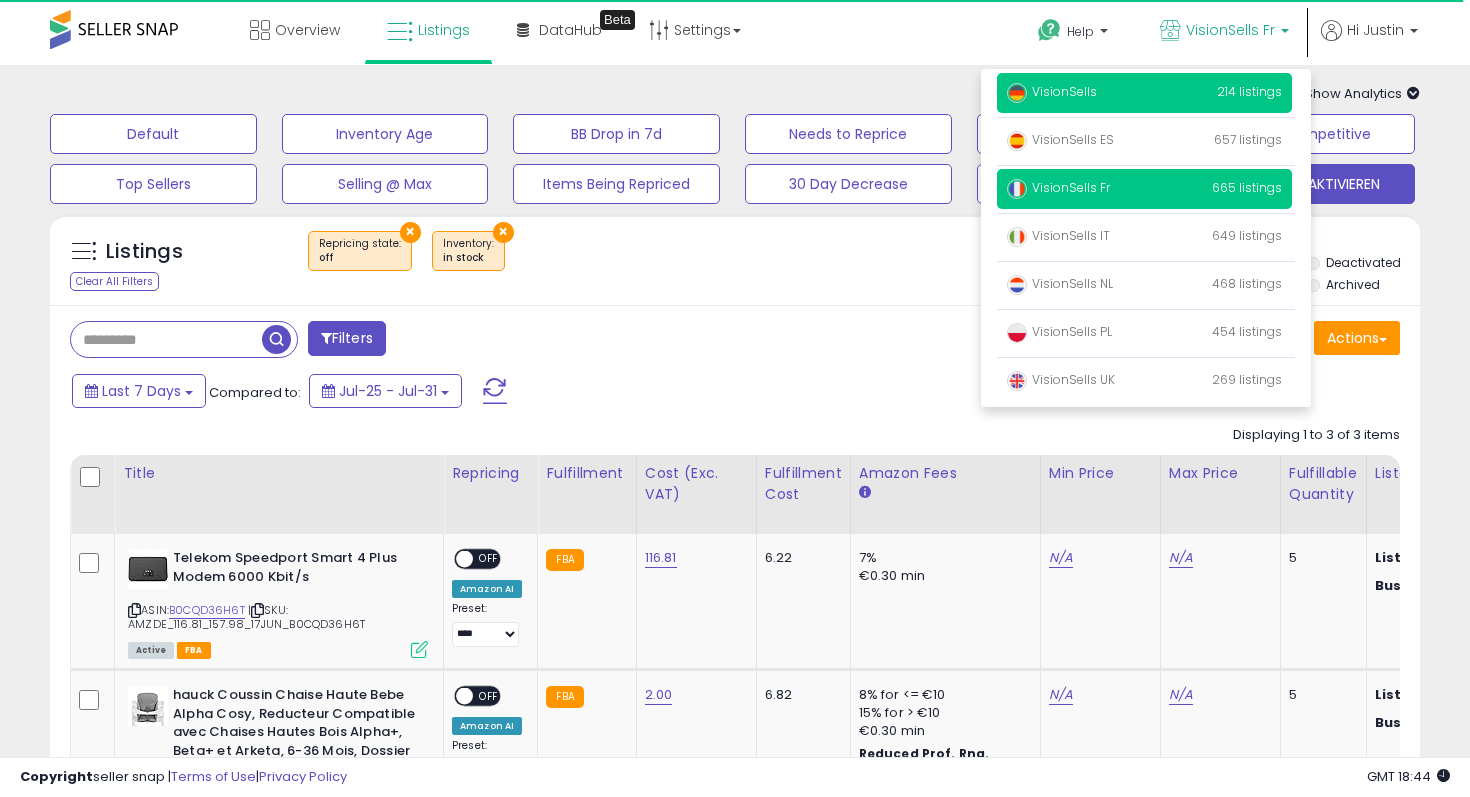 click on "VisionSells
214
listings" at bounding box center (1144, 93) 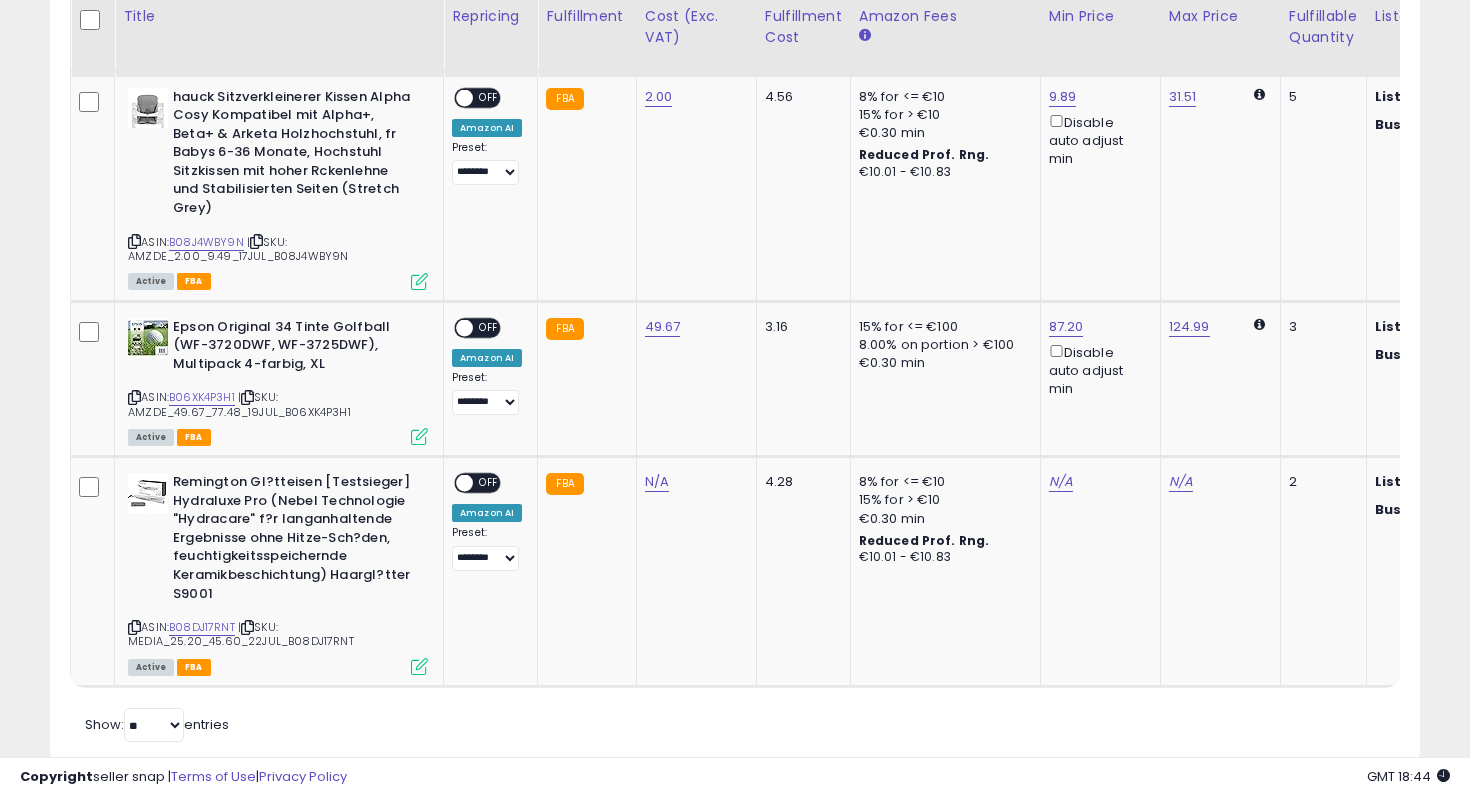 scroll, scrollTop: 1003, scrollLeft: 0, axis: vertical 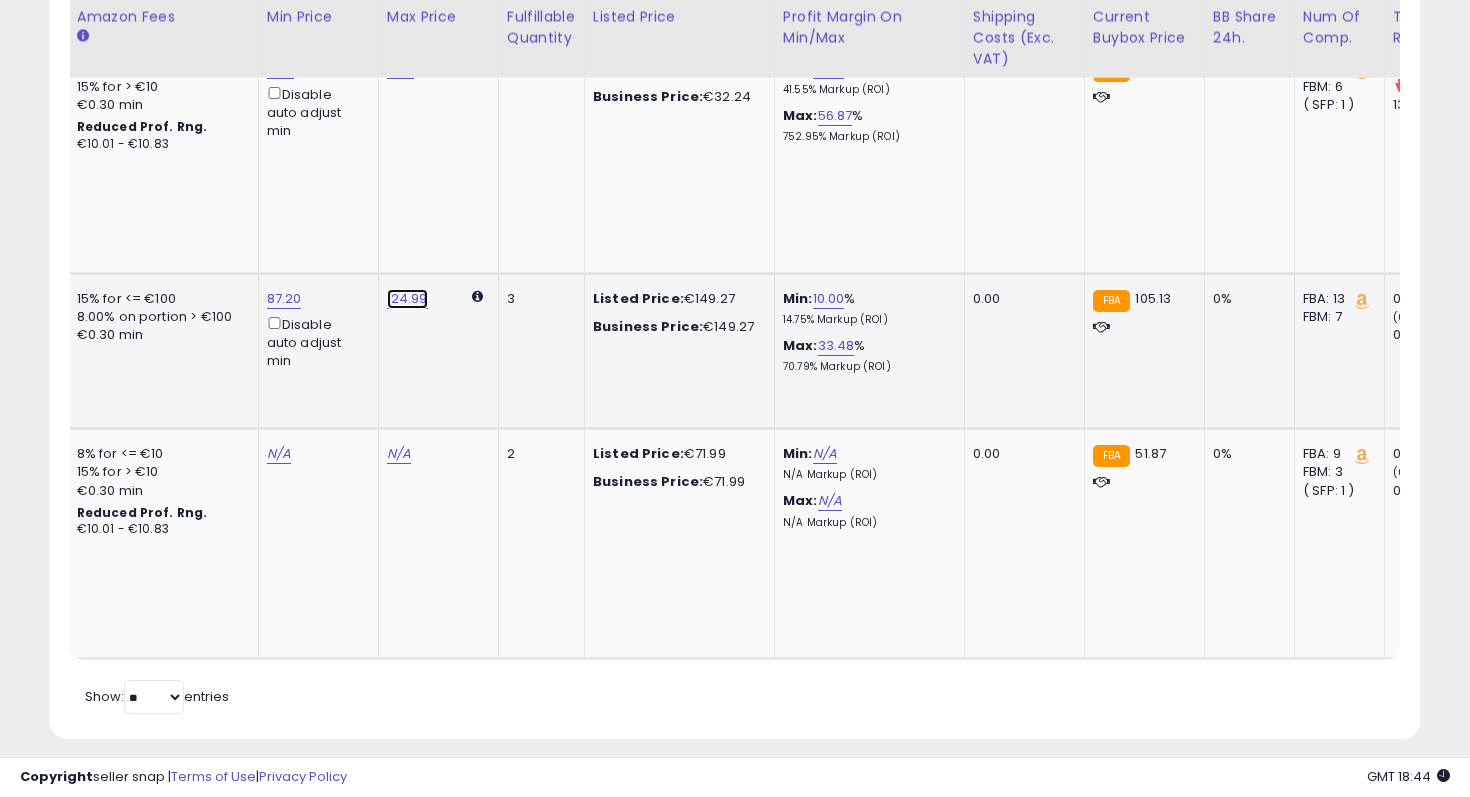 click on "124.99" at bounding box center (399, -445) 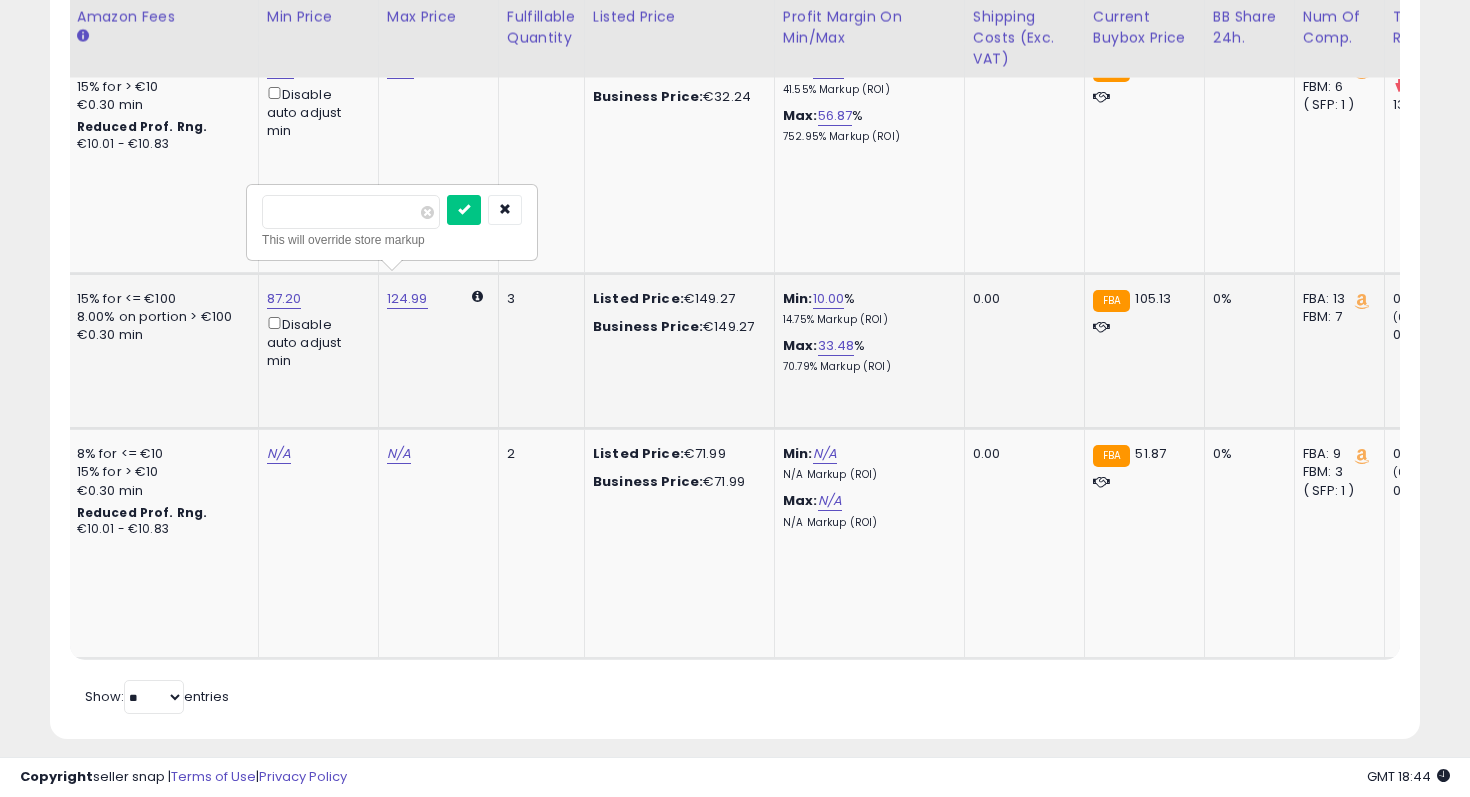 click on "******" at bounding box center [351, 212] 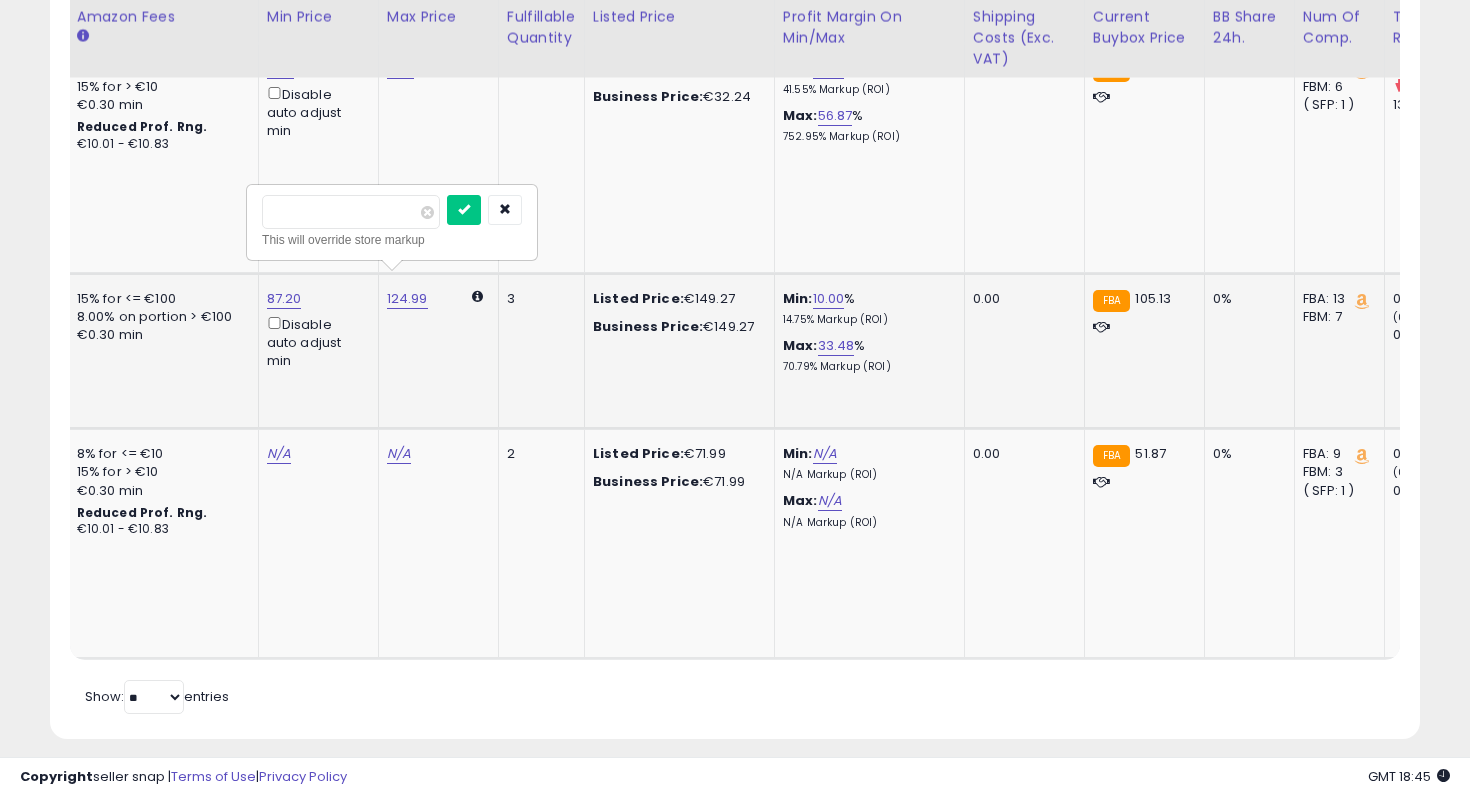 click on "*********" at bounding box center (351, 212) 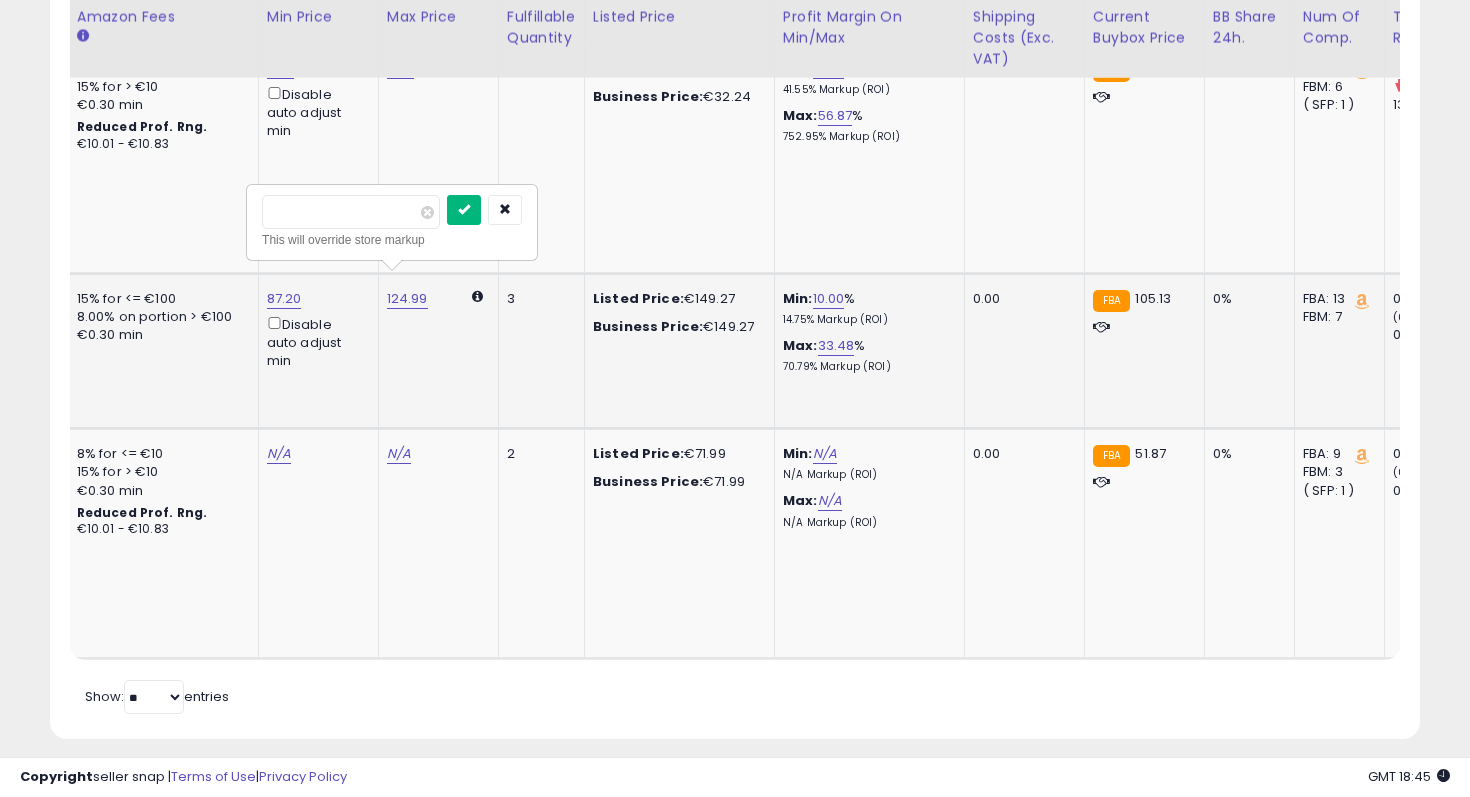 type on "******" 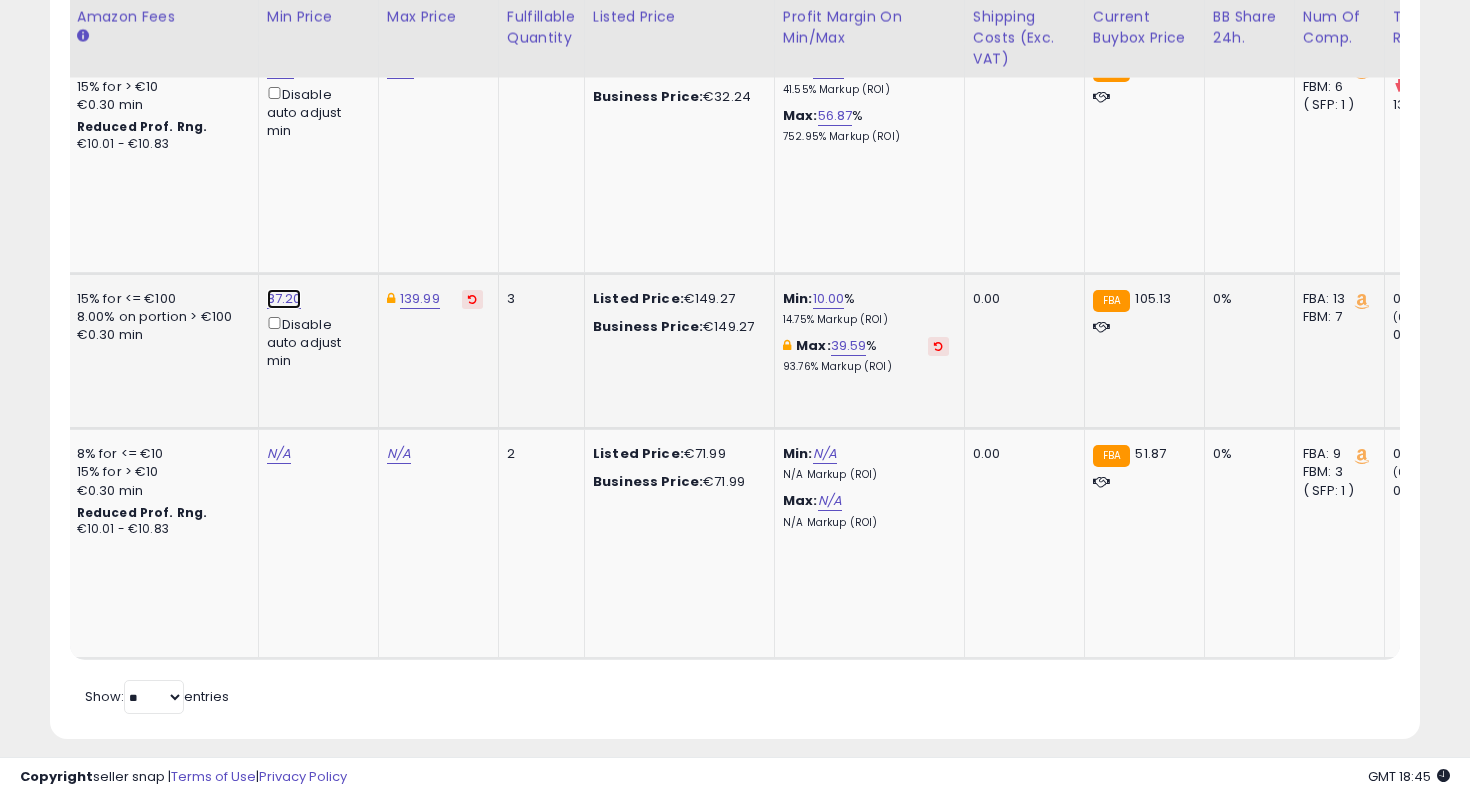 click on "87.20" at bounding box center [279, -445] 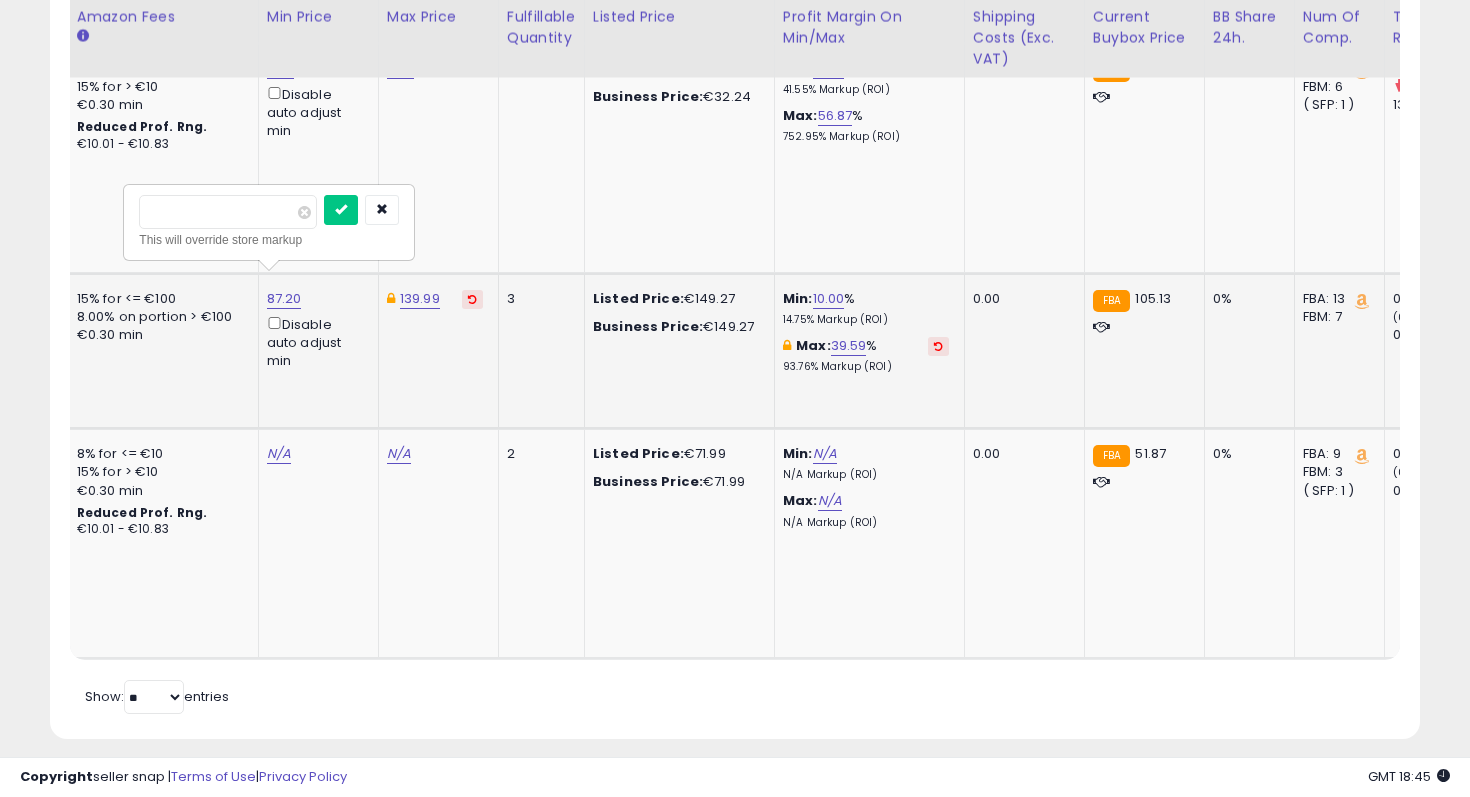 click on "*****" at bounding box center [228, 212] 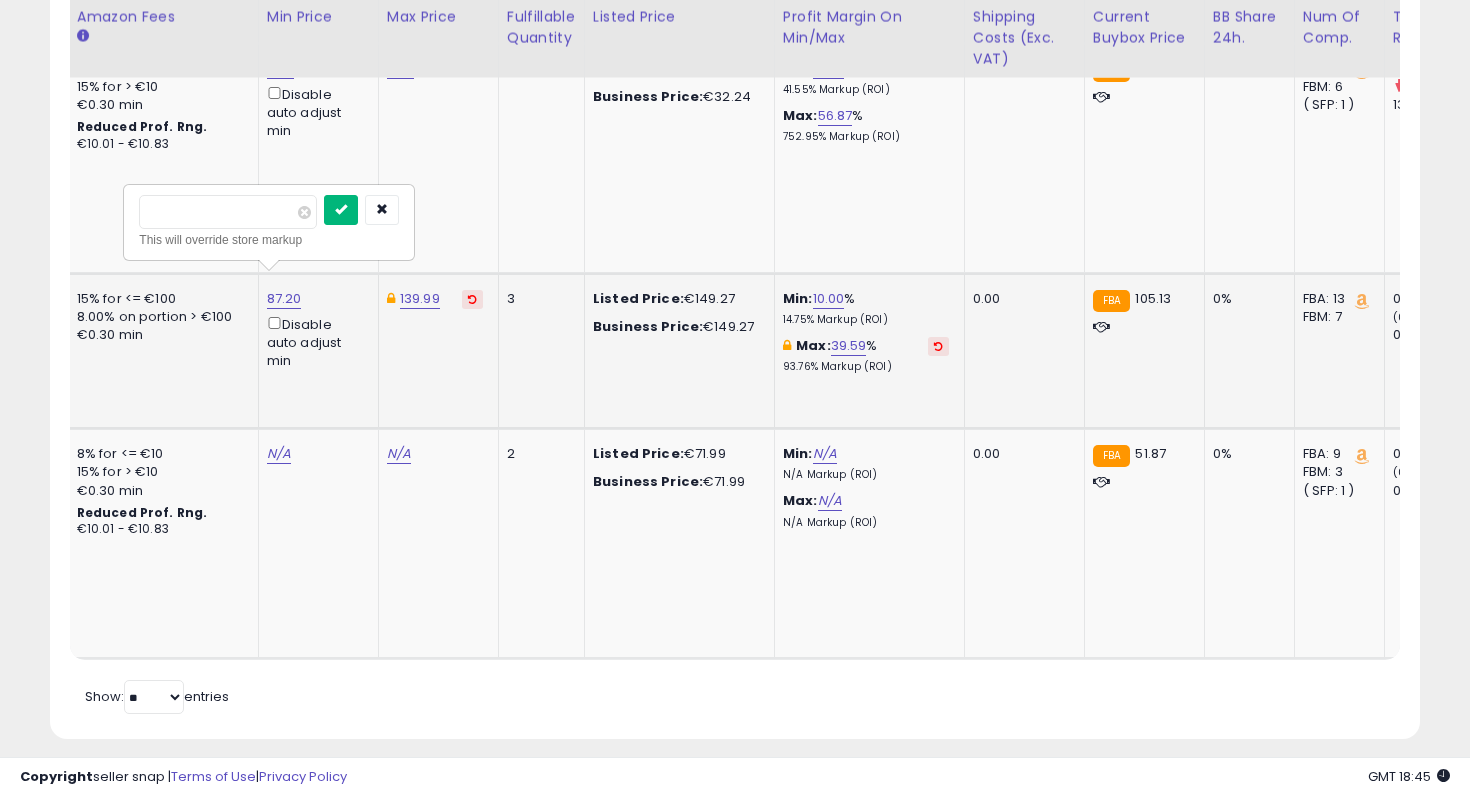 type on "******" 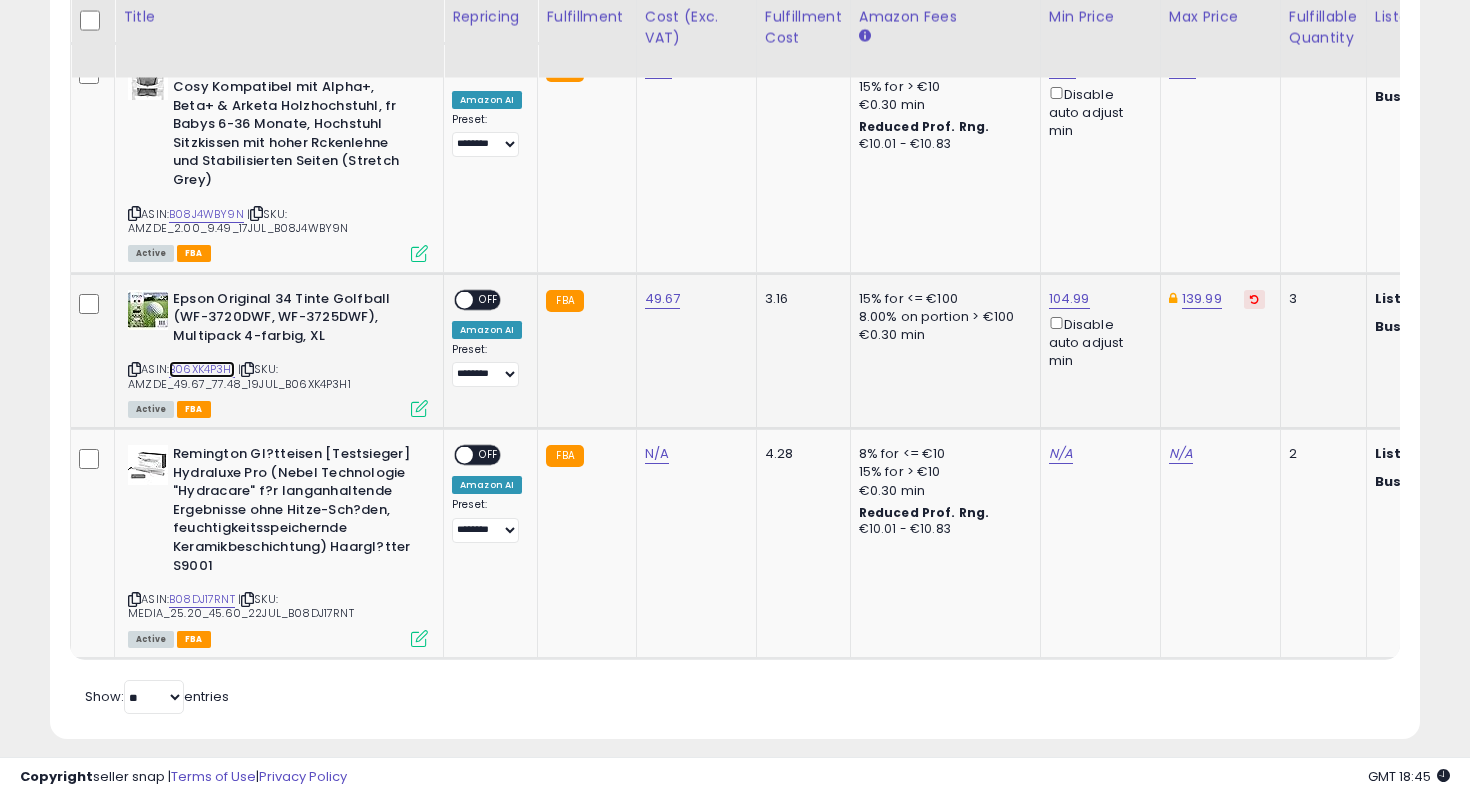 click on "B06XK4P3H1" at bounding box center (202, 369) 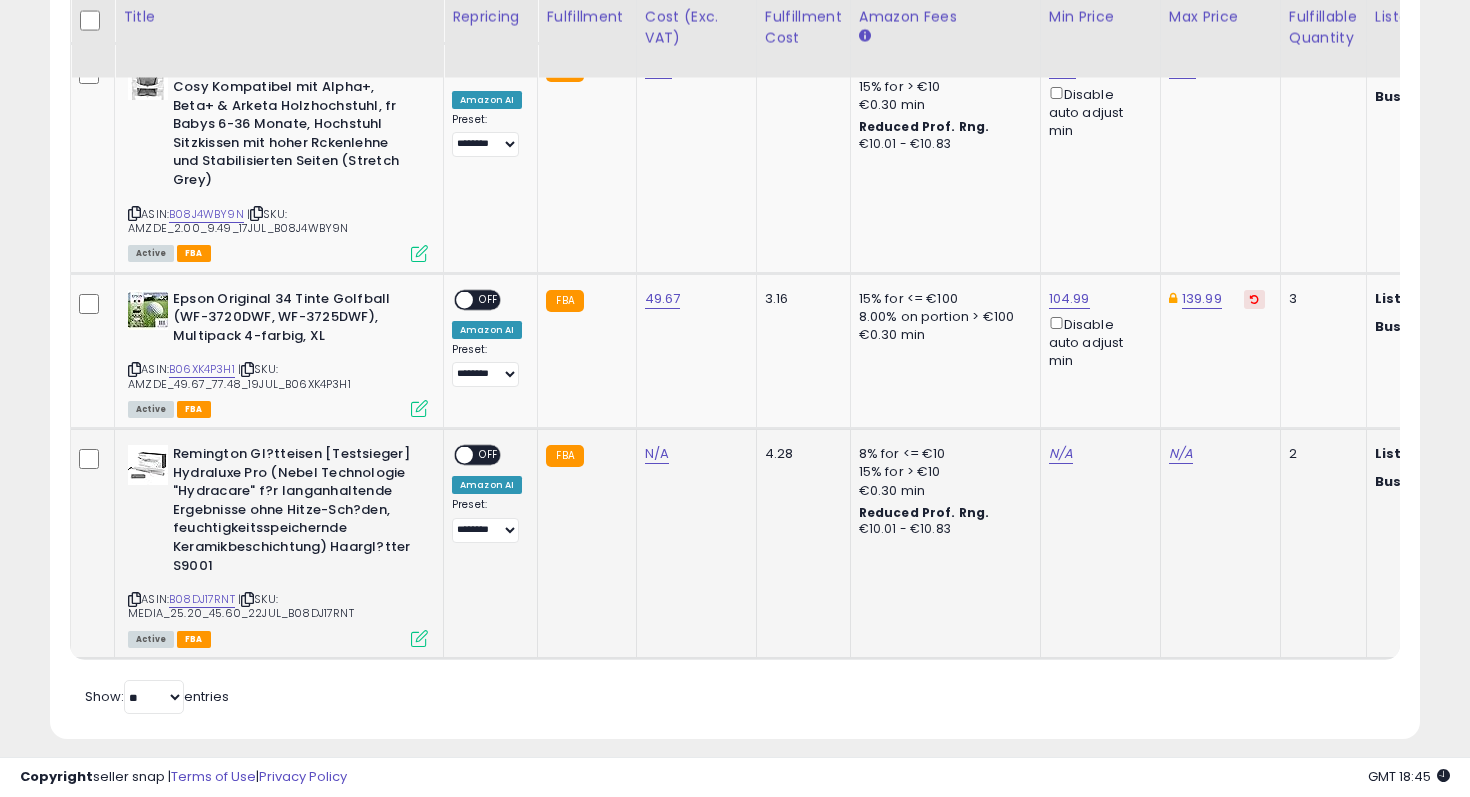 click on "OFF" at bounding box center [489, 455] 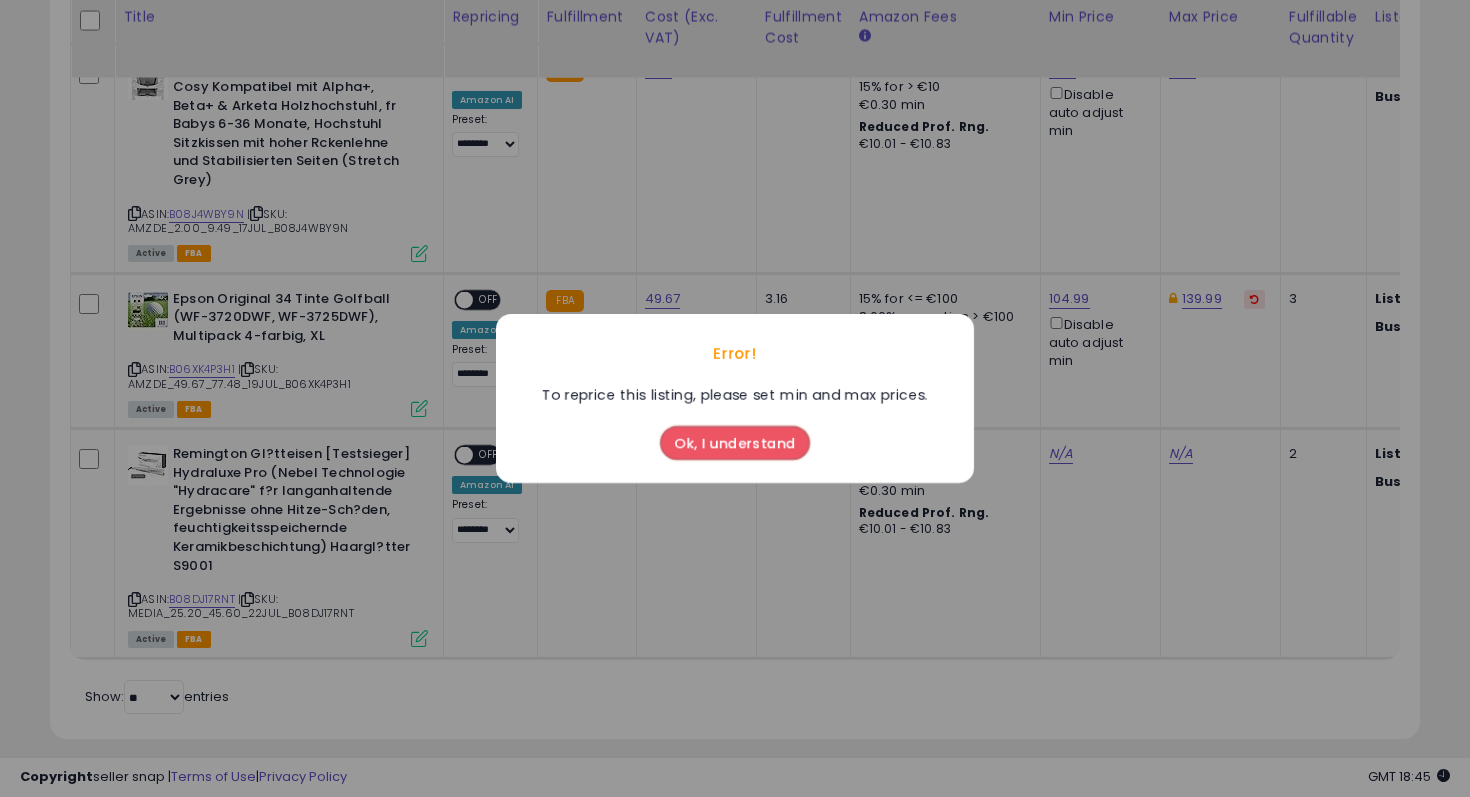 click on "Ok, I understand" at bounding box center (735, 443) 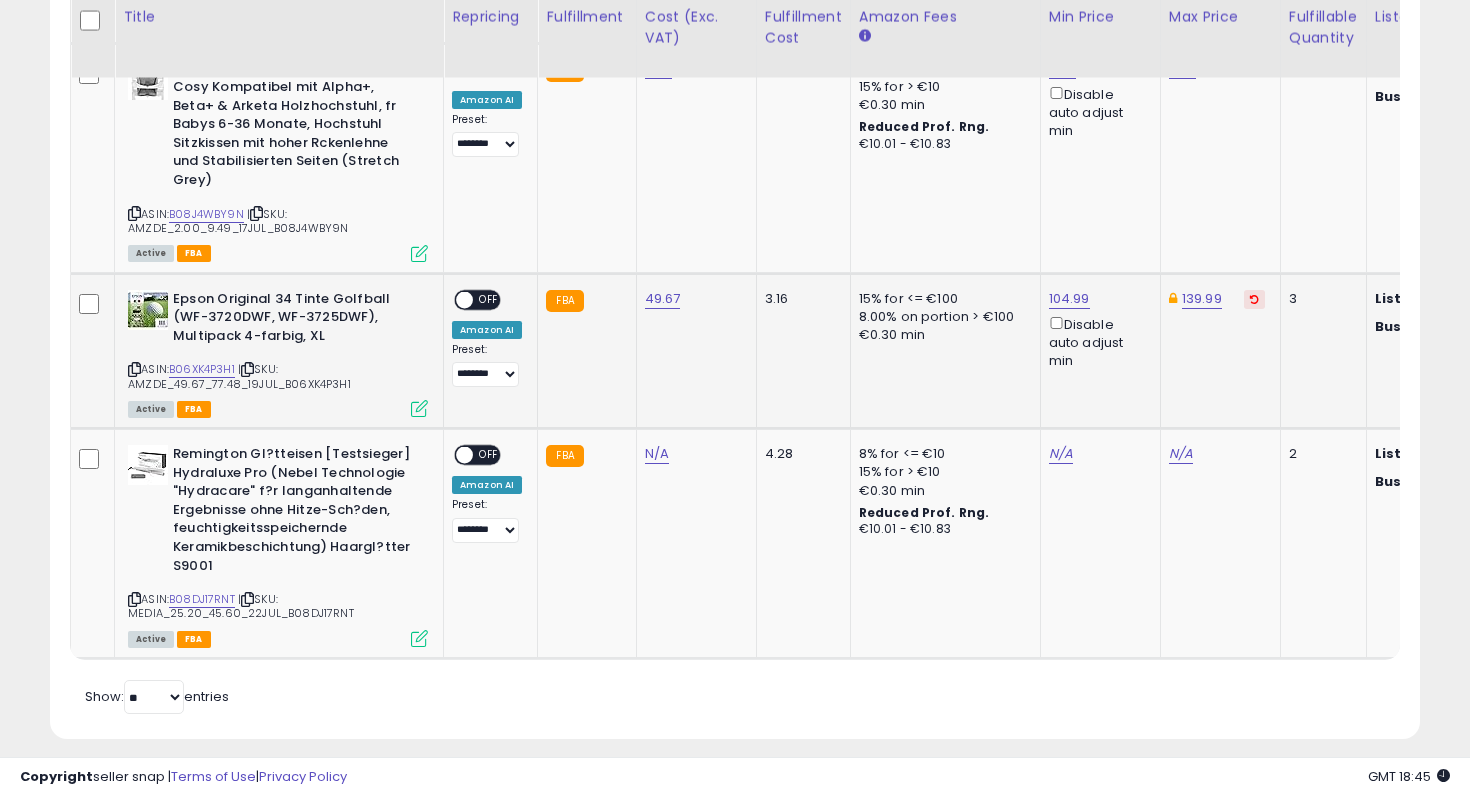 click on "OFF" at bounding box center (489, 299) 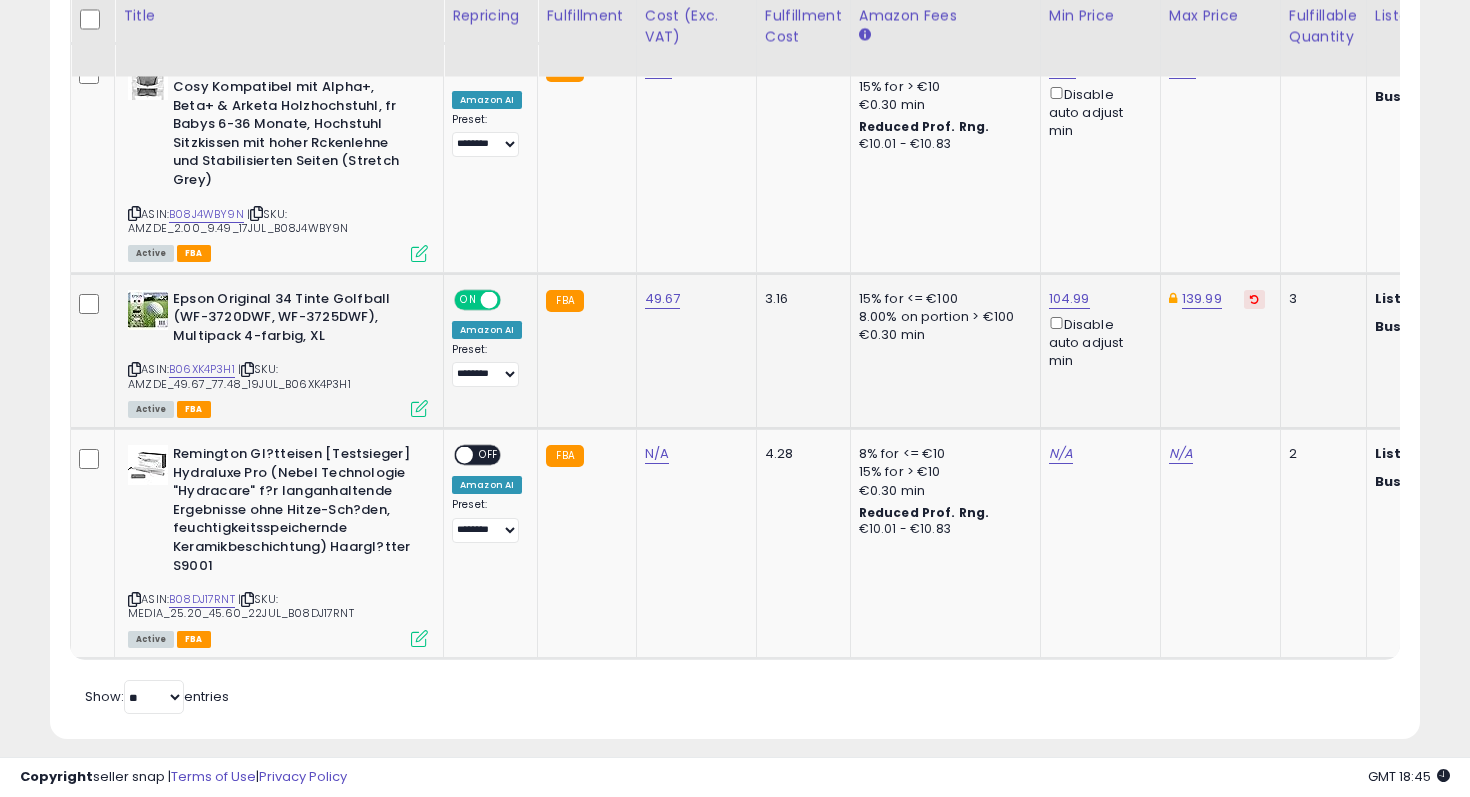 scroll, scrollTop: 1002, scrollLeft: 0, axis: vertical 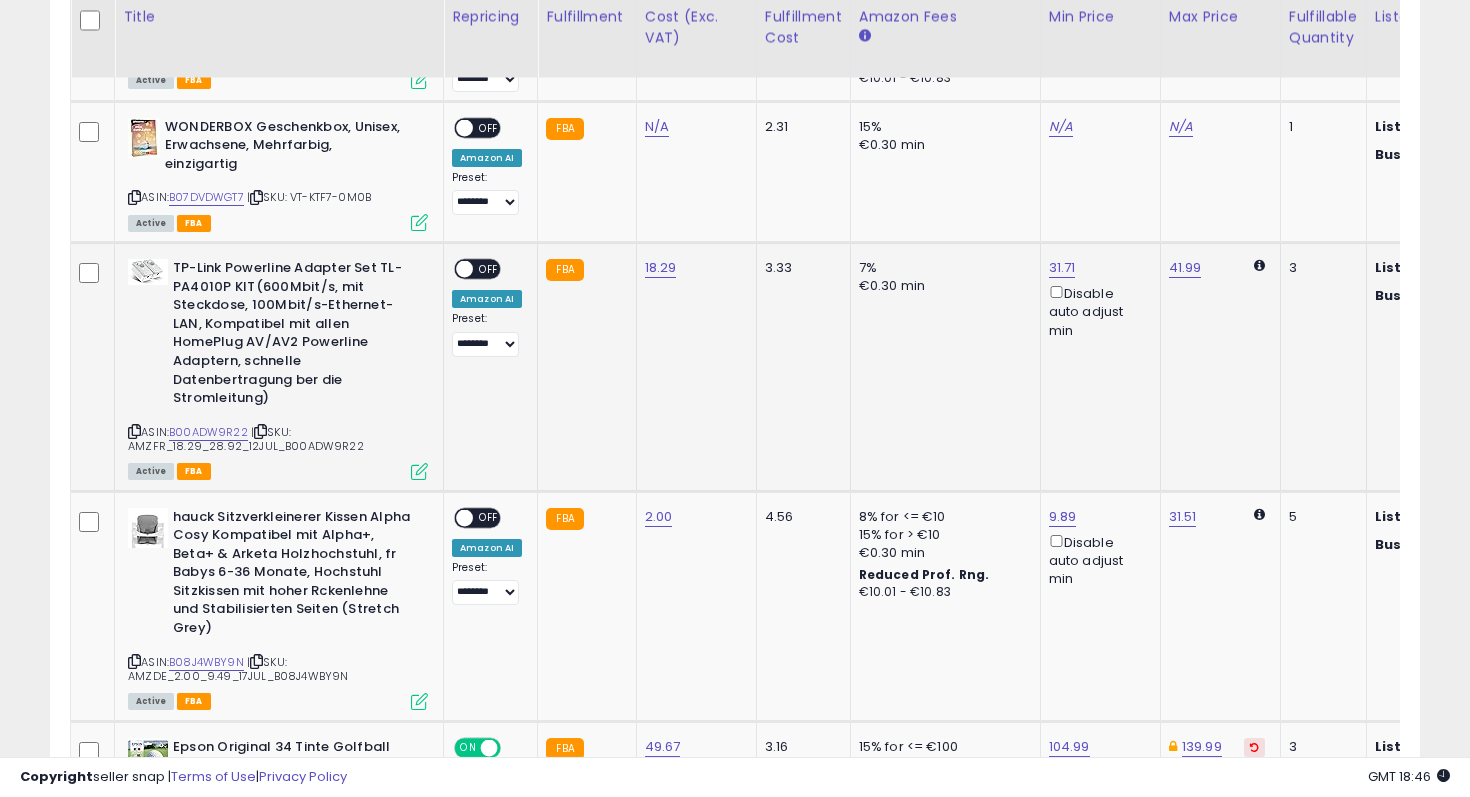 click on "OFF" at bounding box center (489, 269) 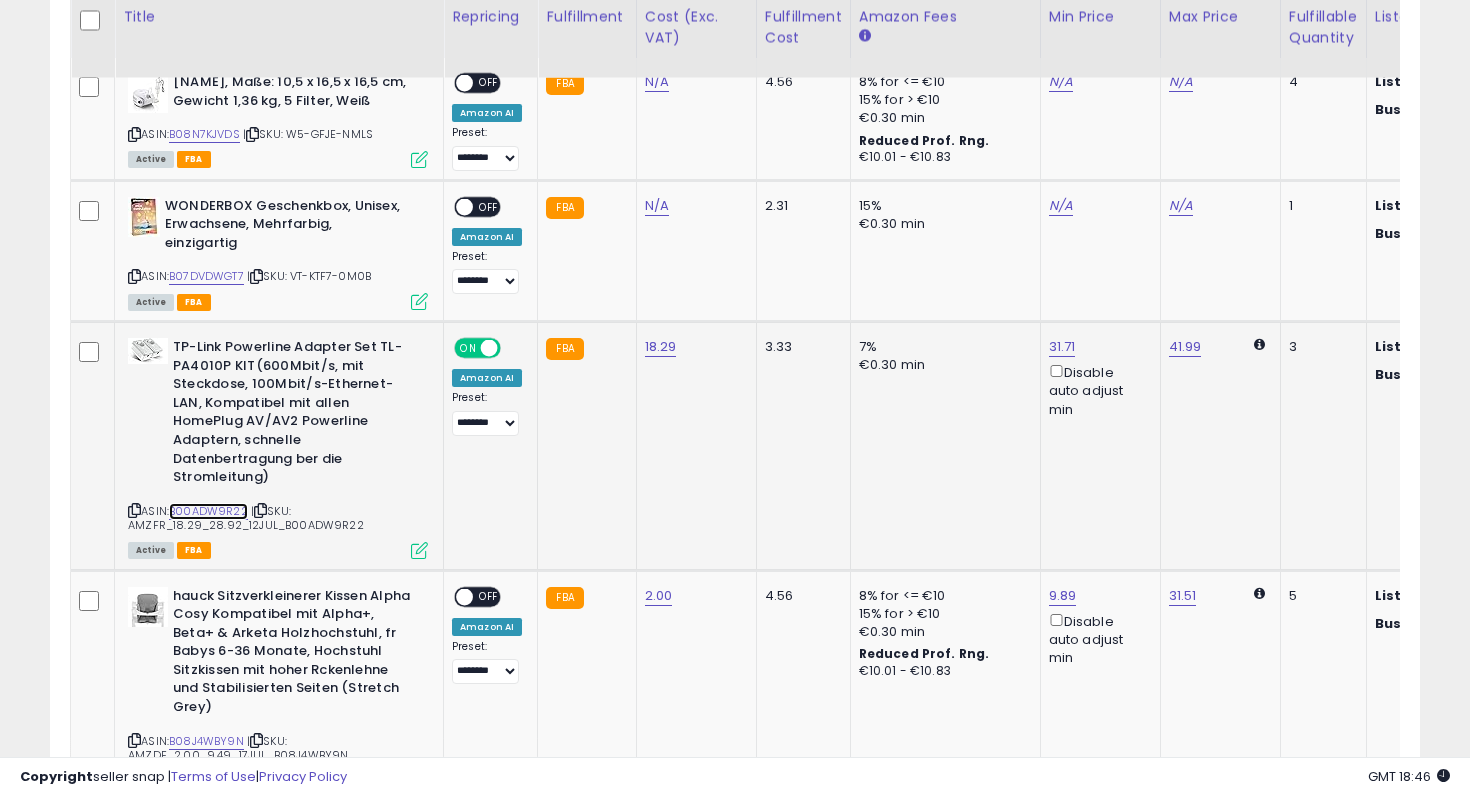 click on "B00ADW9R22" at bounding box center [208, 511] 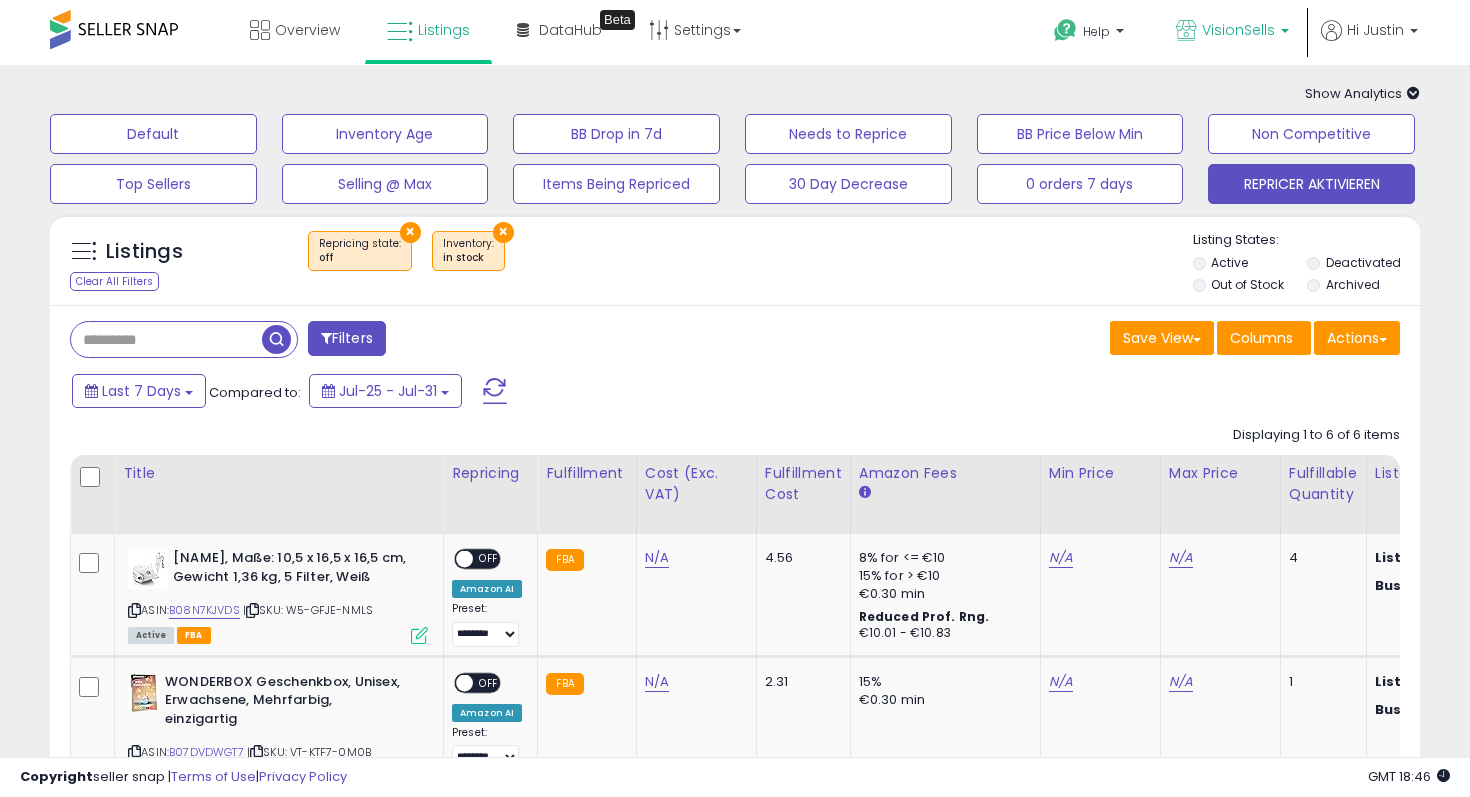 click on "VisionSells" at bounding box center (1232, 32) 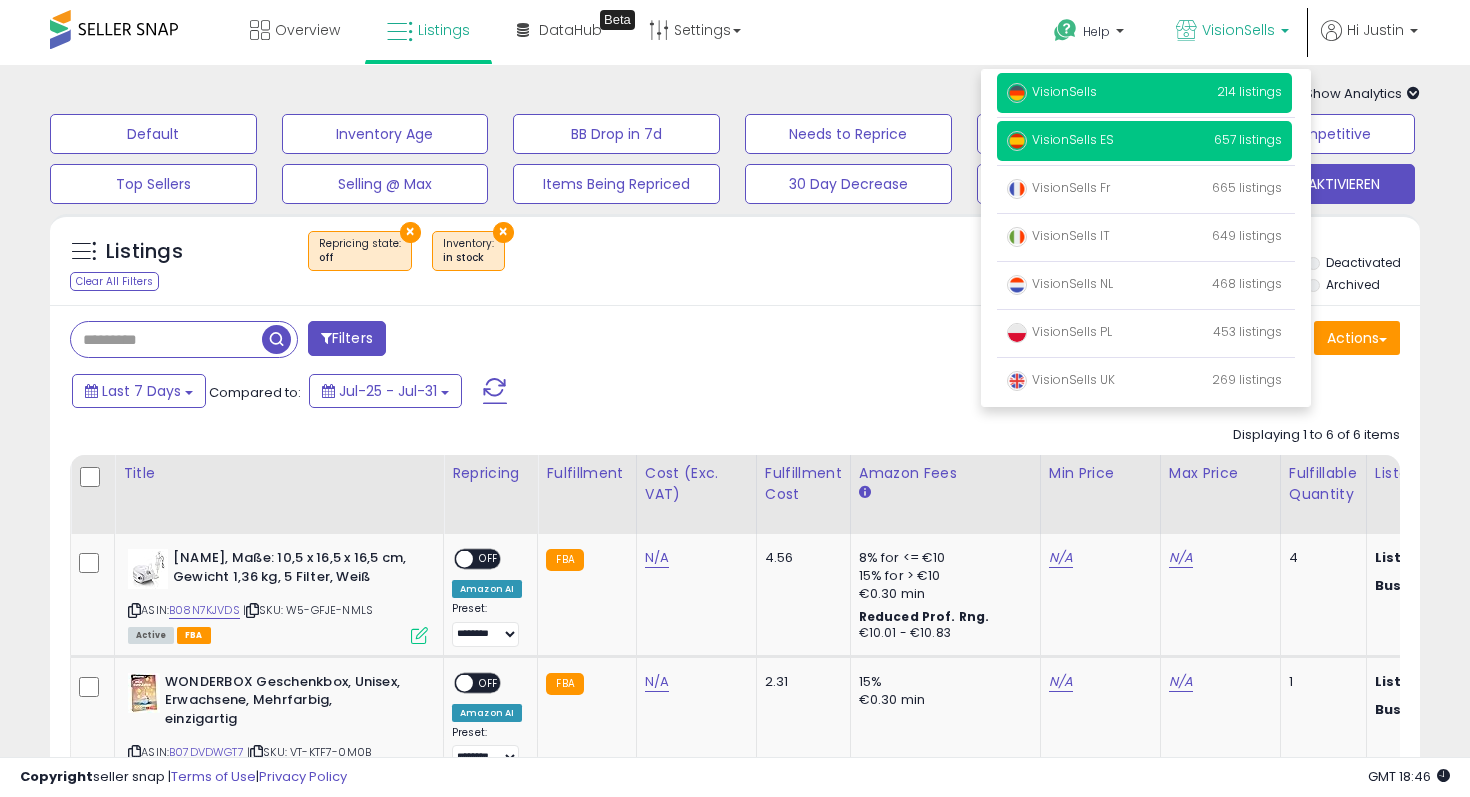 click on "VisionSells ES" at bounding box center [1060, 139] 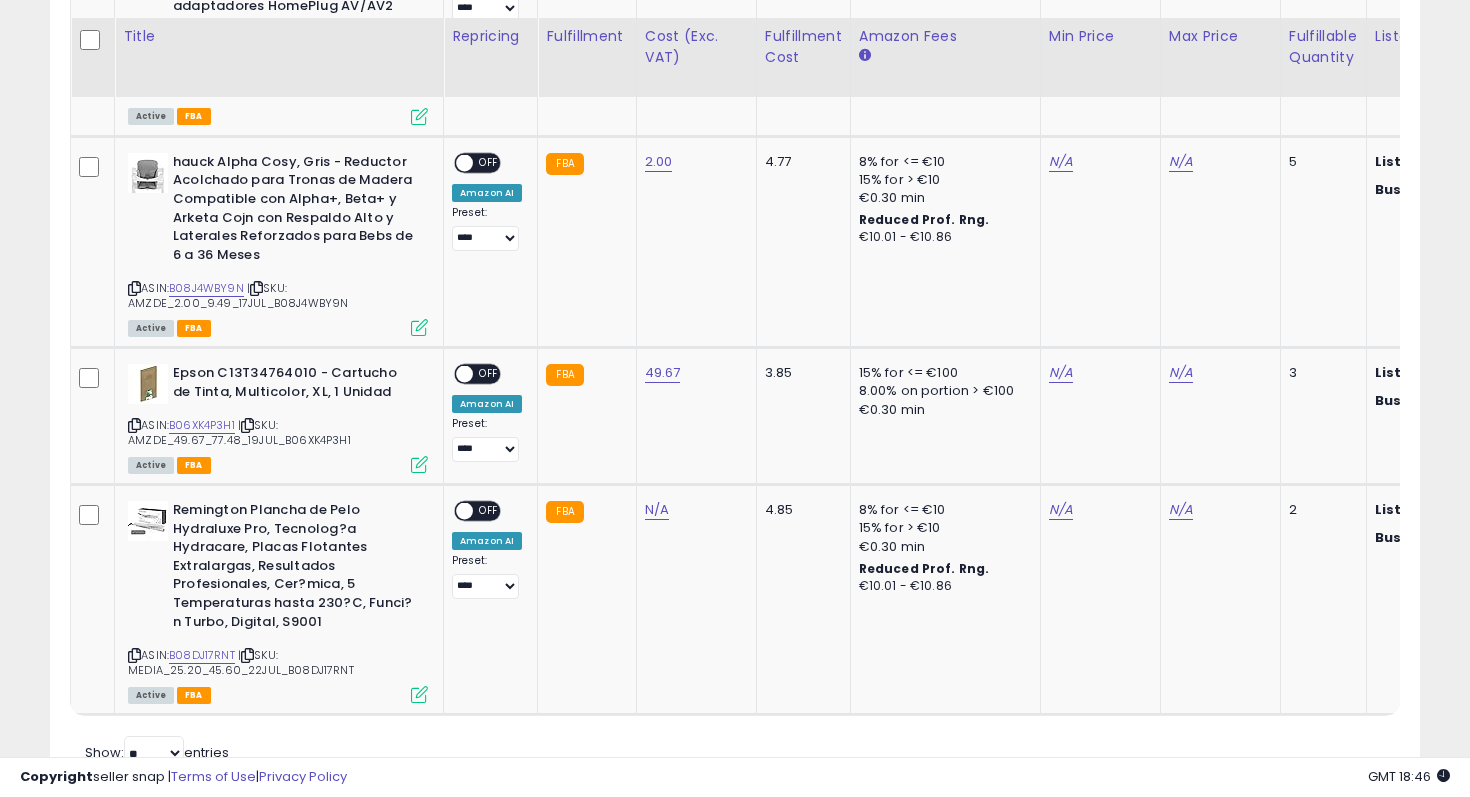 scroll, scrollTop: 1159, scrollLeft: 0, axis: vertical 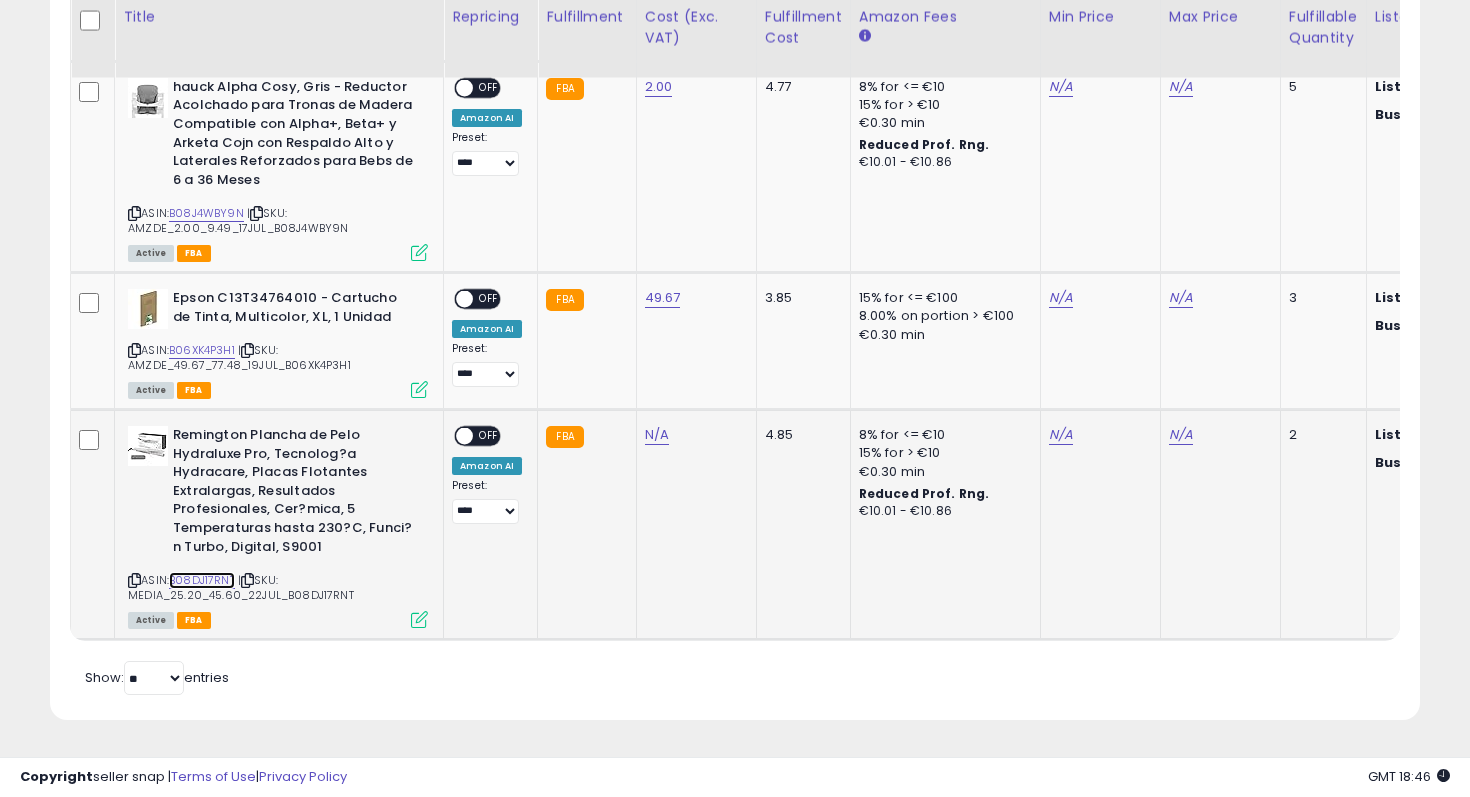 click on "B08DJ17RNT" at bounding box center [202, 580] 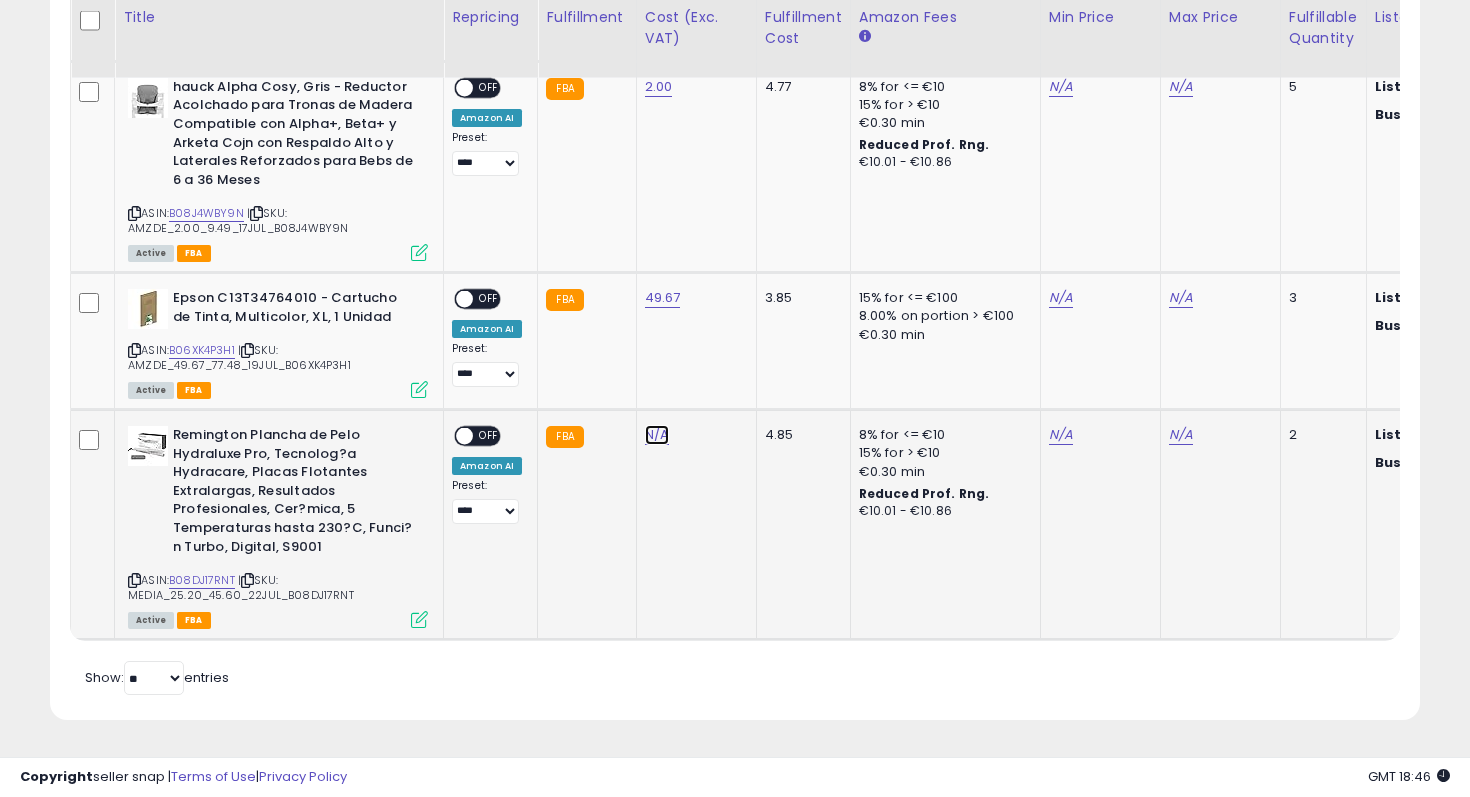 click on "N/A" at bounding box center [657, -601] 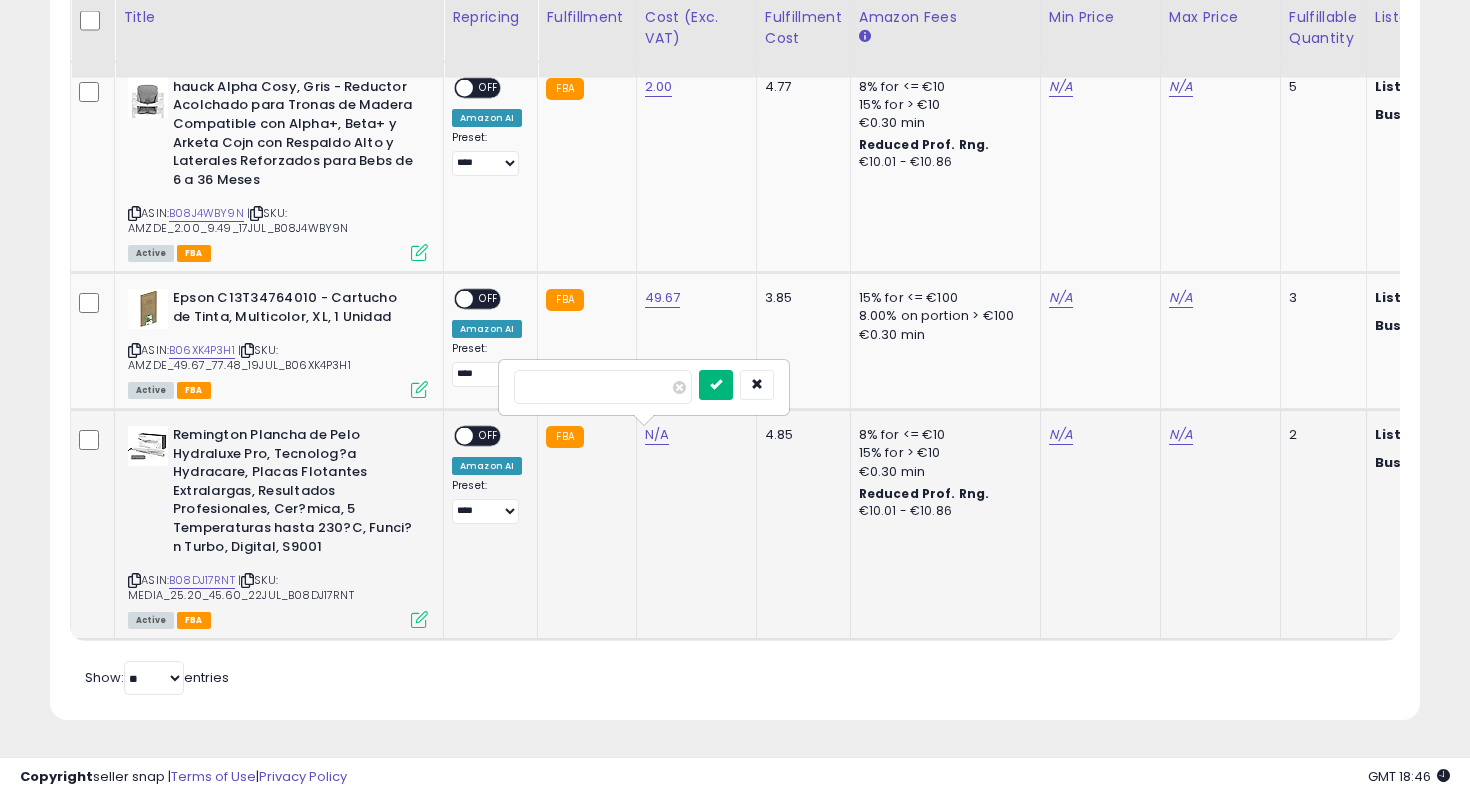 type on "*****" 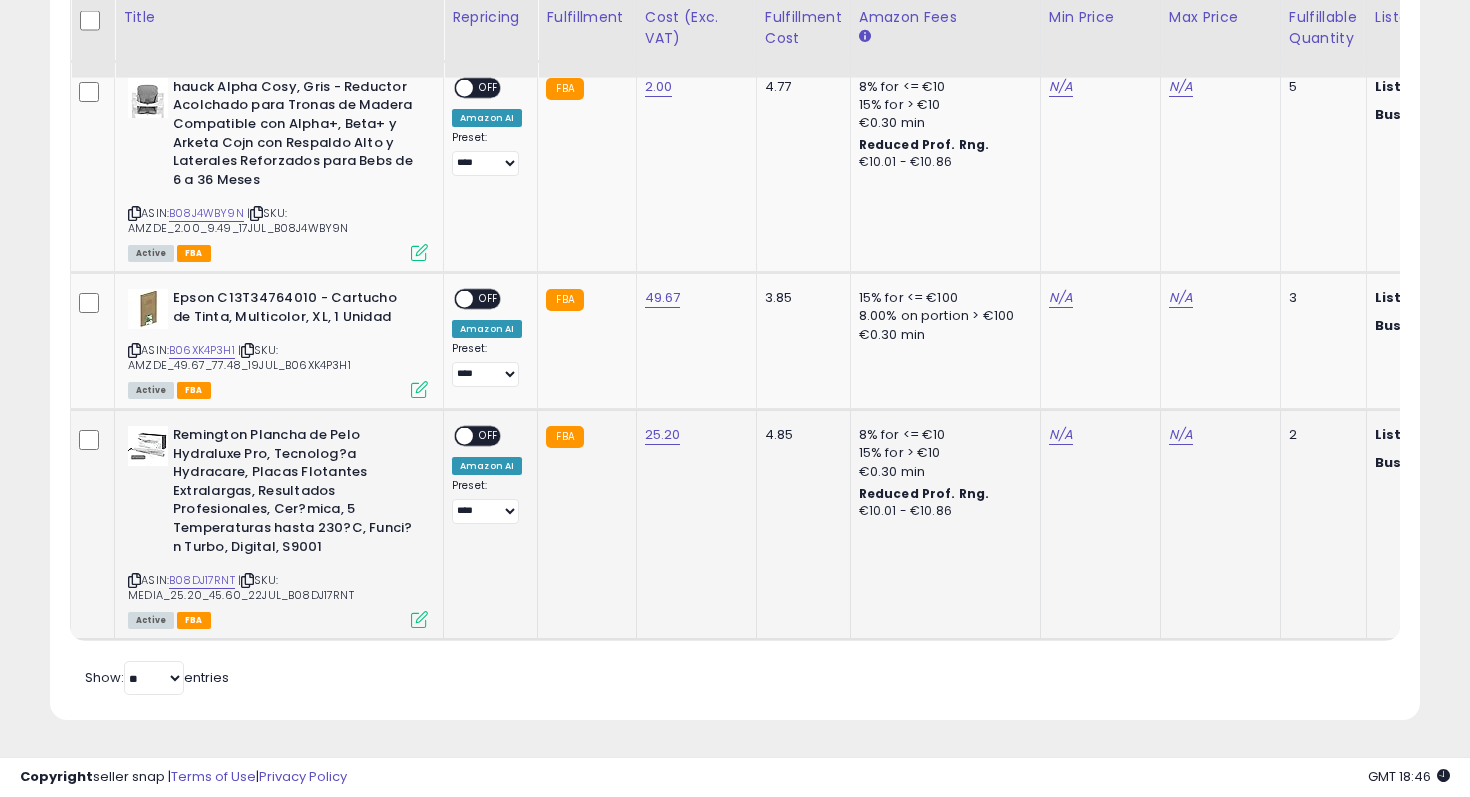 scroll, scrollTop: 0, scrollLeft: 477, axis: horizontal 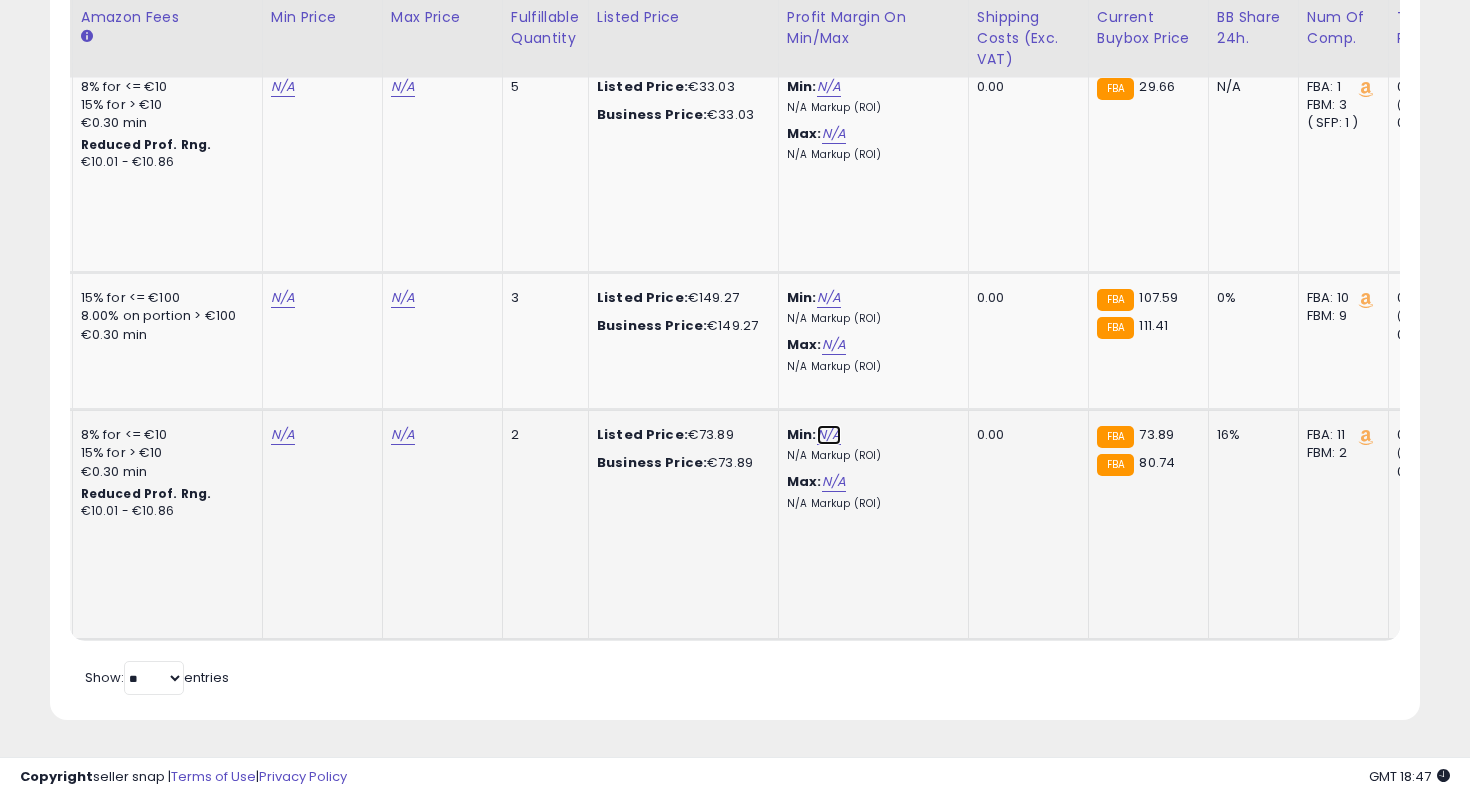 click on "N/A" at bounding box center (829, 435) 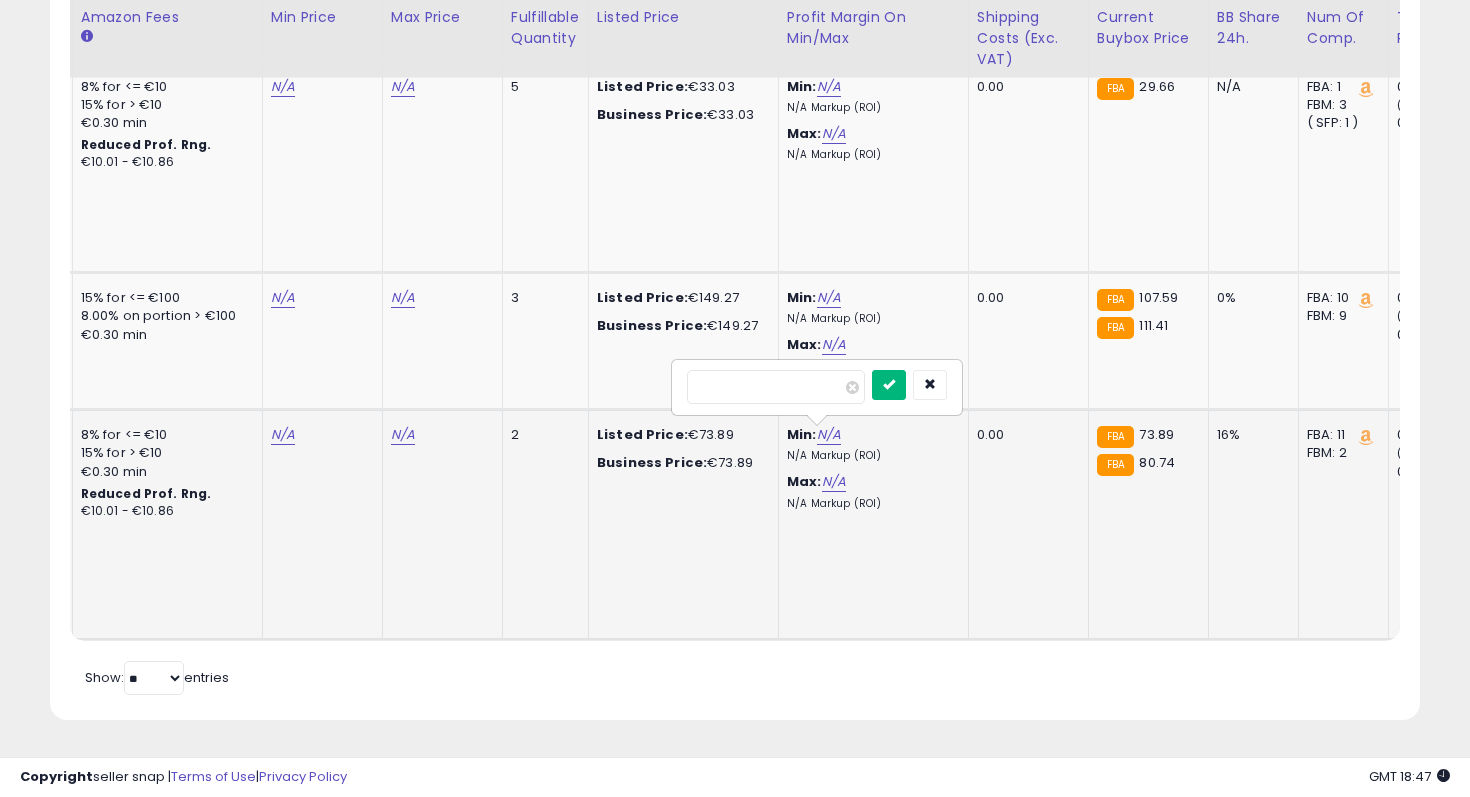 type on "**" 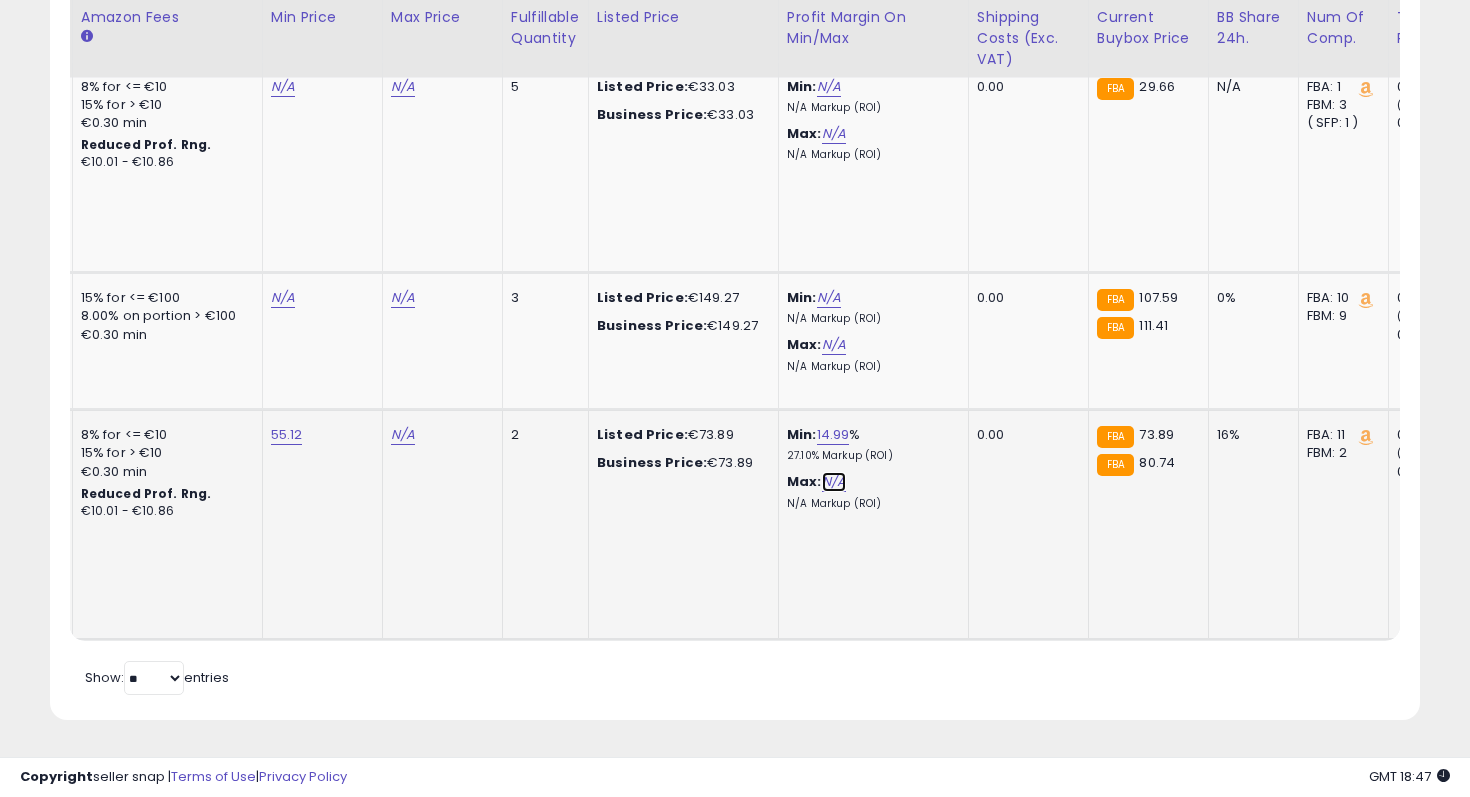 click on "N/A" at bounding box center [834, 482] 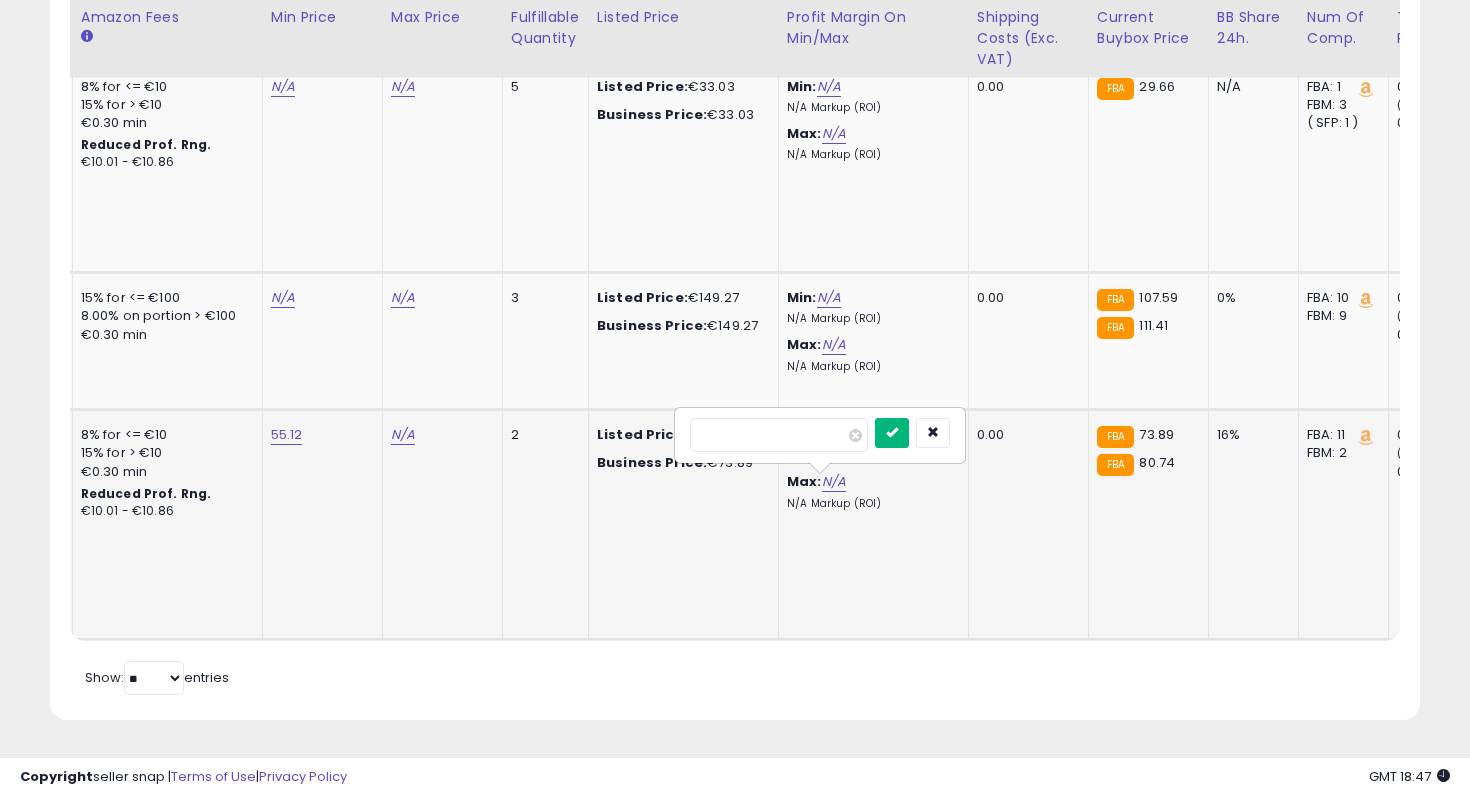 type on "**" 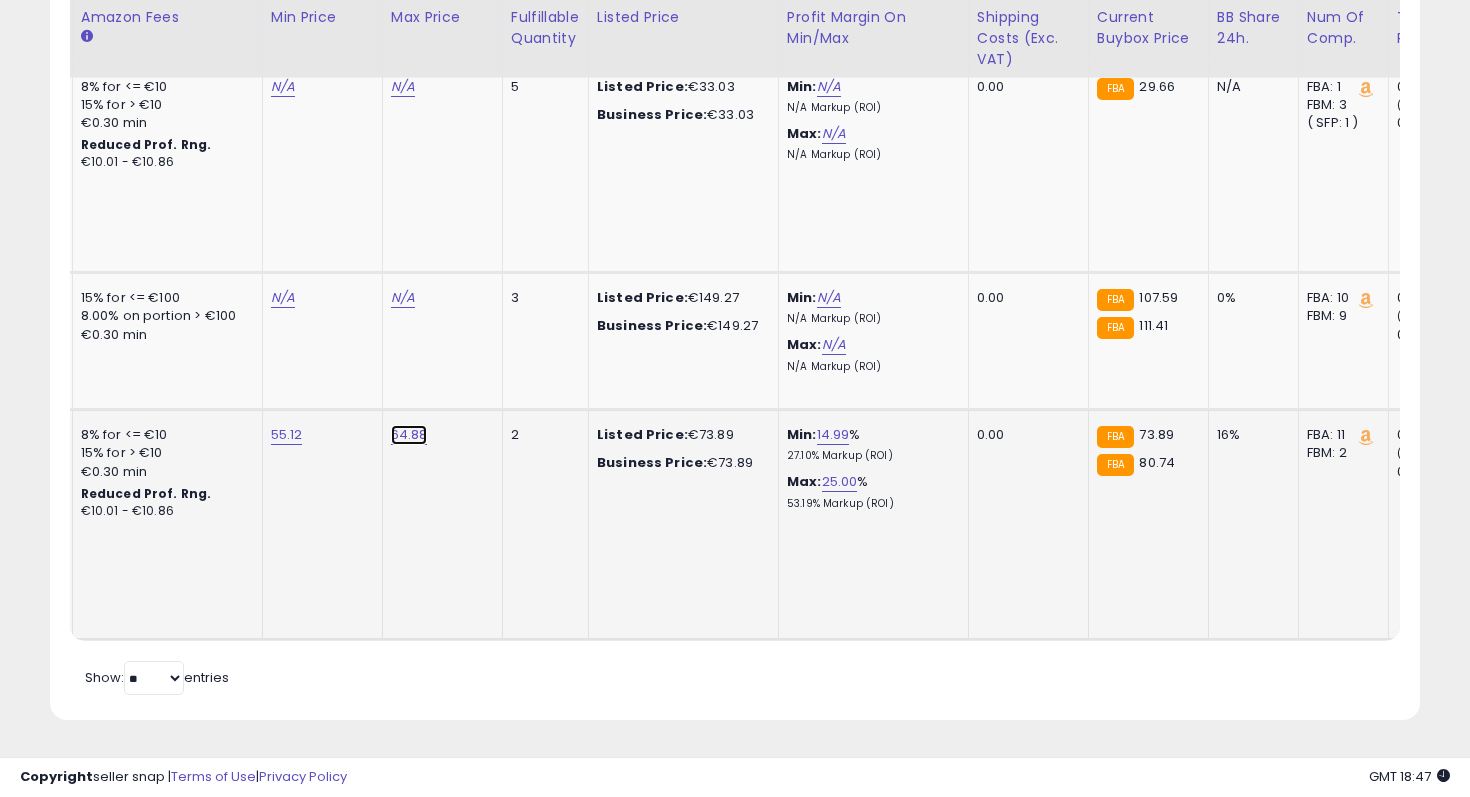 click on "64.88" at bounding box center [403, -601] 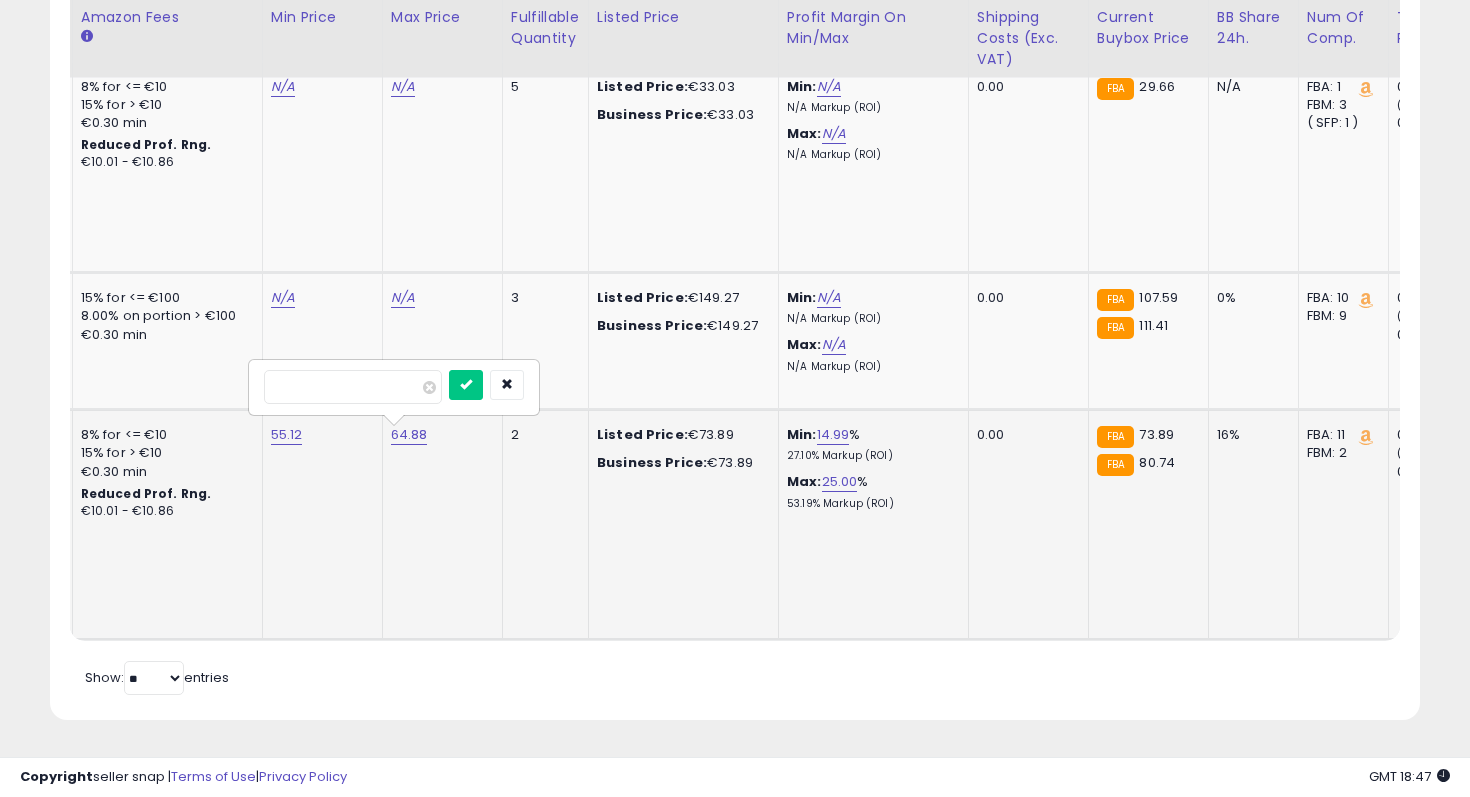 click on "*****" at bounding box center (353, 387) 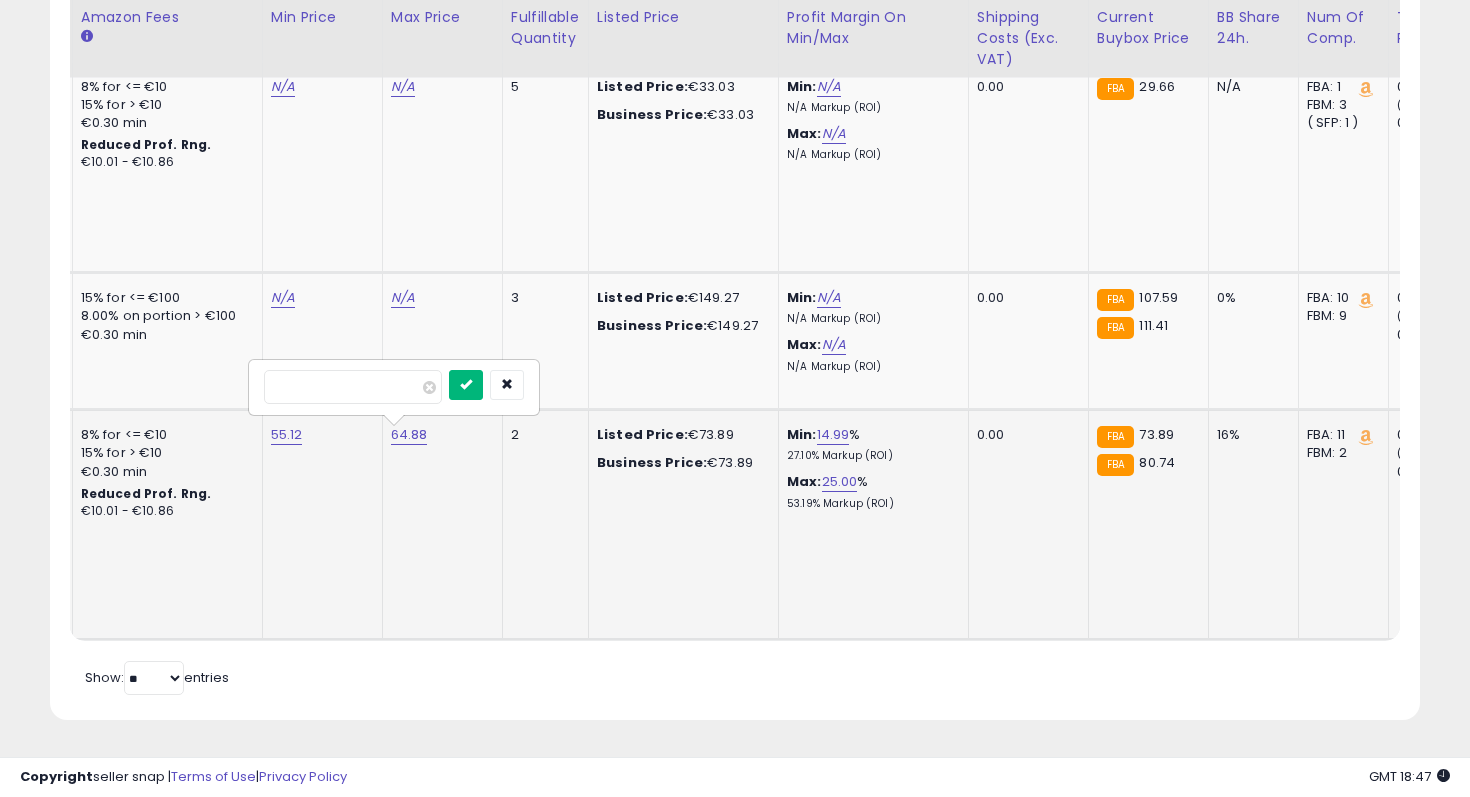 type on "*****" 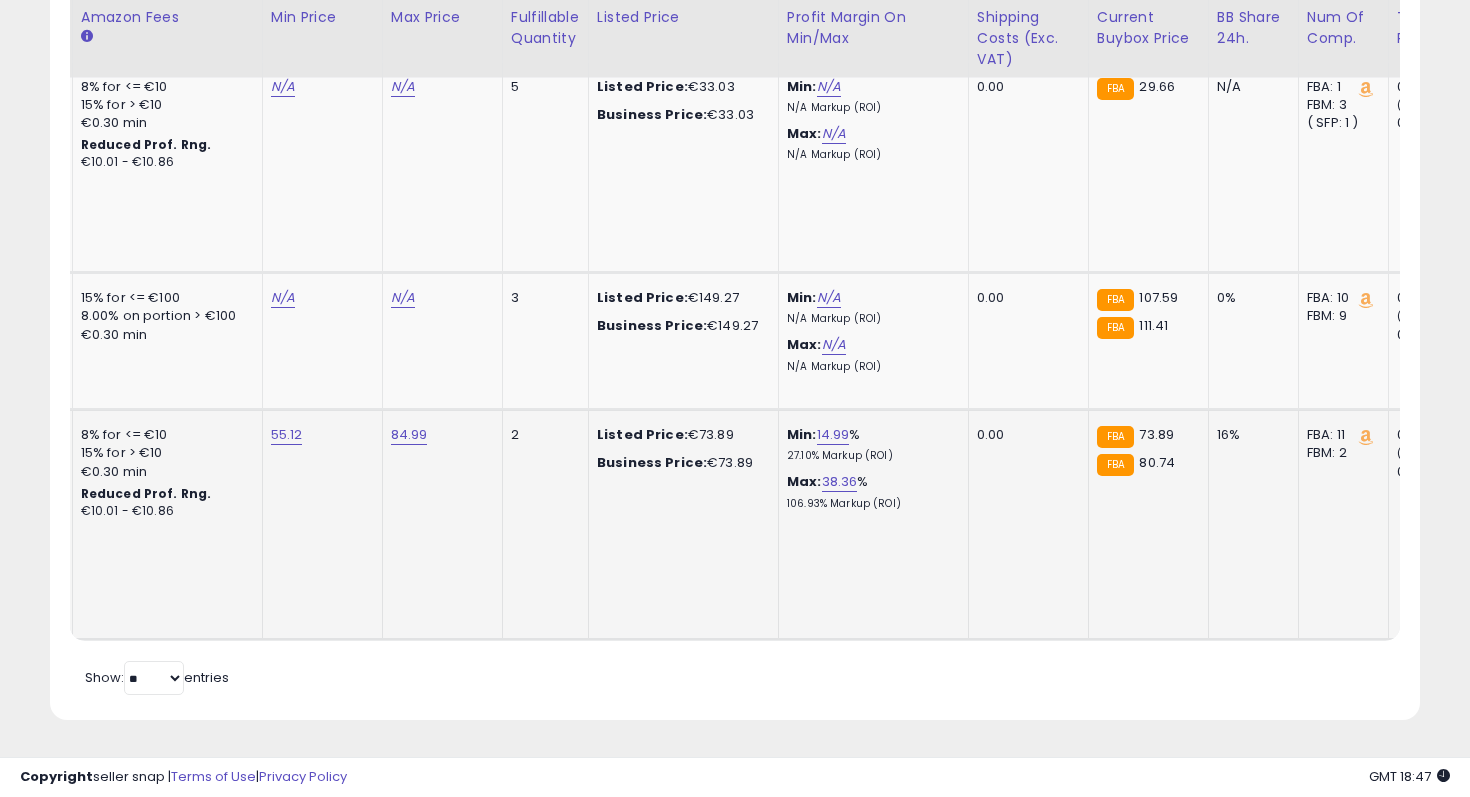 scroll, scrollTop: 0, scrollLeft: 264, axis: horizontal 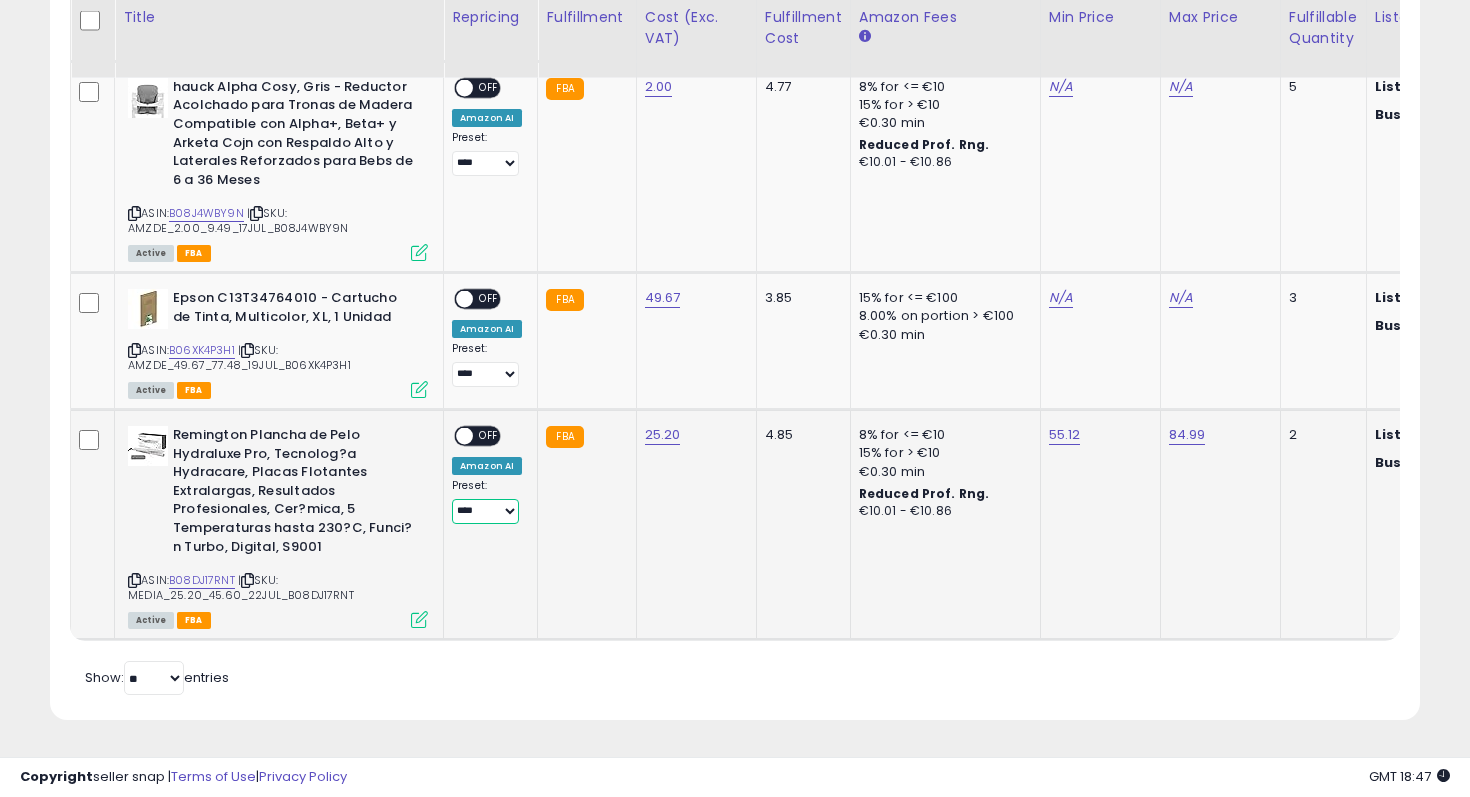 click on "**** ********" at bounding box center (485, 511) 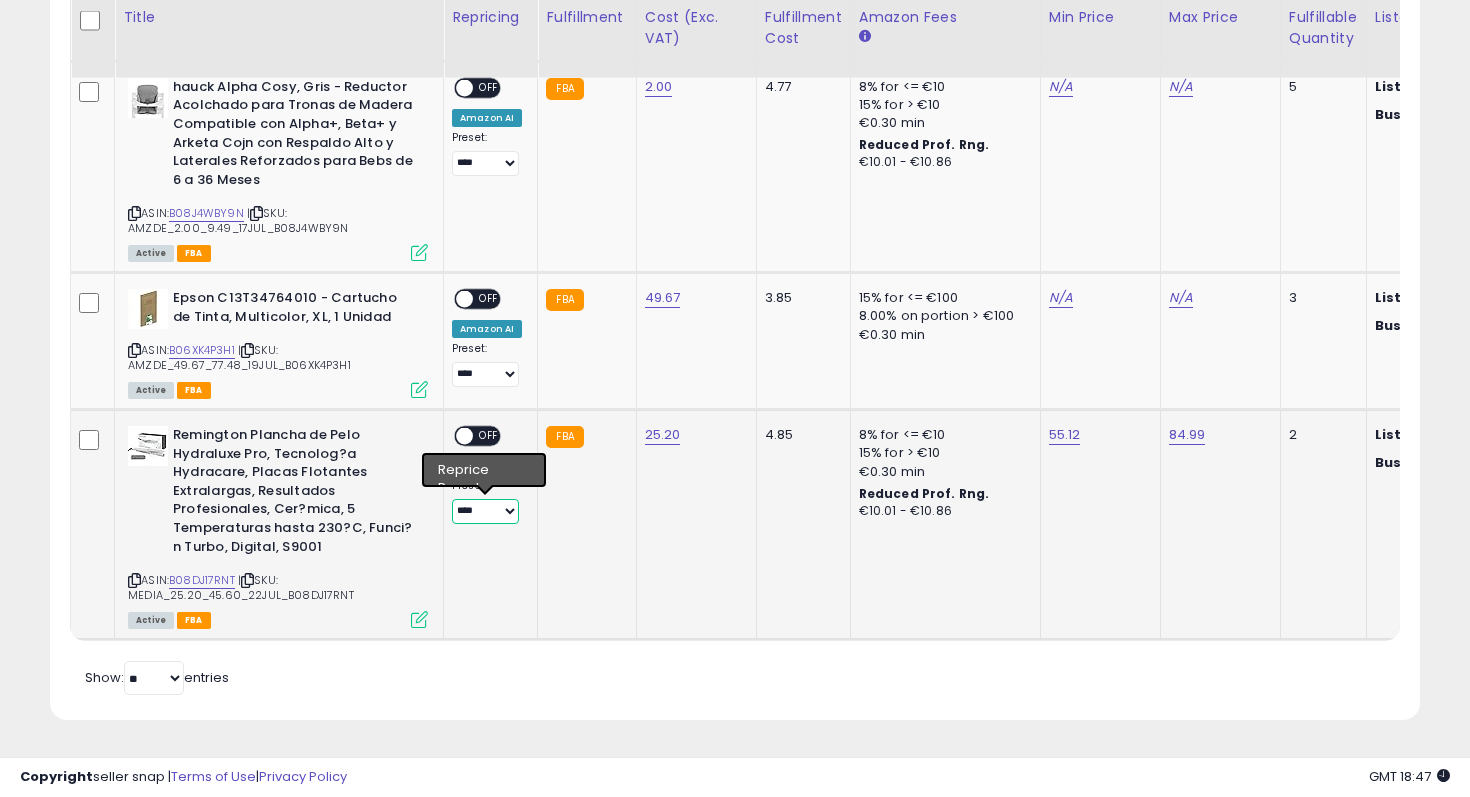 select on "********" 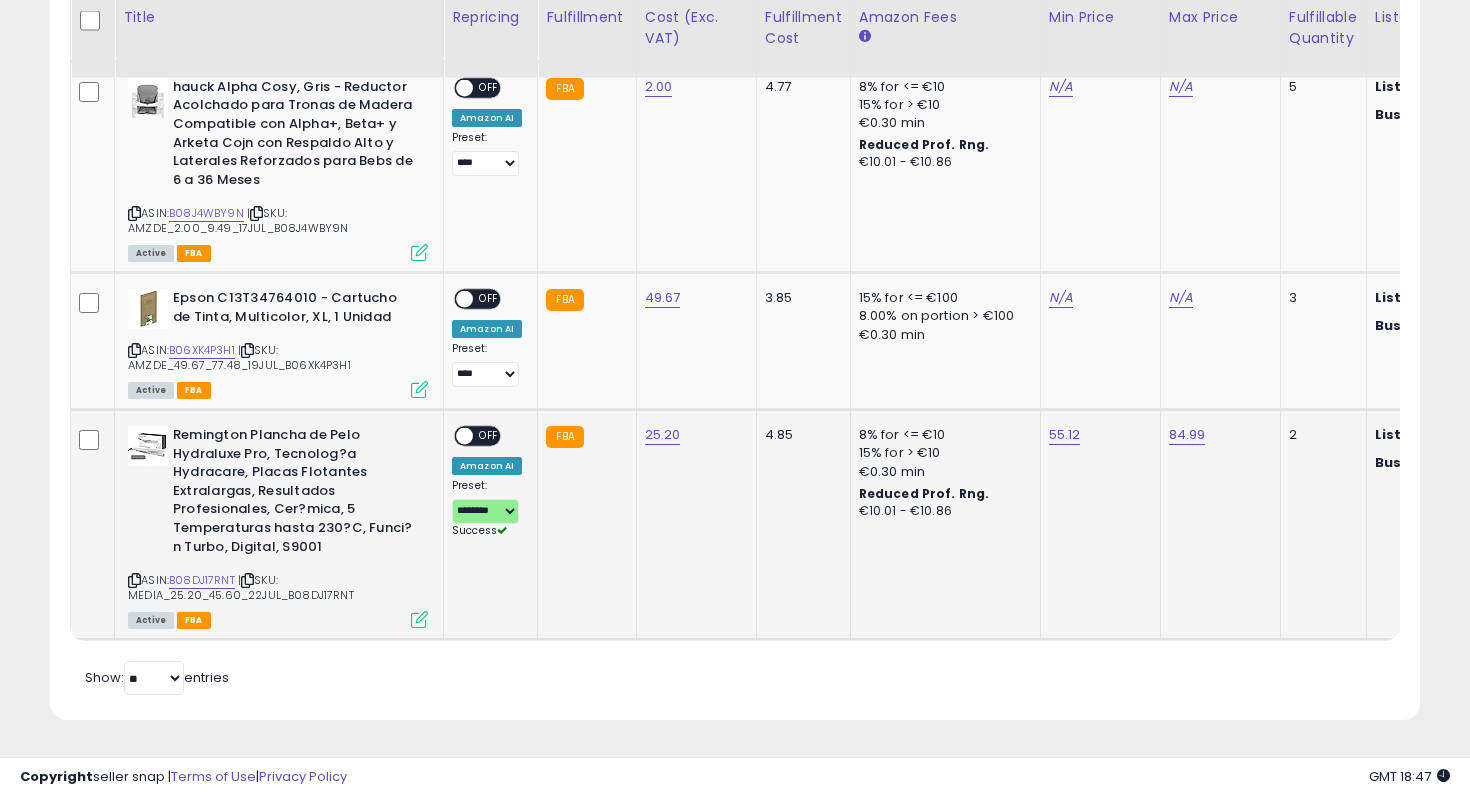 click on "OFF" at bounding box center [489, 436] 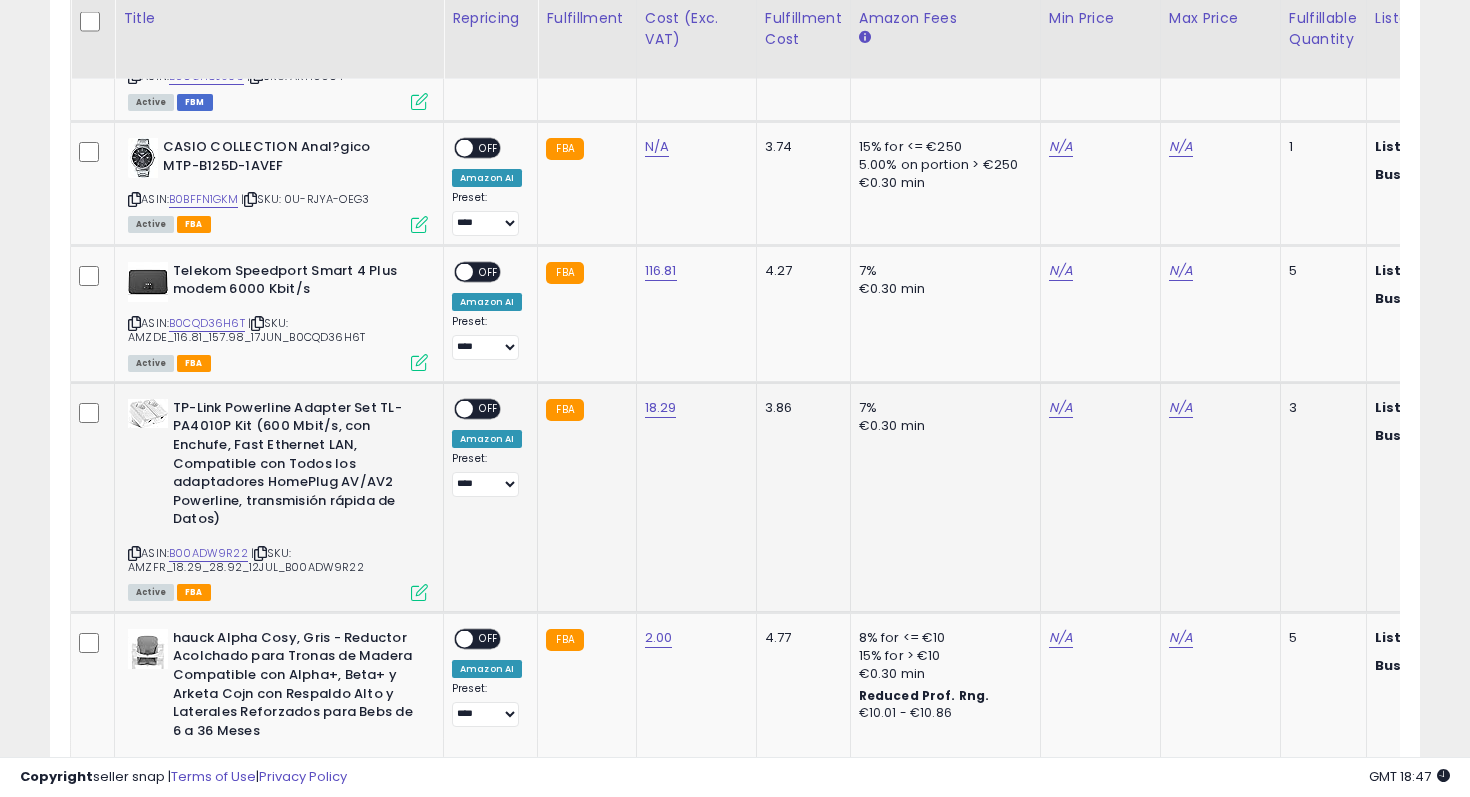 scroll, scrollTop: 609, scrollLeft: 0, axis: vertical 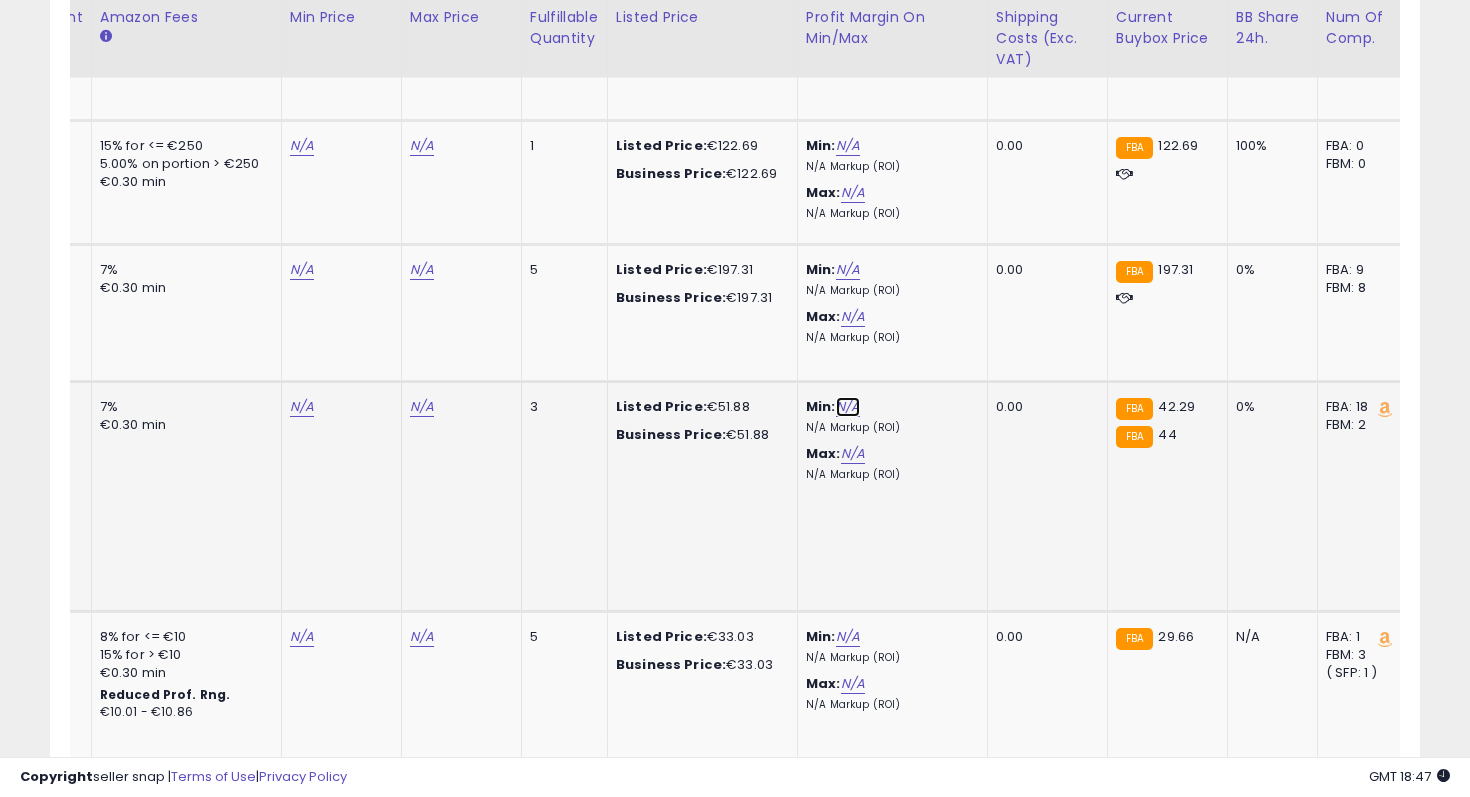 click on "N/A" at bounding box center [848, 407] 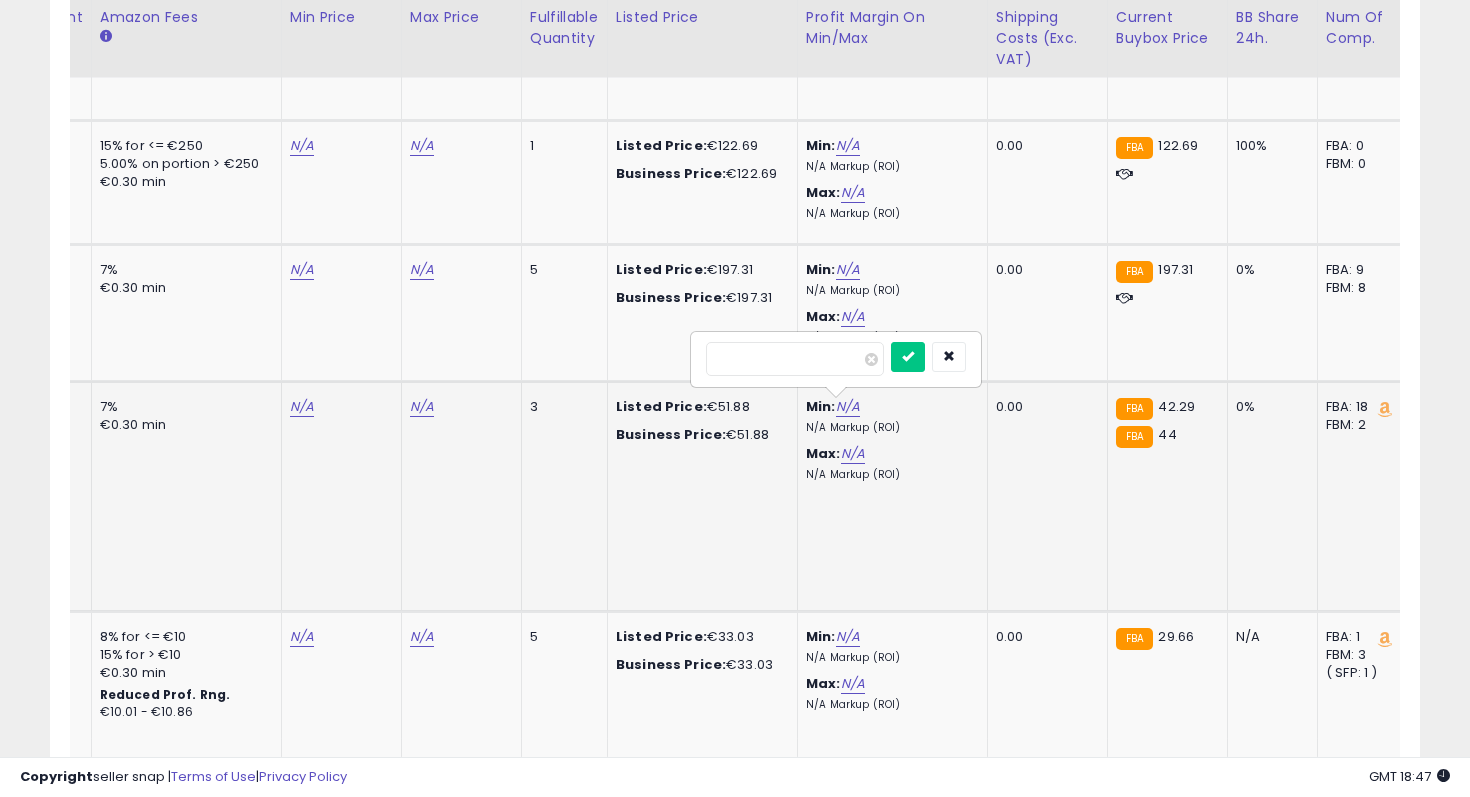 type on "**" 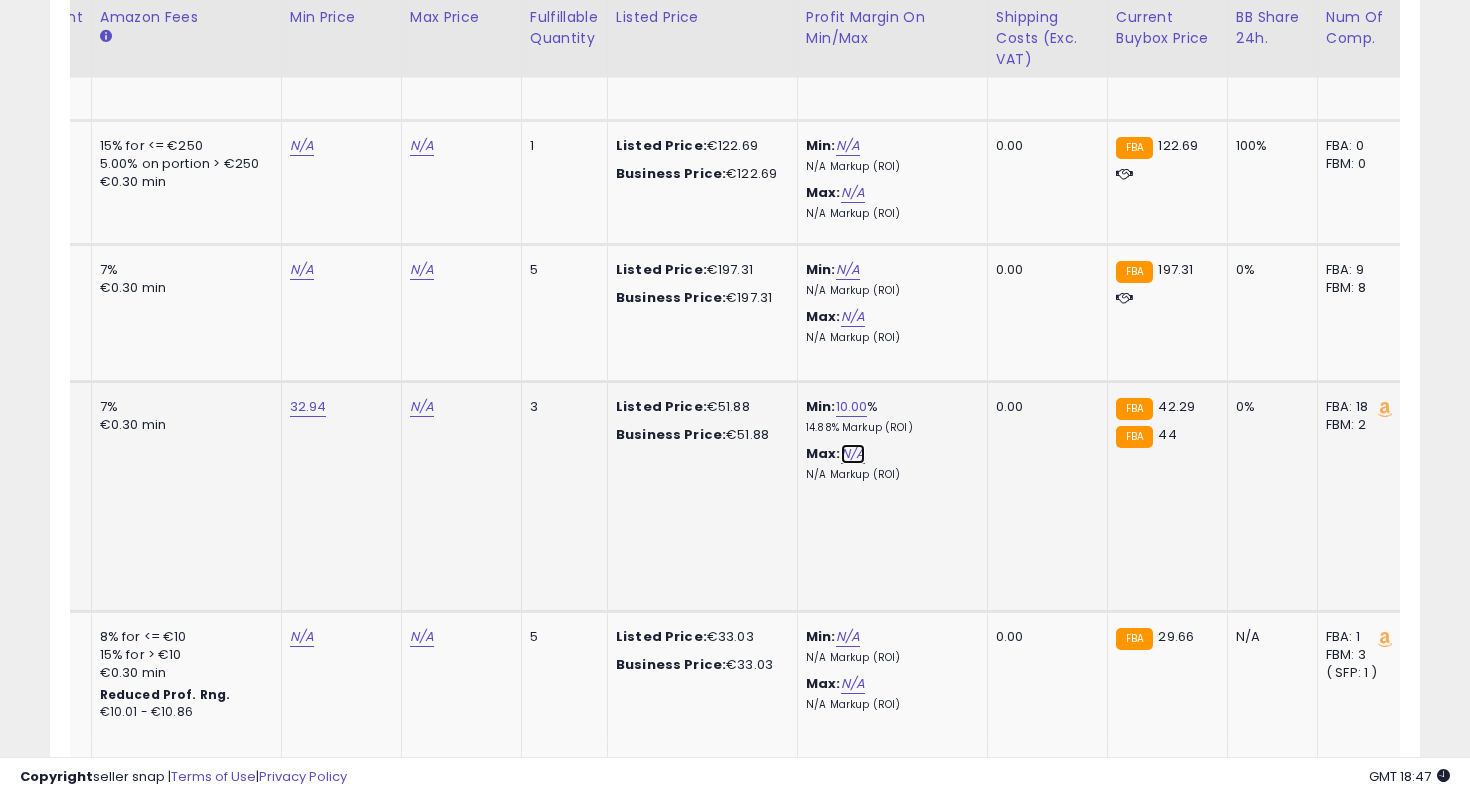 click on "N/A" at bounding box center (853, 454) 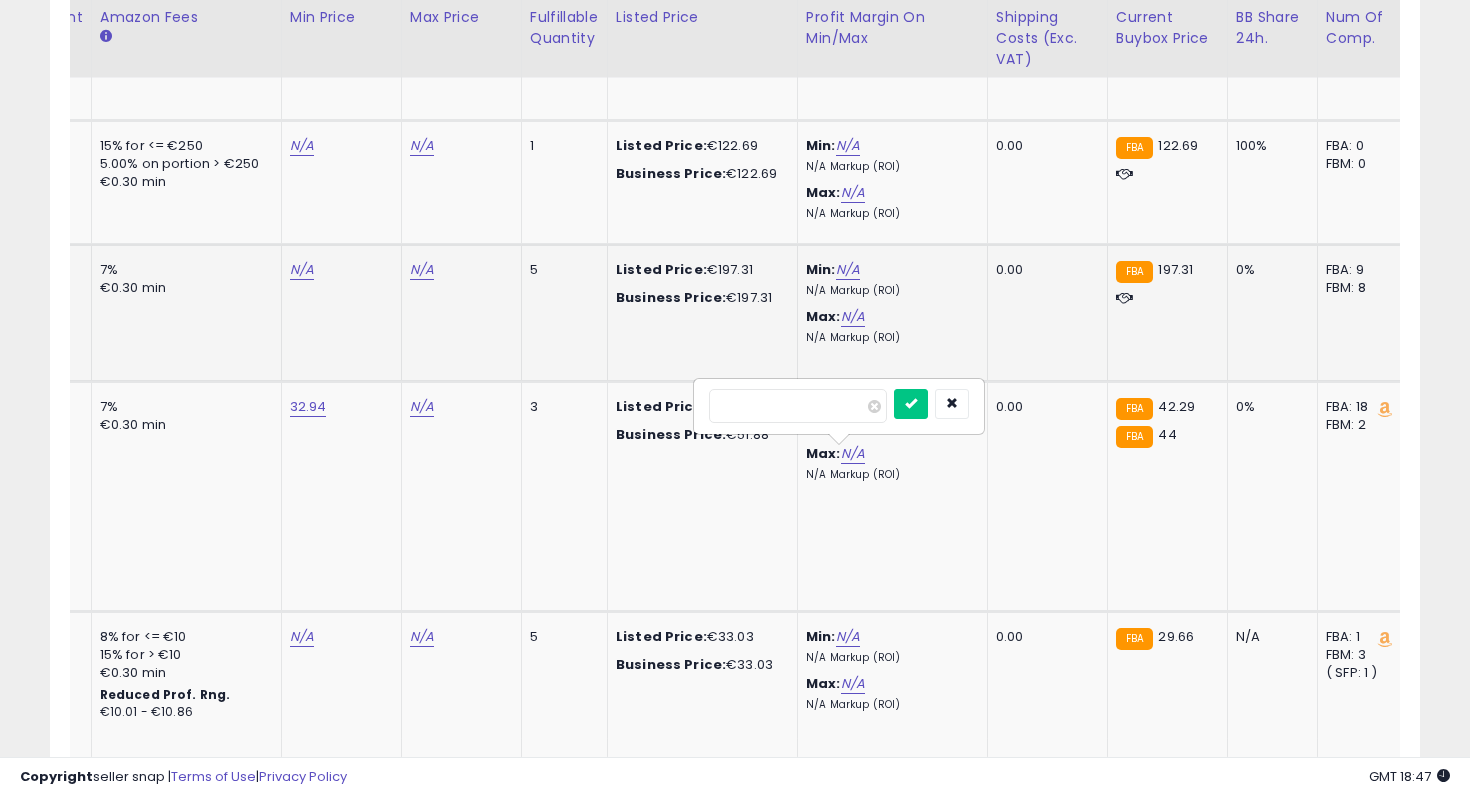 type on "**" 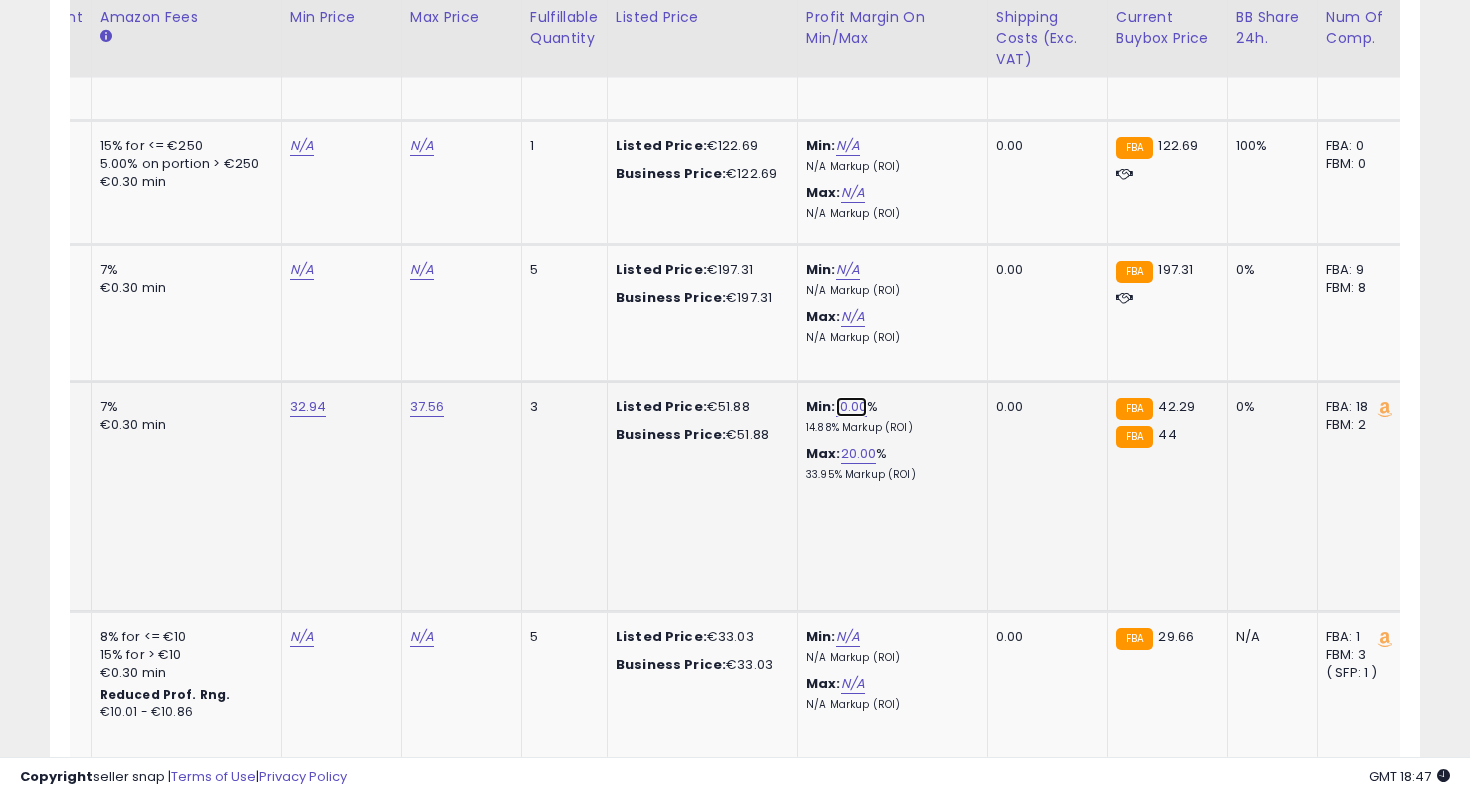 click on "10.00" at bounding box center [852, 407] 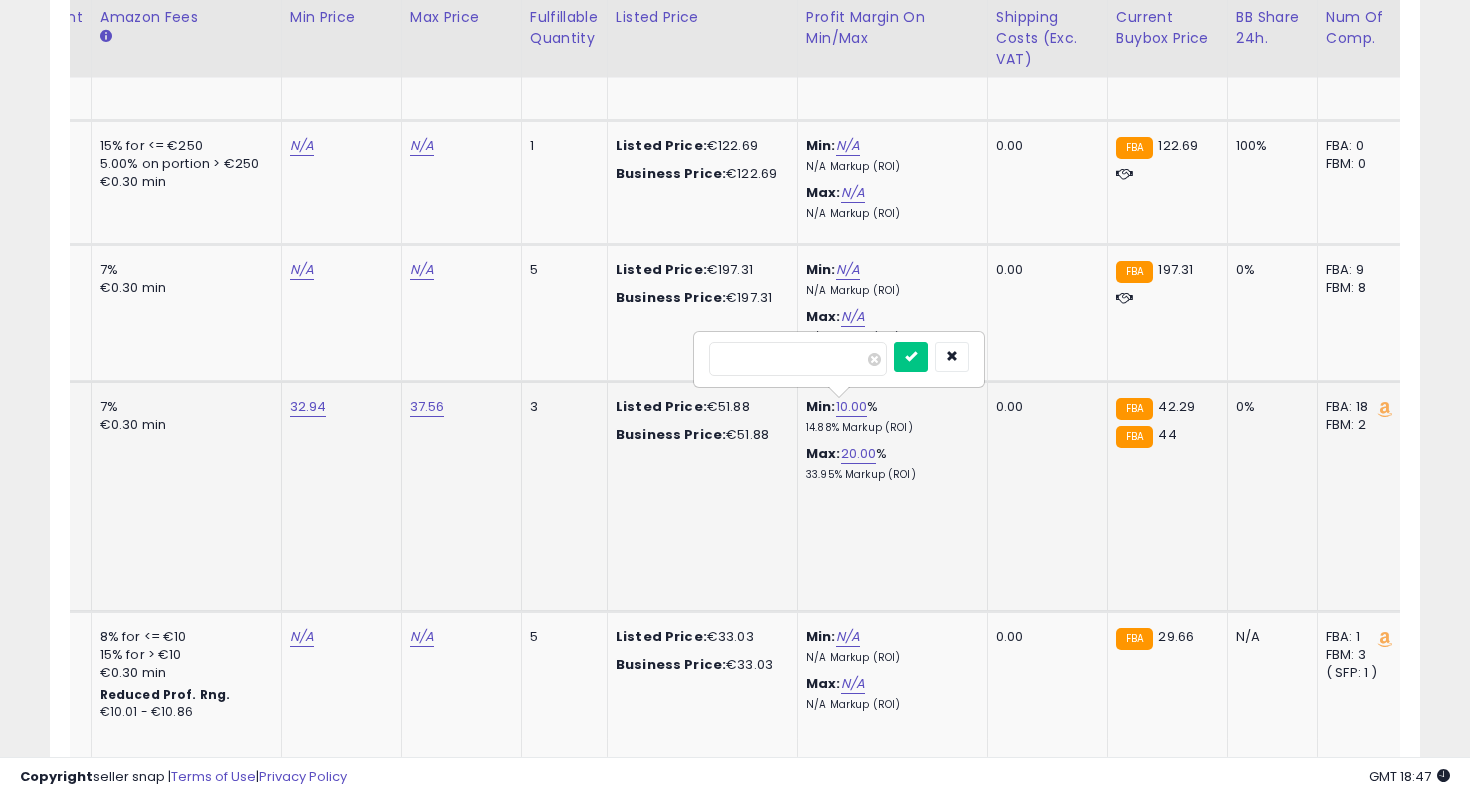 click on "*****" at bounding box center (798, 359) 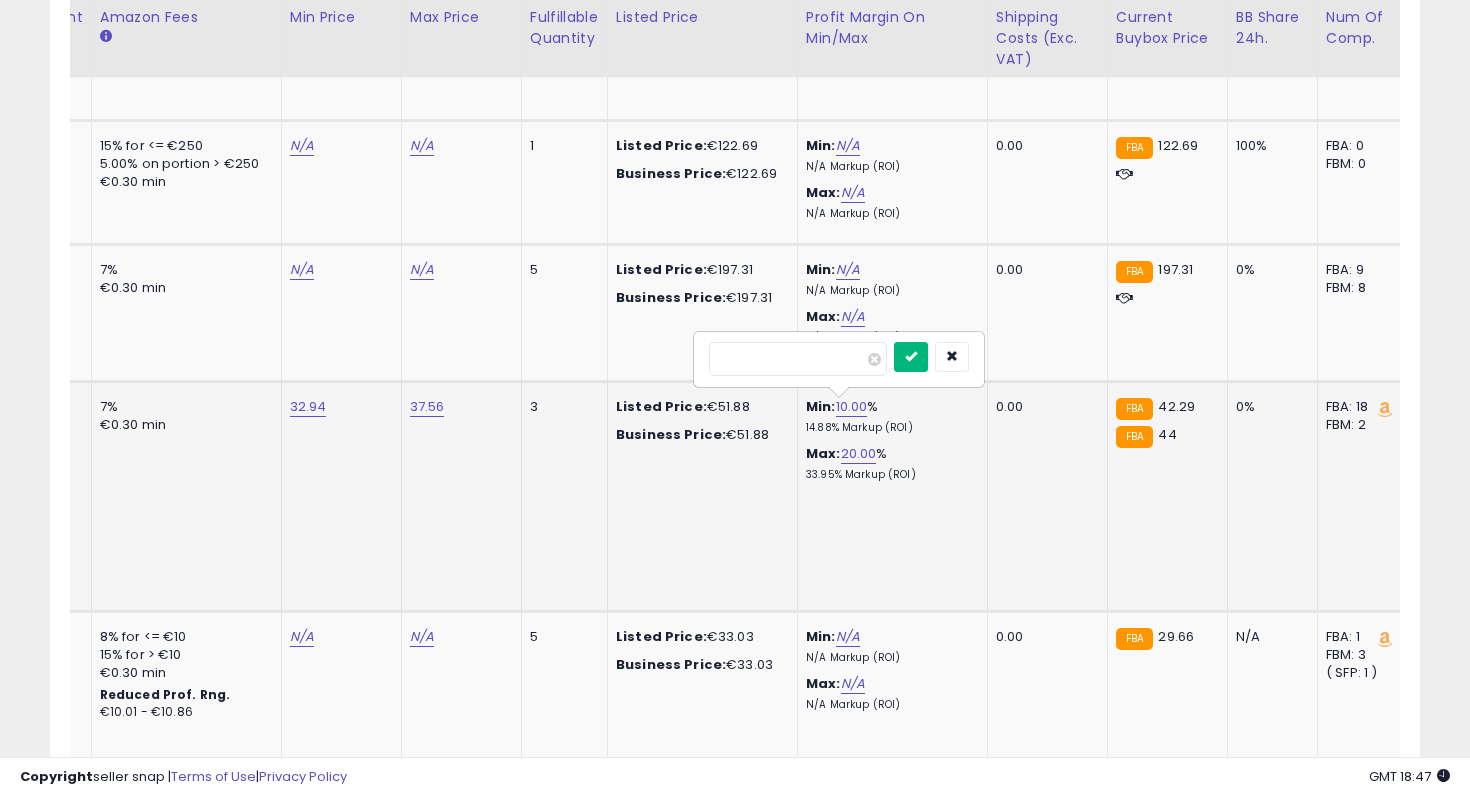 type on "**" 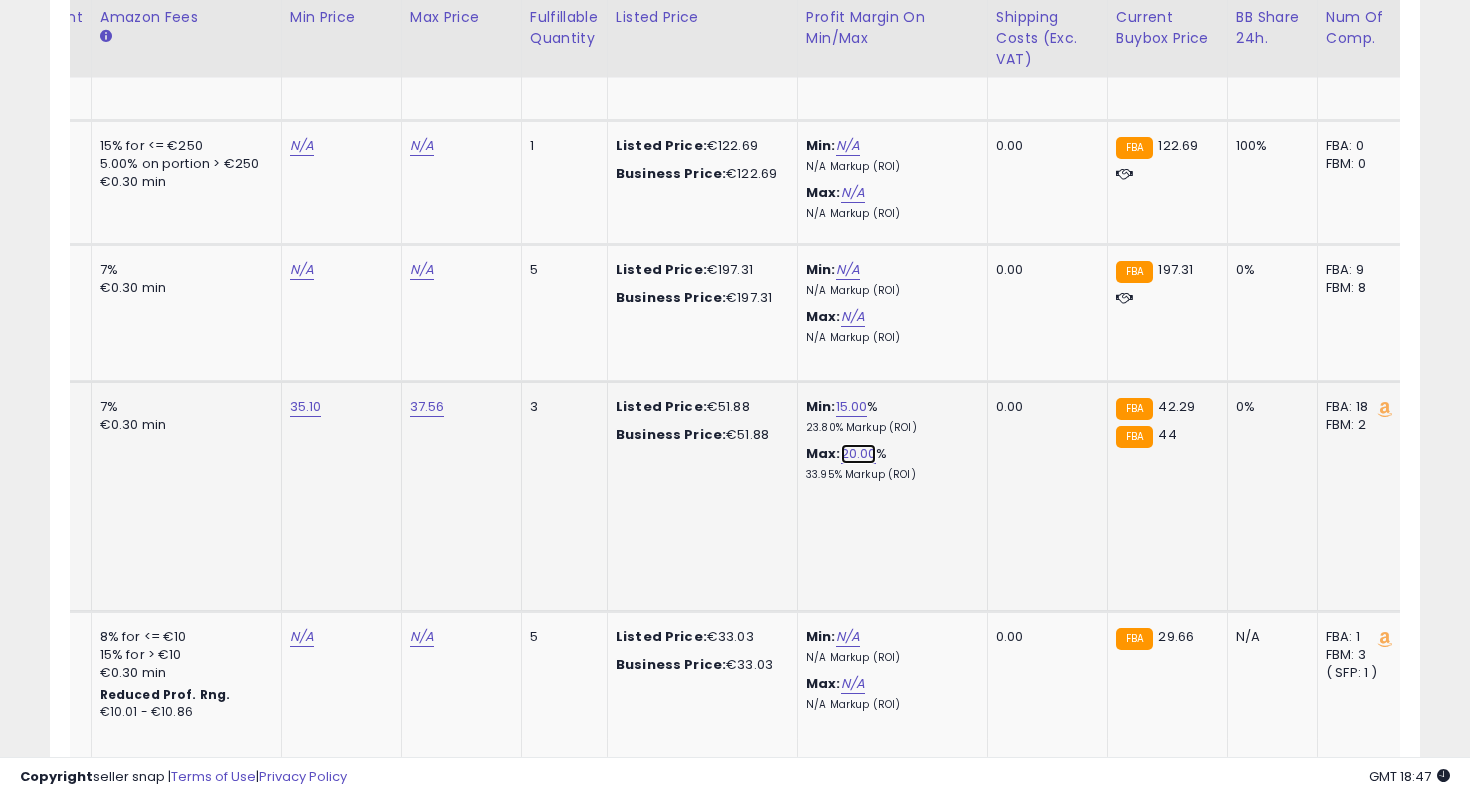 click on "20.00" at bounding box center [859, 454] 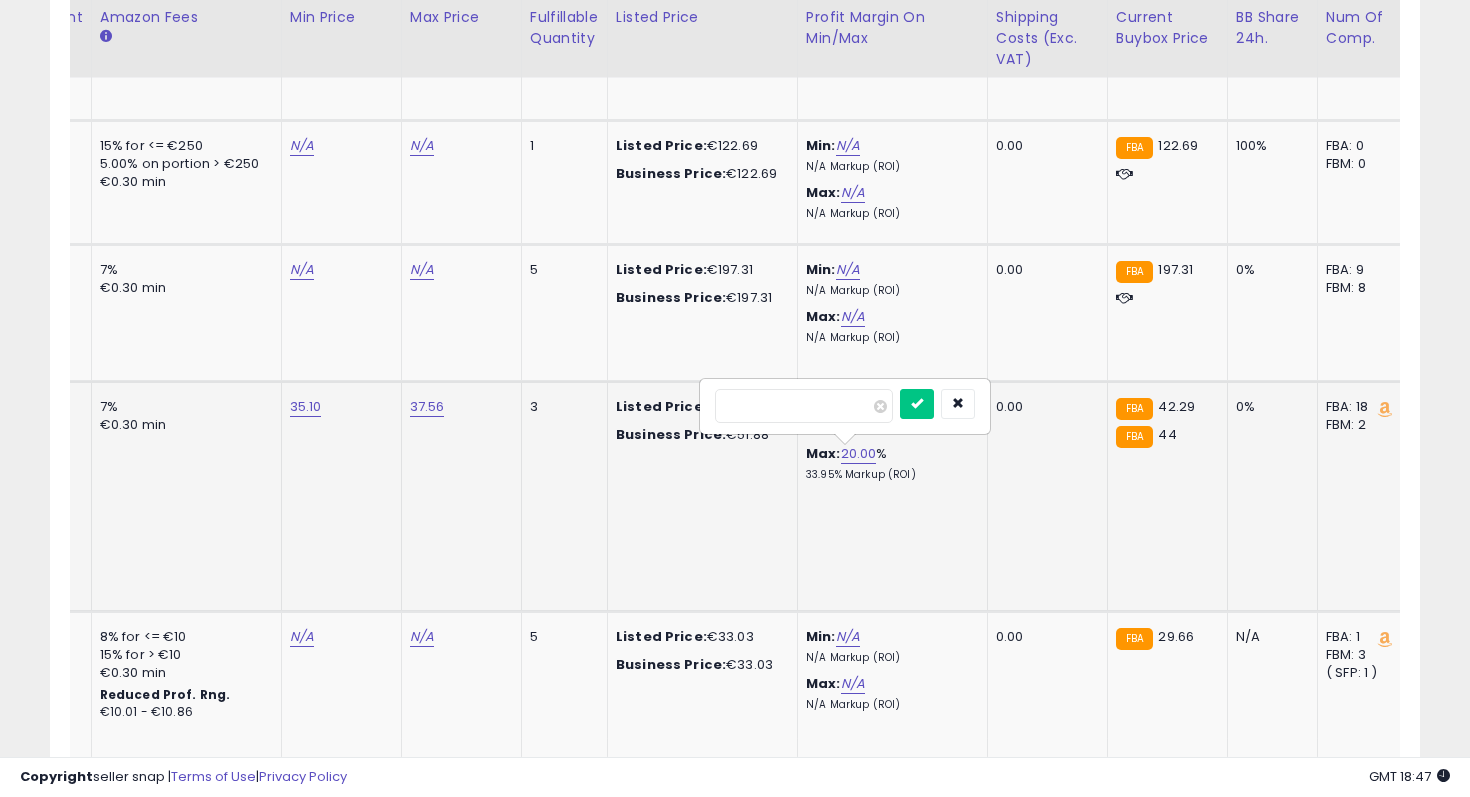 click on "*****" at bounding box center (804, 406) 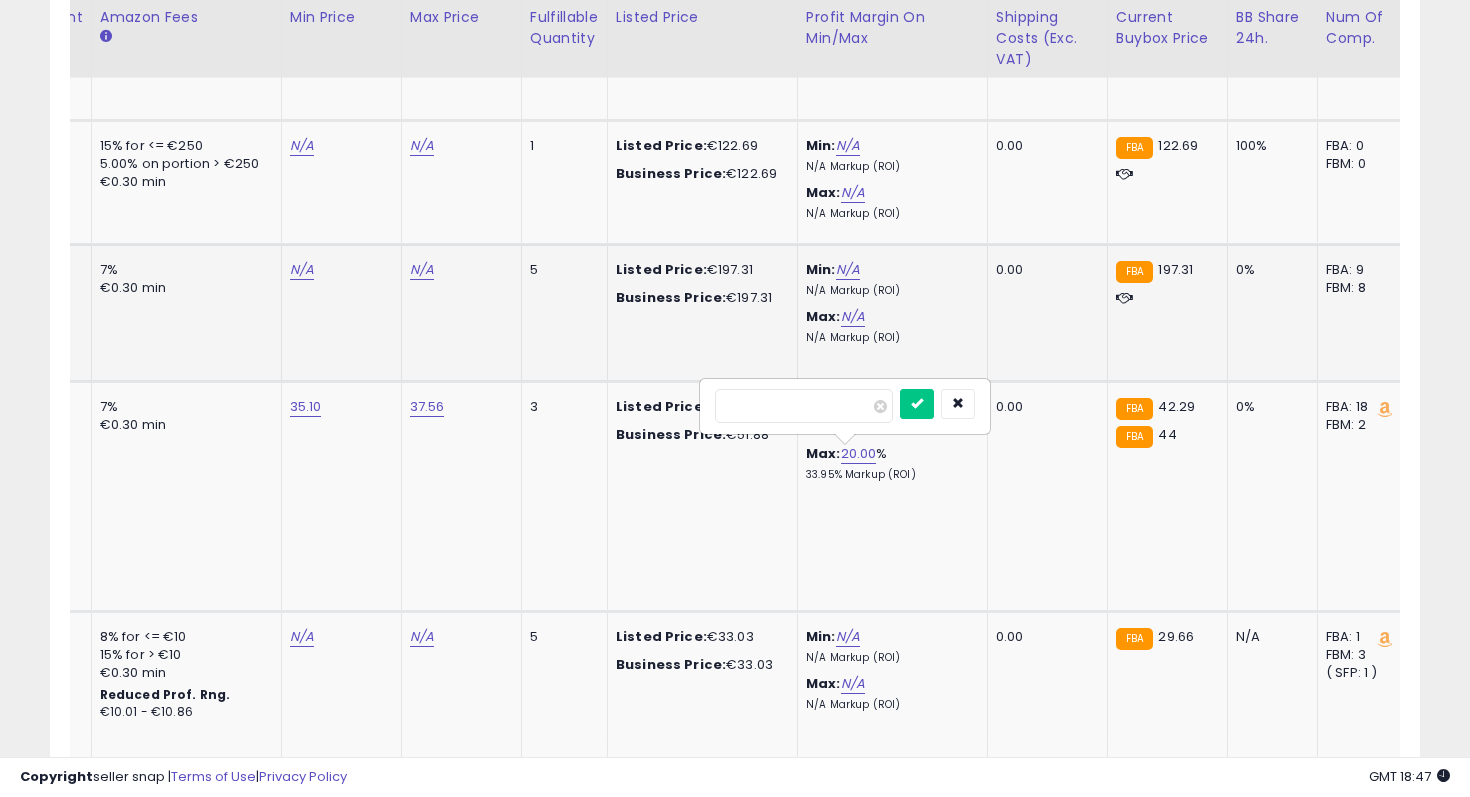 type on "**" 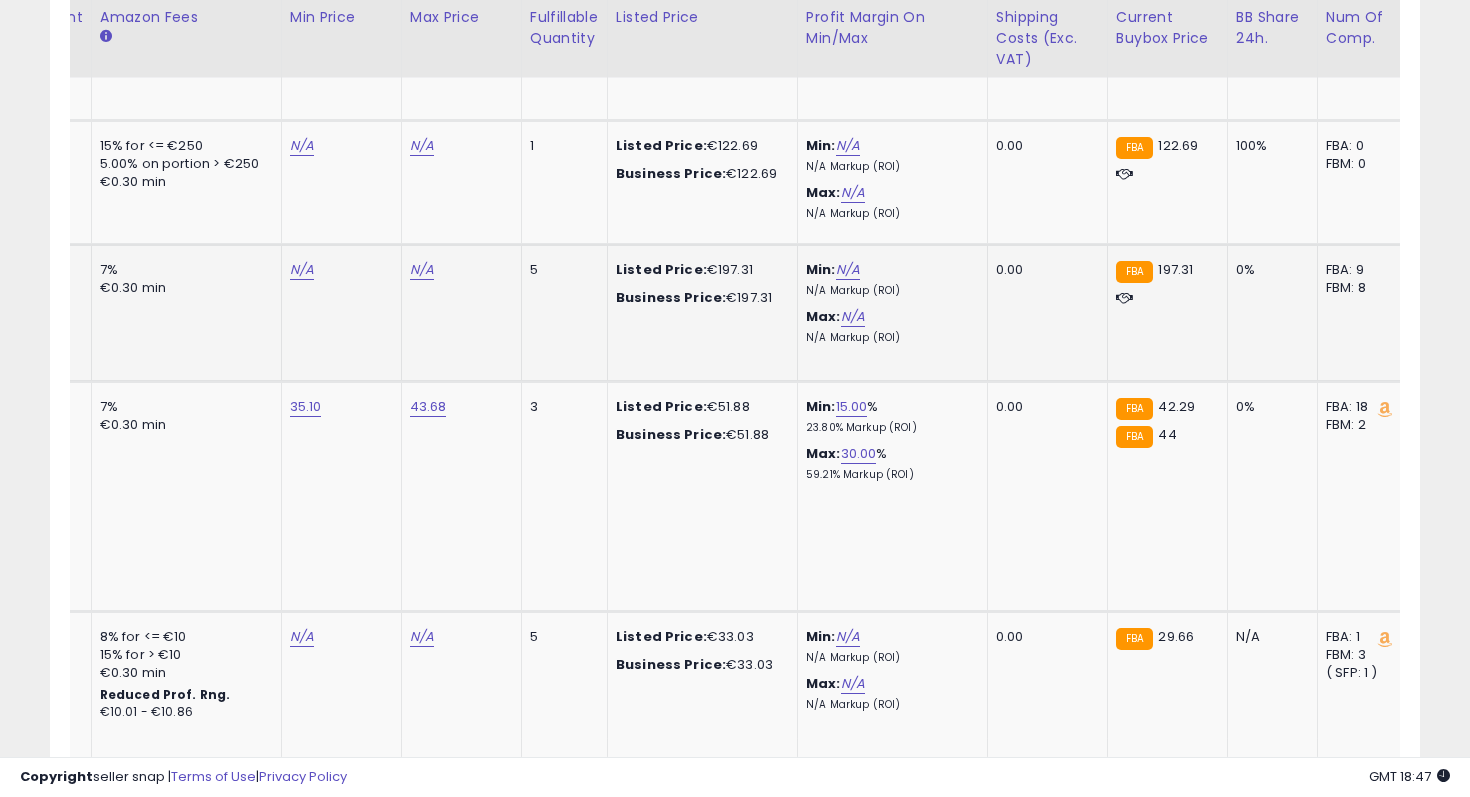 scroll, scrollTop: 0, scrollLeft: 578, axis: horizontal 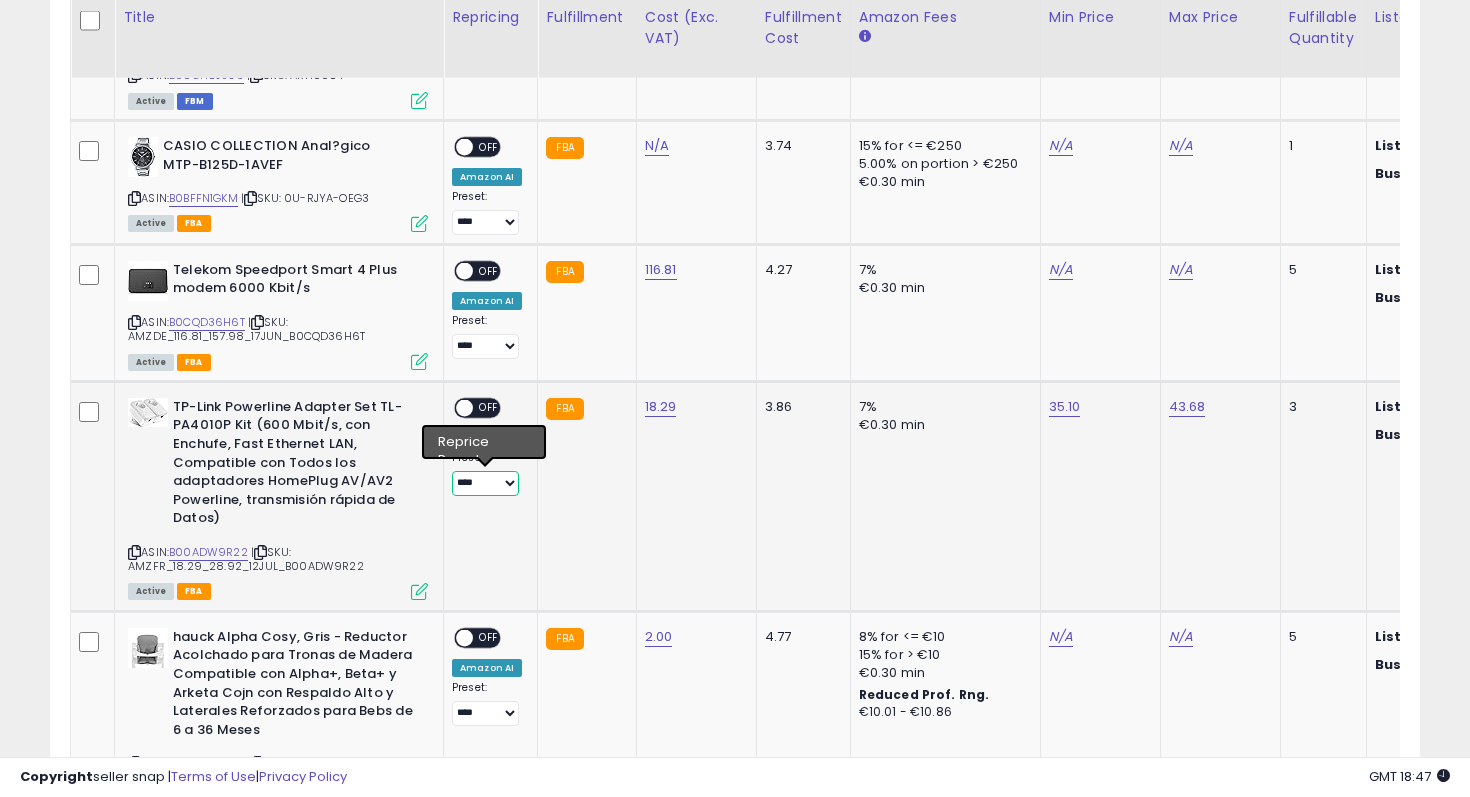 click on "**** ********" at bounding box center (485, 483) 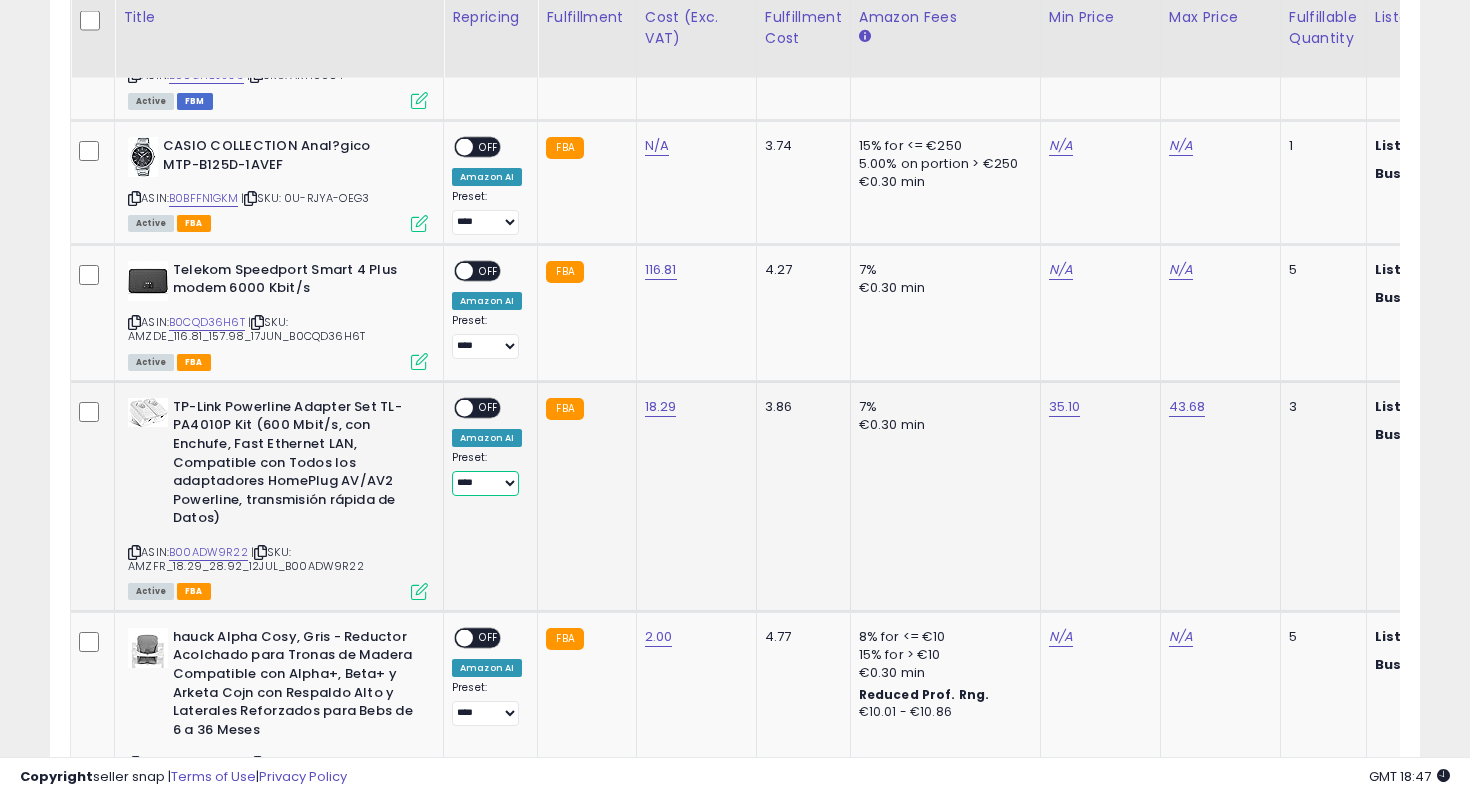 select on "********" 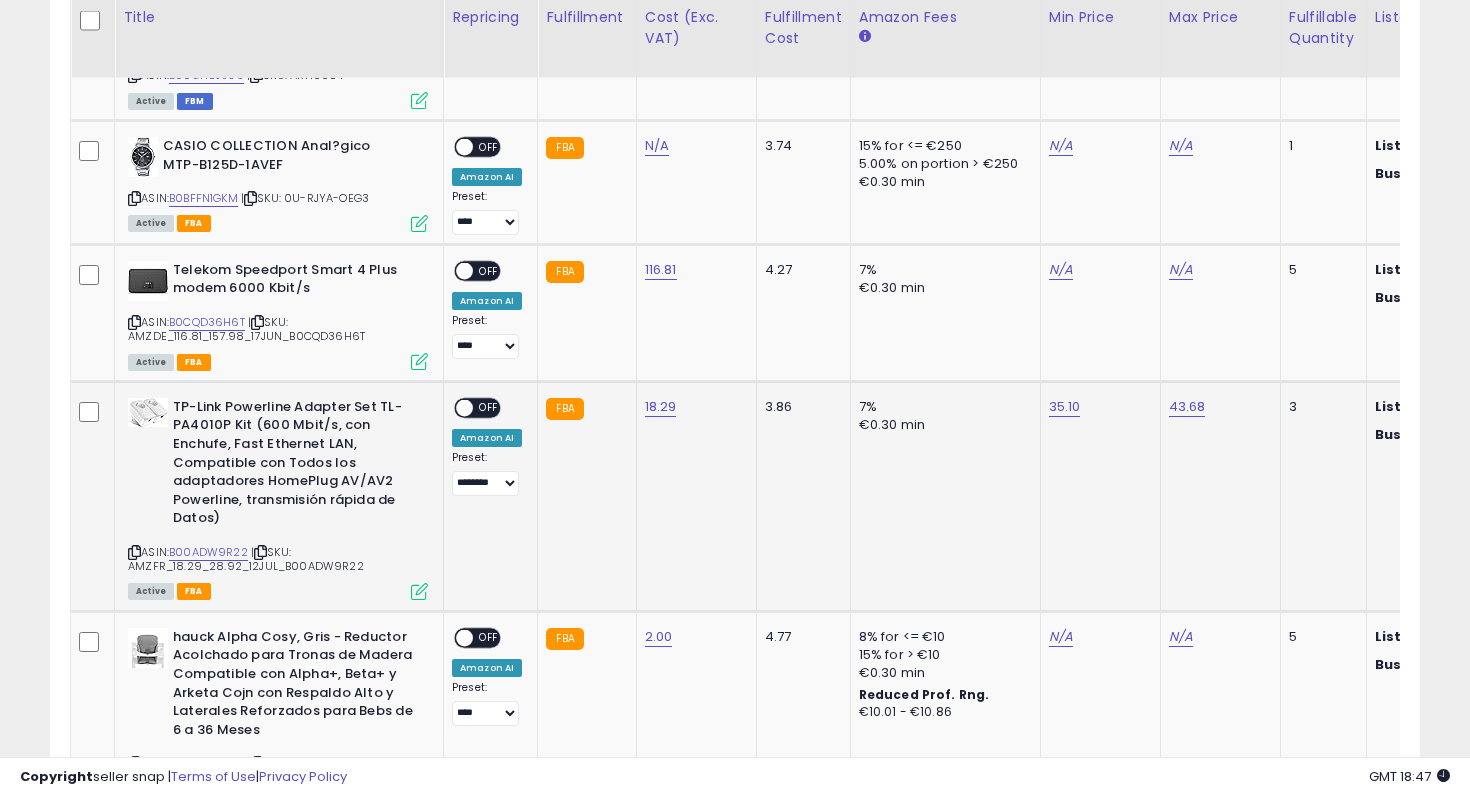click on "OFF" at bounding box center [489, 407] 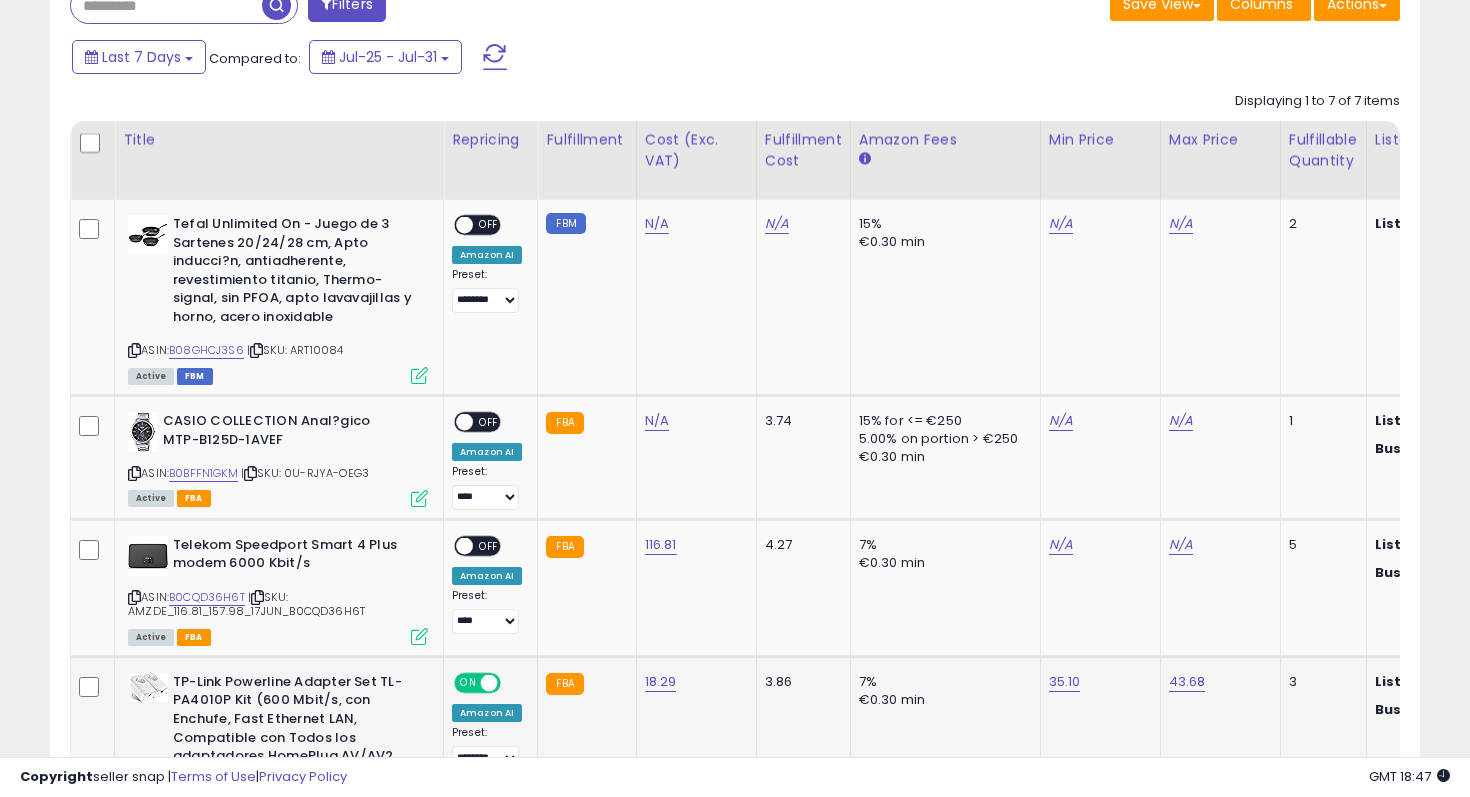 scroll, scrollTop: 0, scrollLeft: 0, axis: both 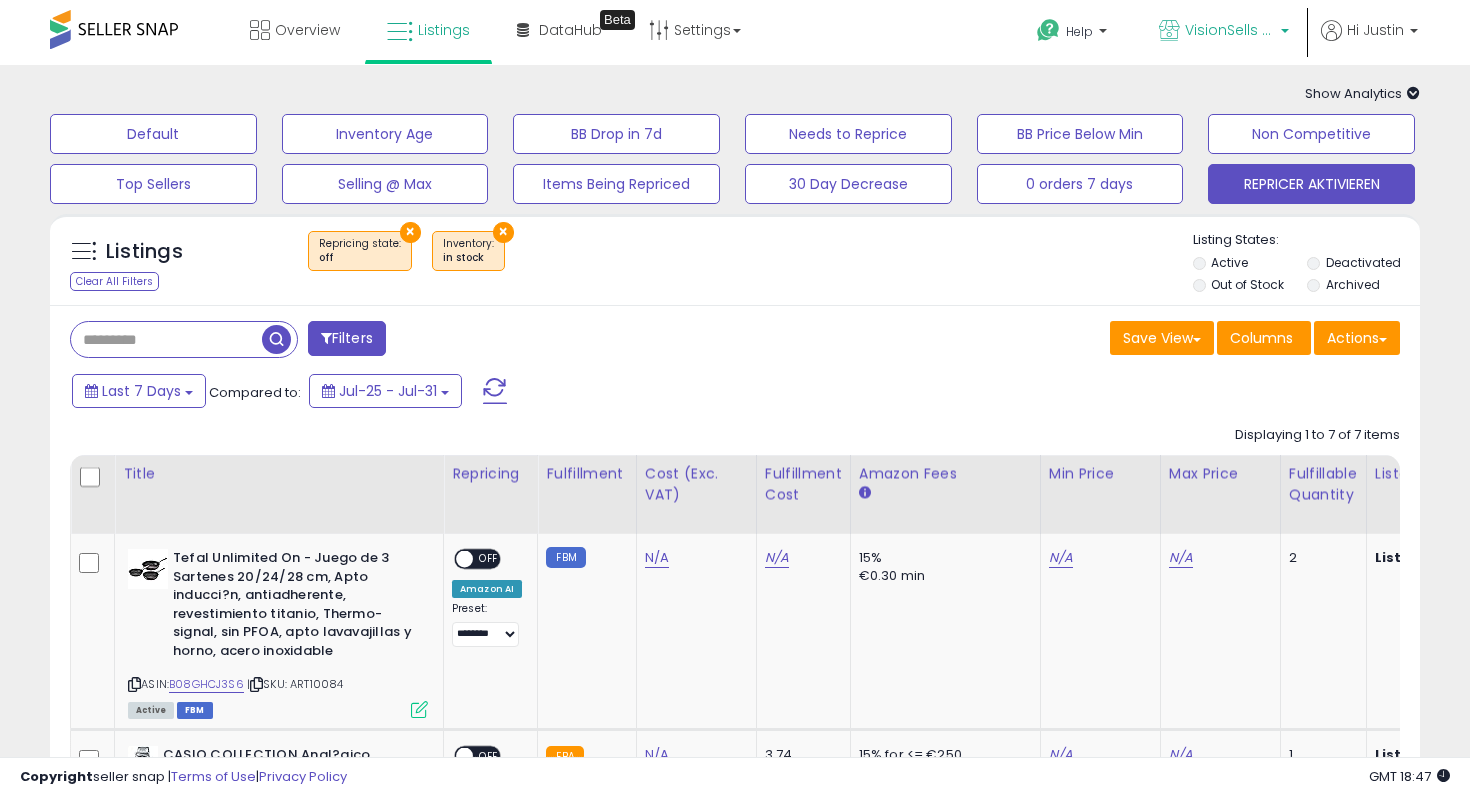 click on "VisionSells ES" at bounding box center (1224, 32) 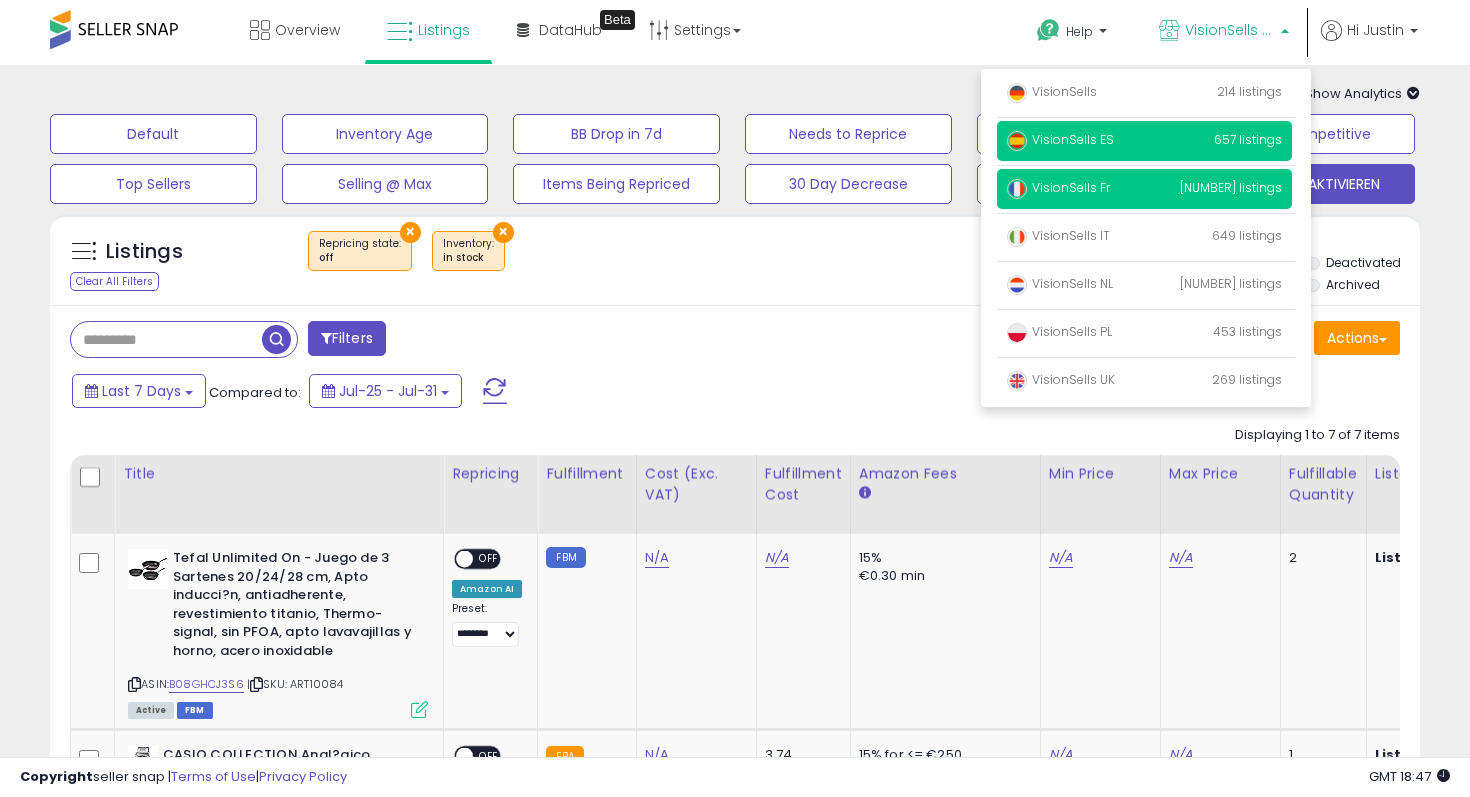click on "VisionSells Fr
665
listings" at bounding box center [1144, 189] 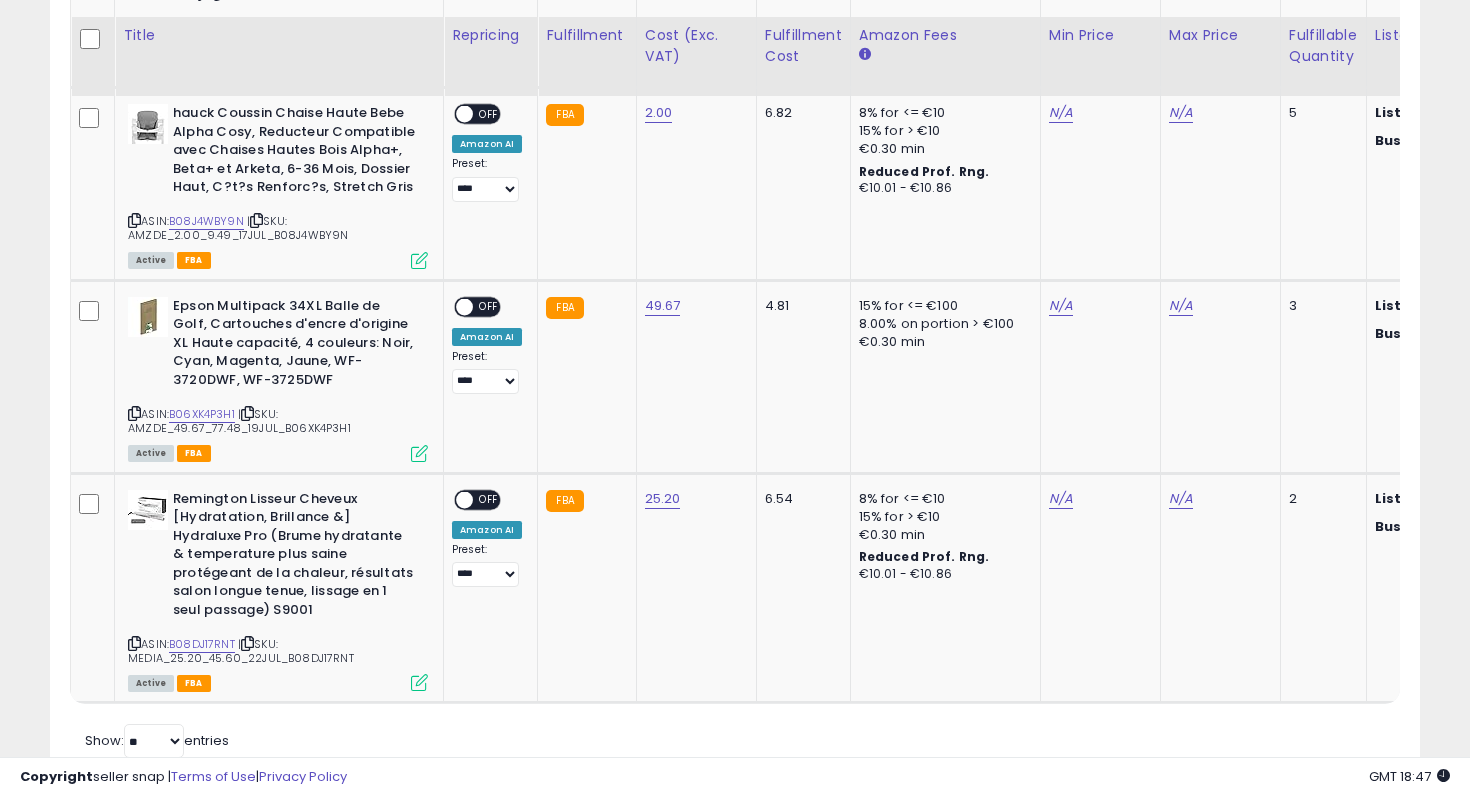 scroll, scrollTop: 857, scrollLeft: 0, axis: vertical 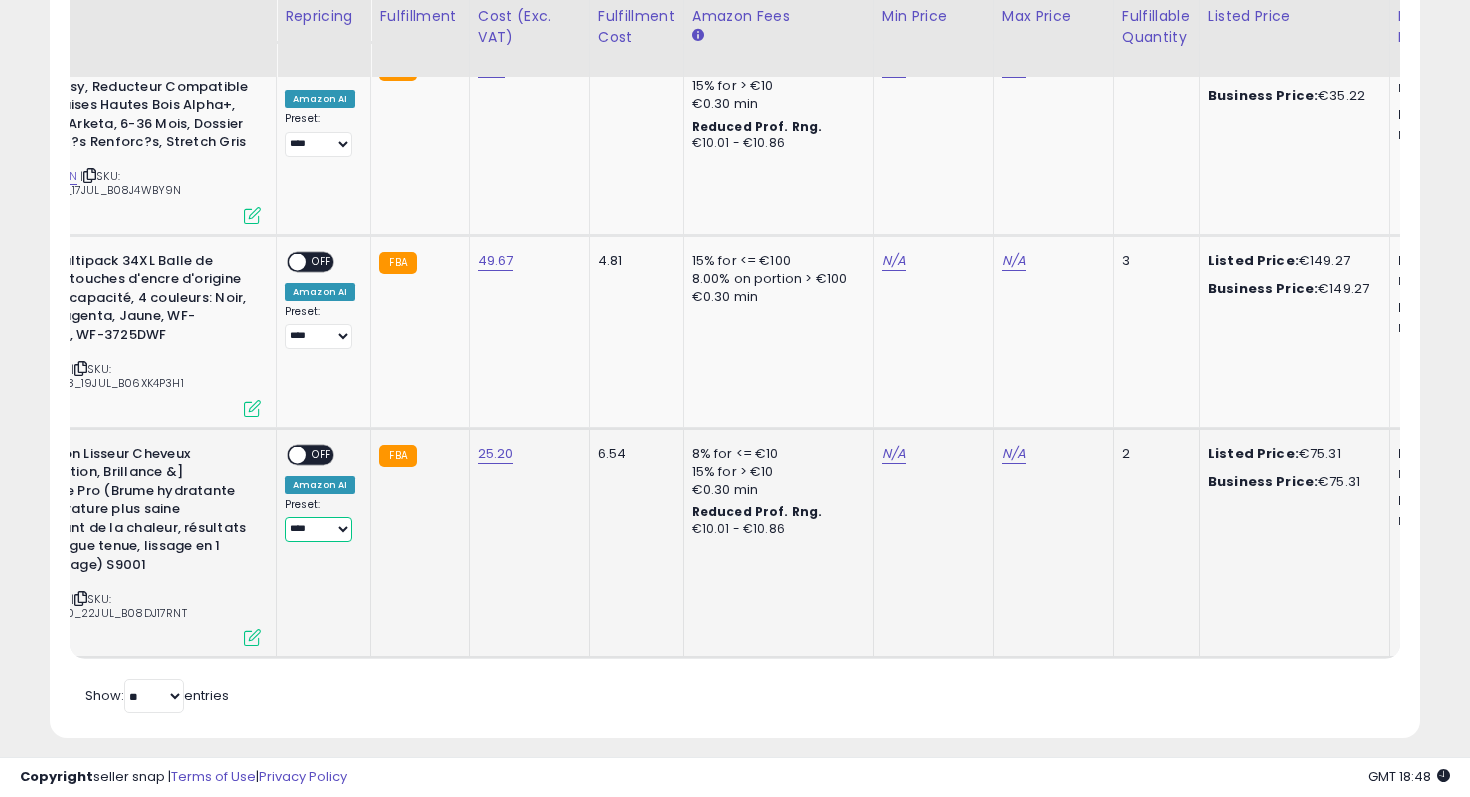 click on "**********" at bounding box center [318, 529] 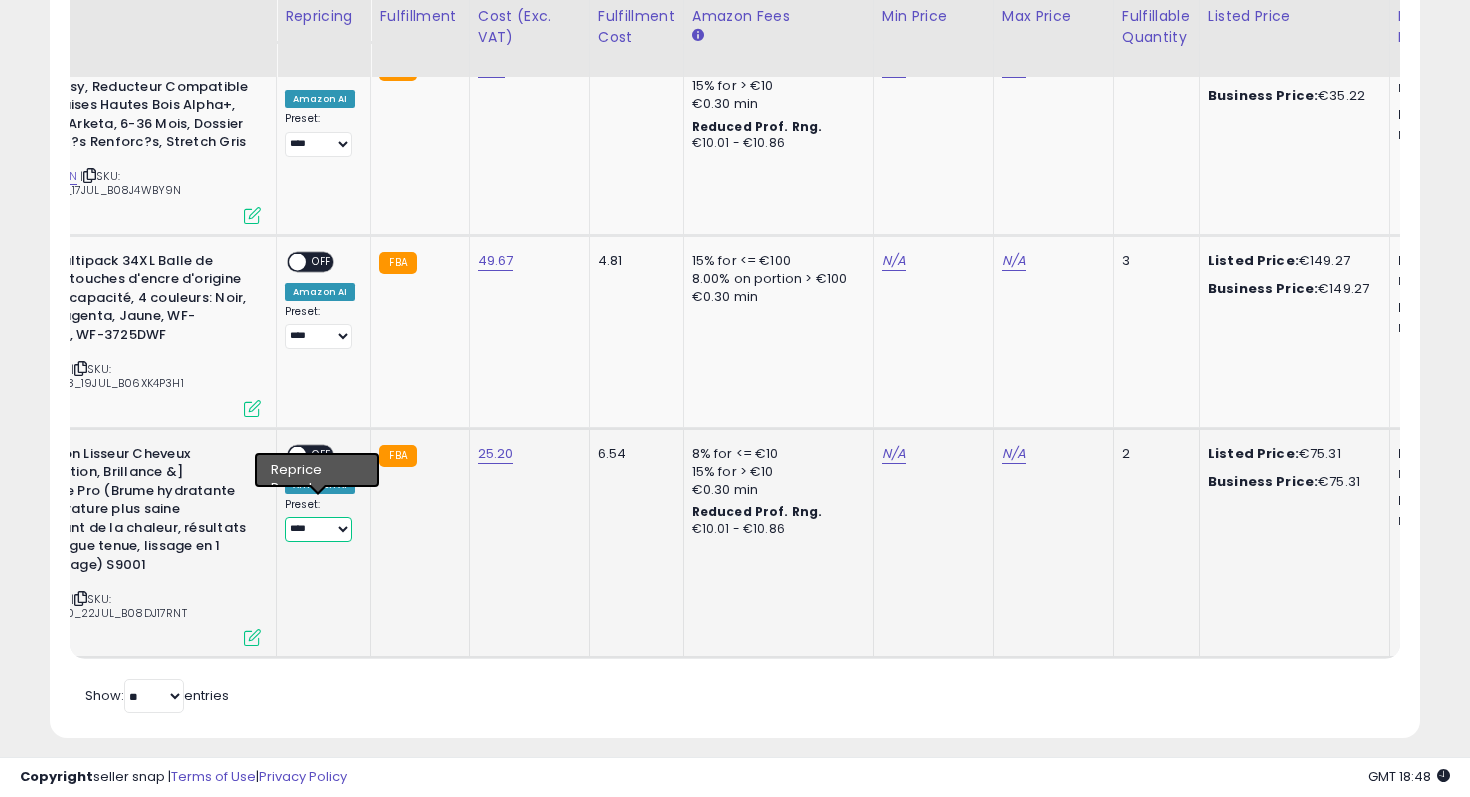 select on "********" 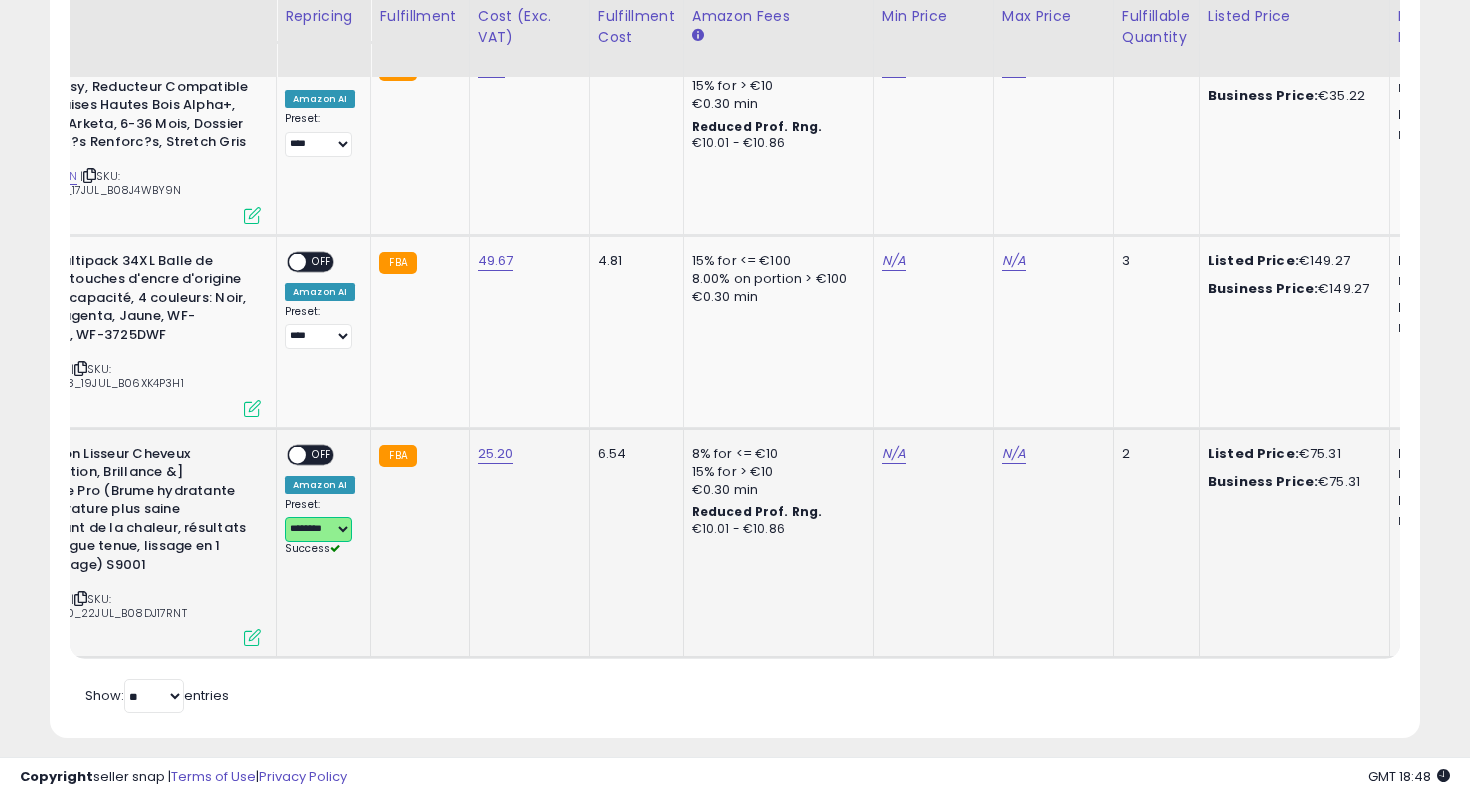 scroll, scrollTop: 0, scrollLeft: 619, axis: horizontal 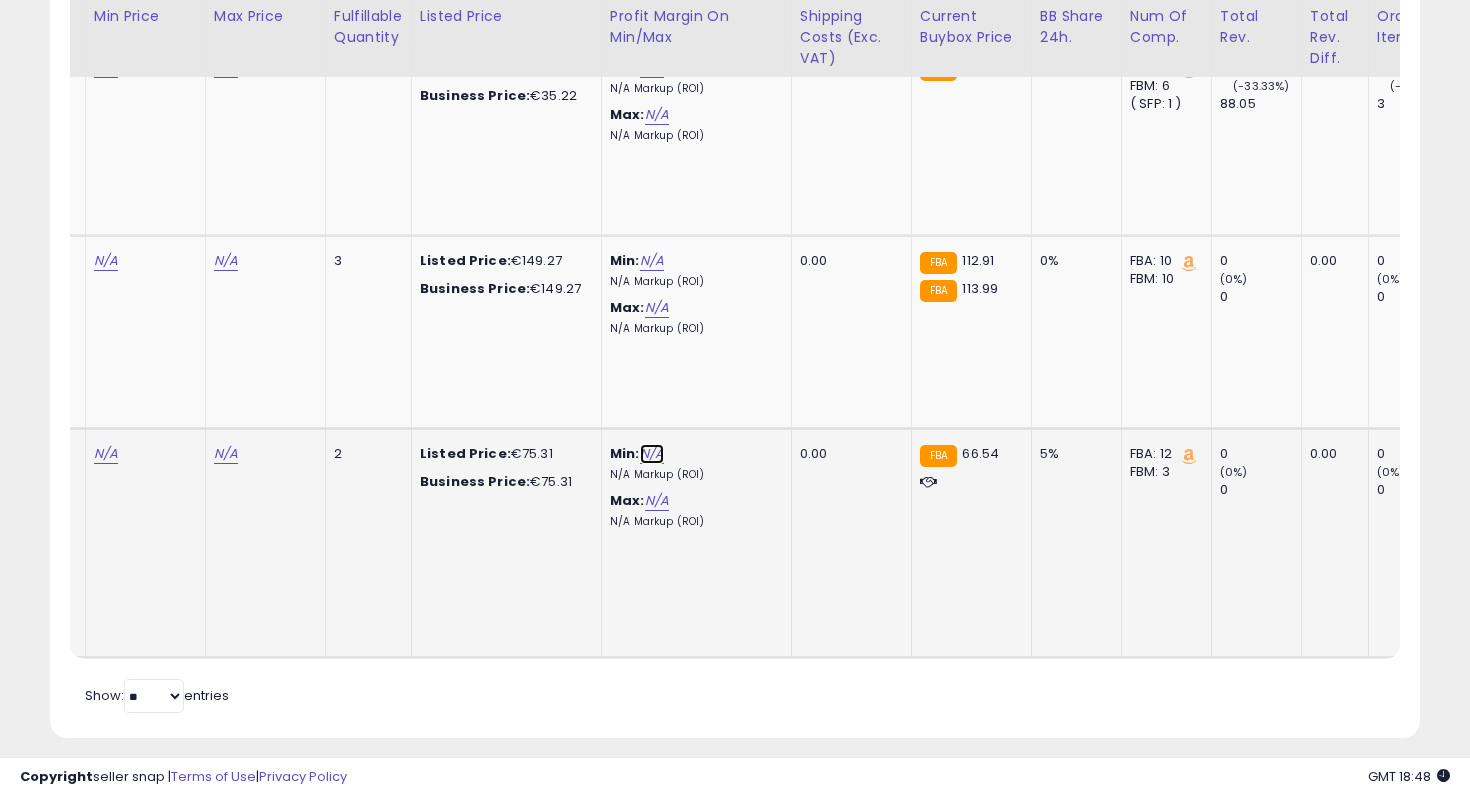 click on "N/A" at bounding box center (652, 454) 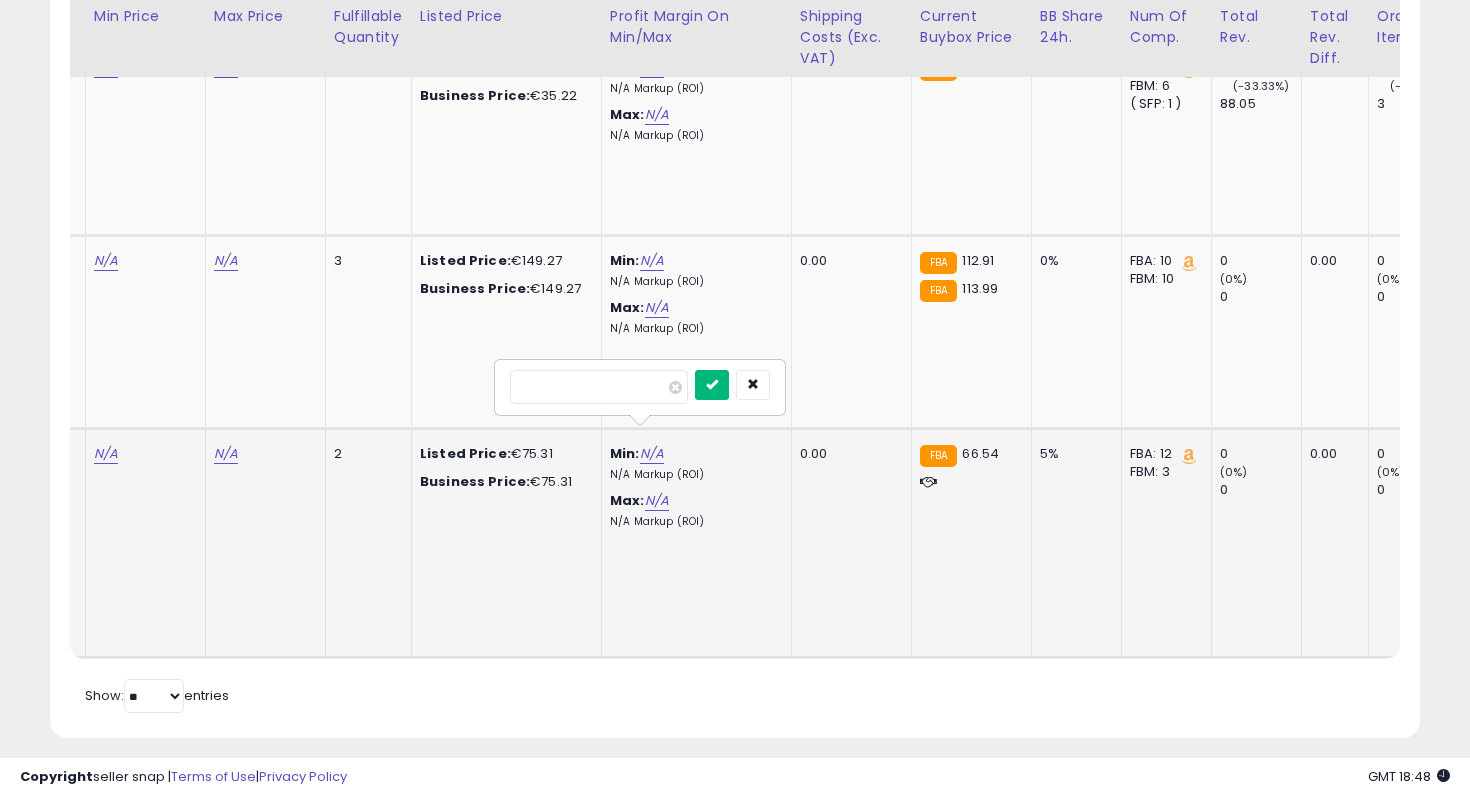 type on "**" 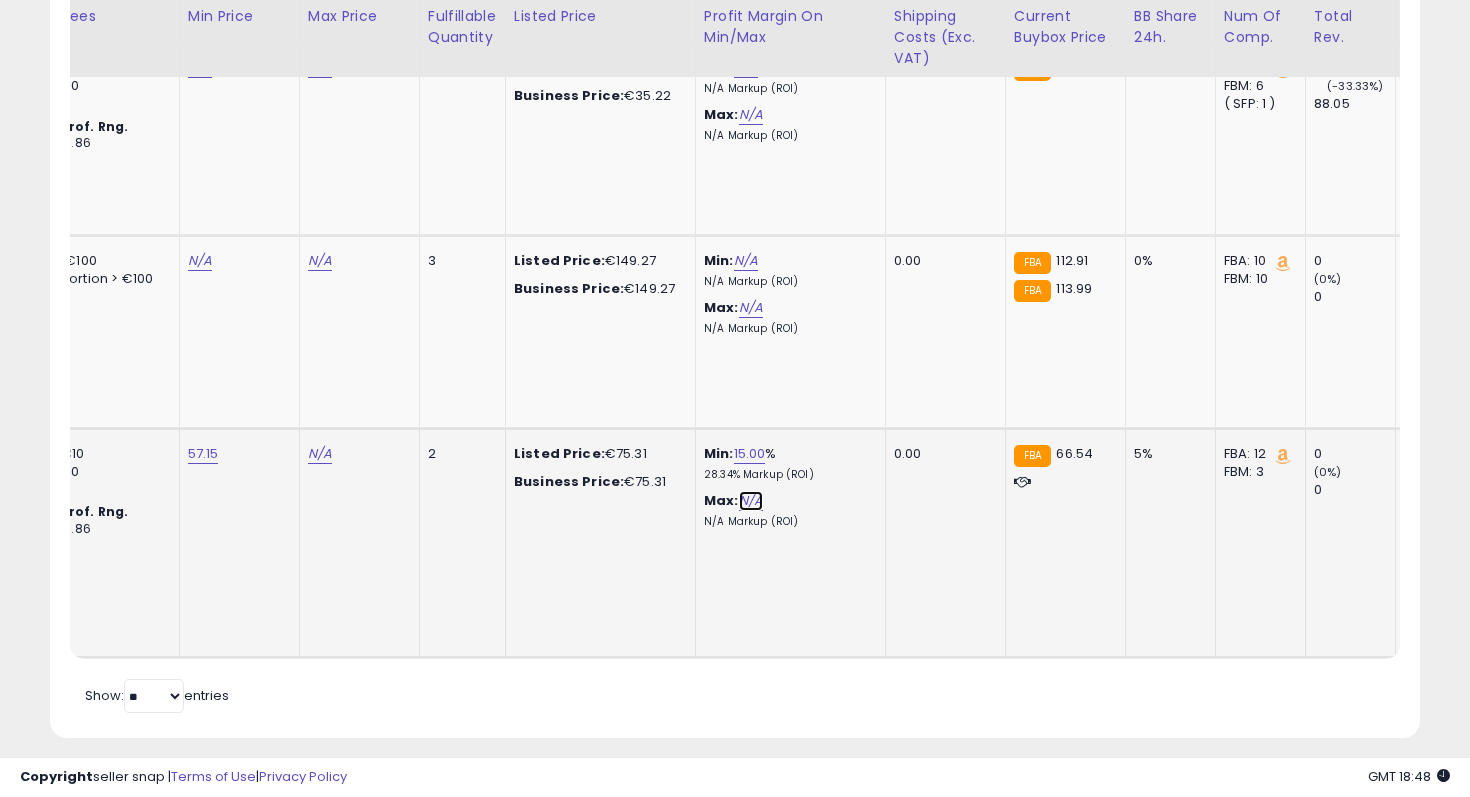 click on "N/A" at bounding box center [751, 501] 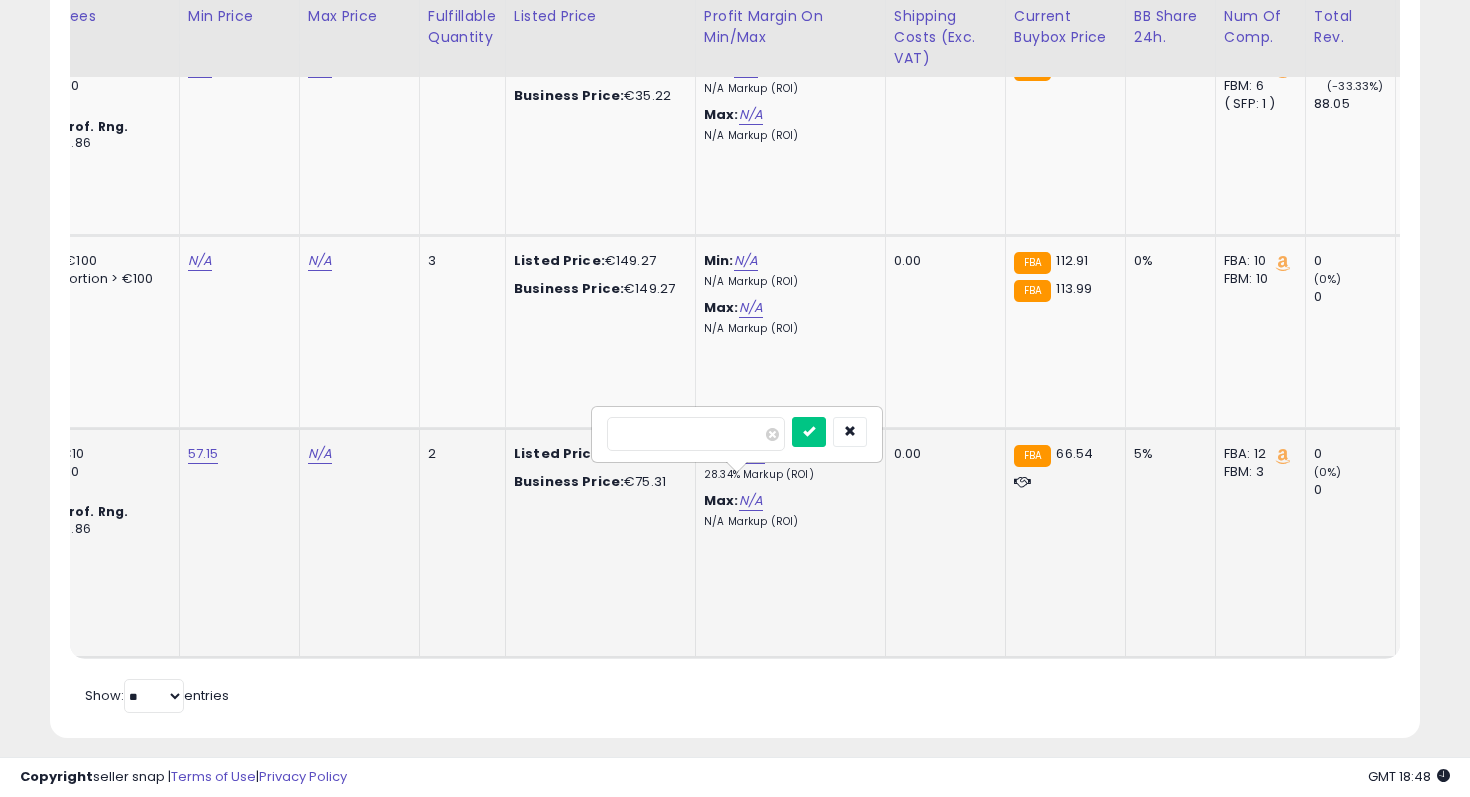 type on "**" 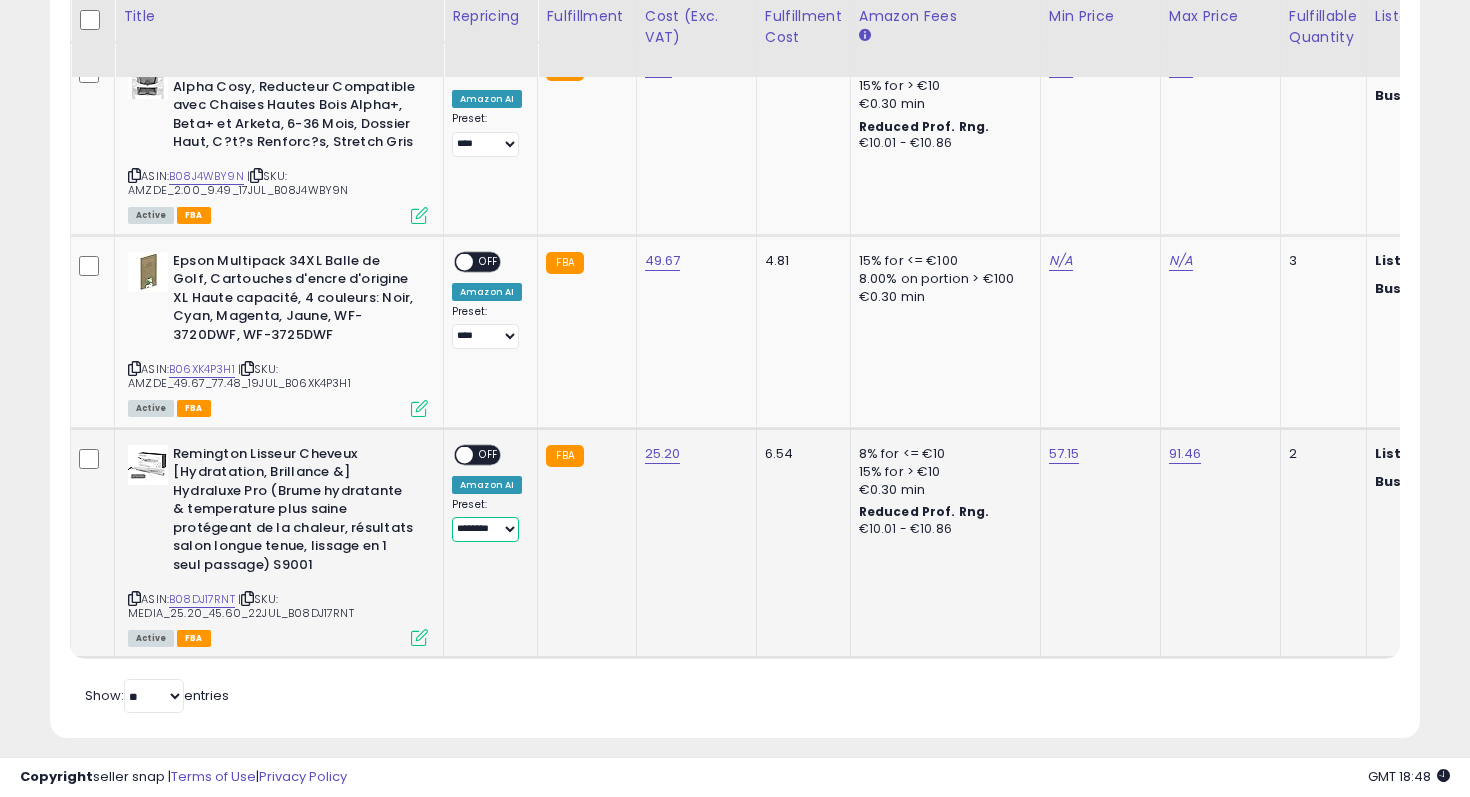 click on "**********" at bounding box center (485, 529) 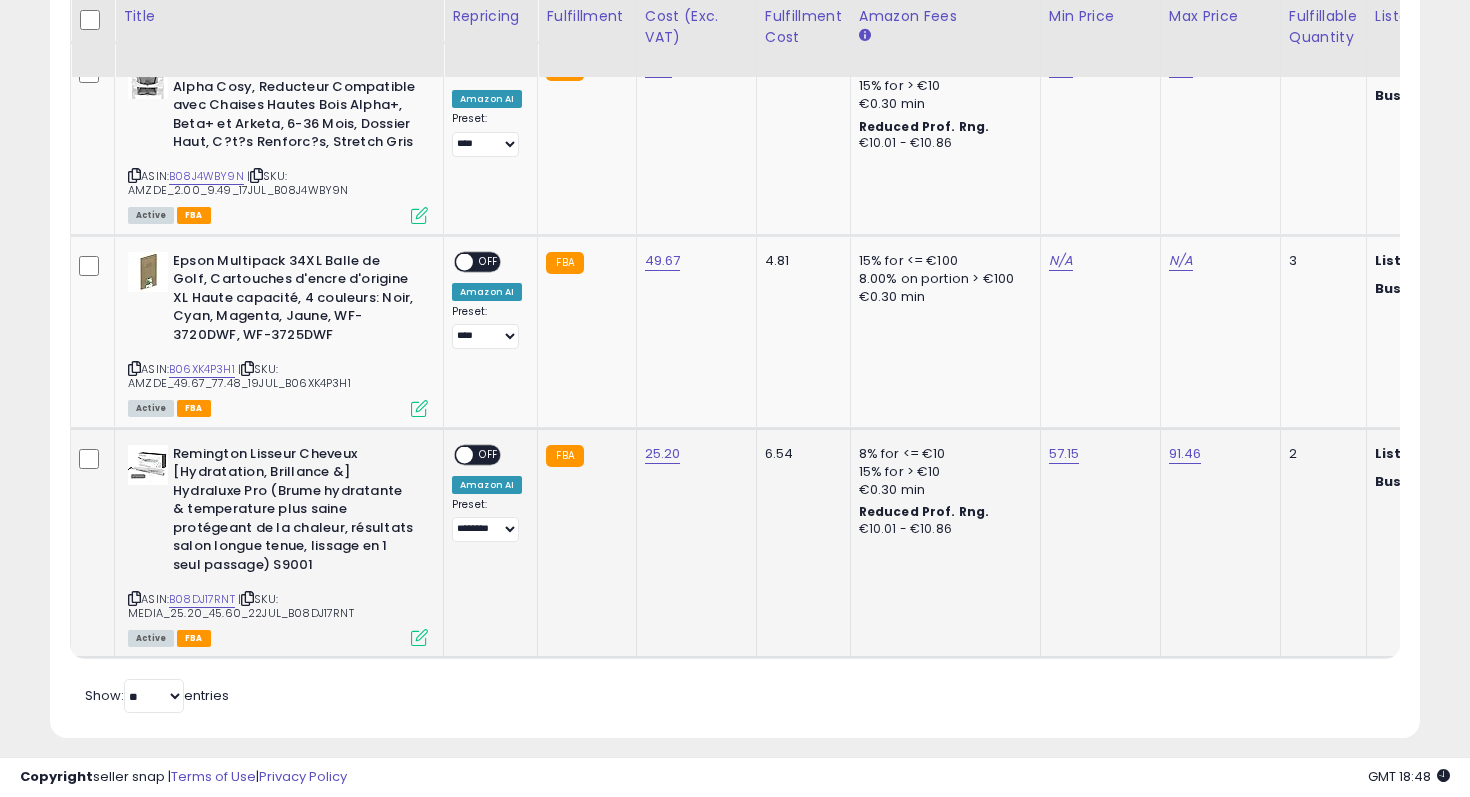click on "OFF" at bounding box center [489, 454] 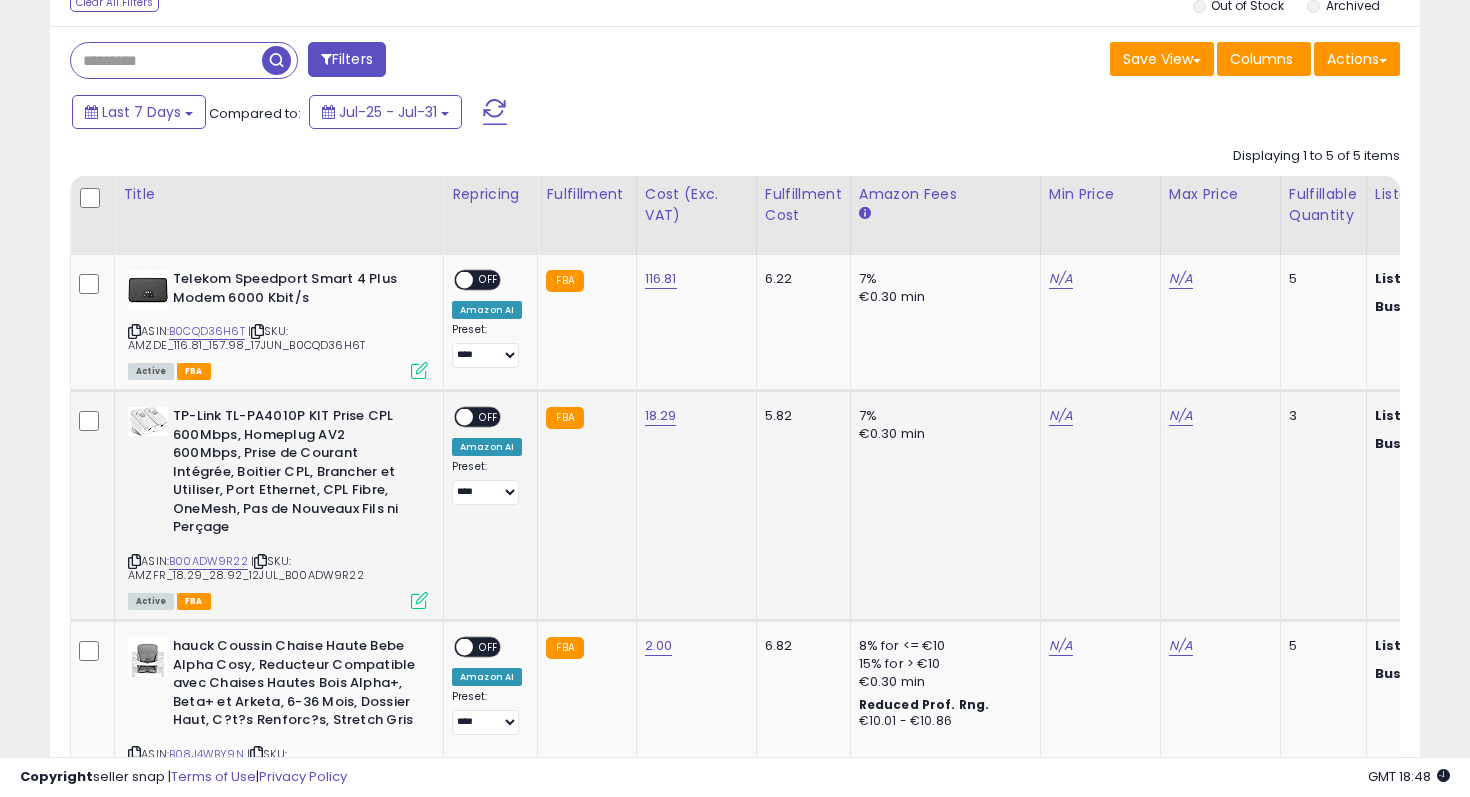 click on "18.29" 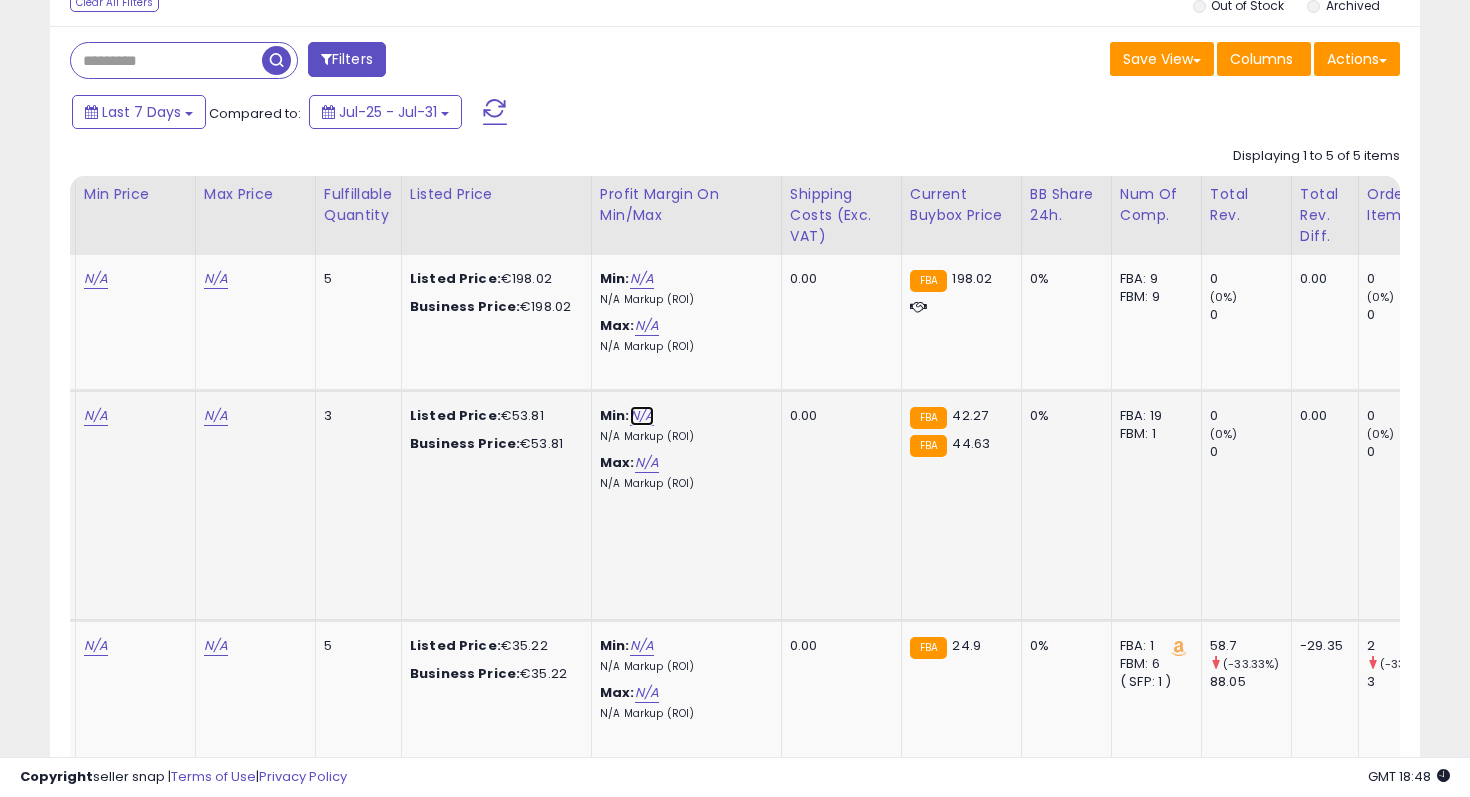 click on "N/A" at bounding box center (642, 416) 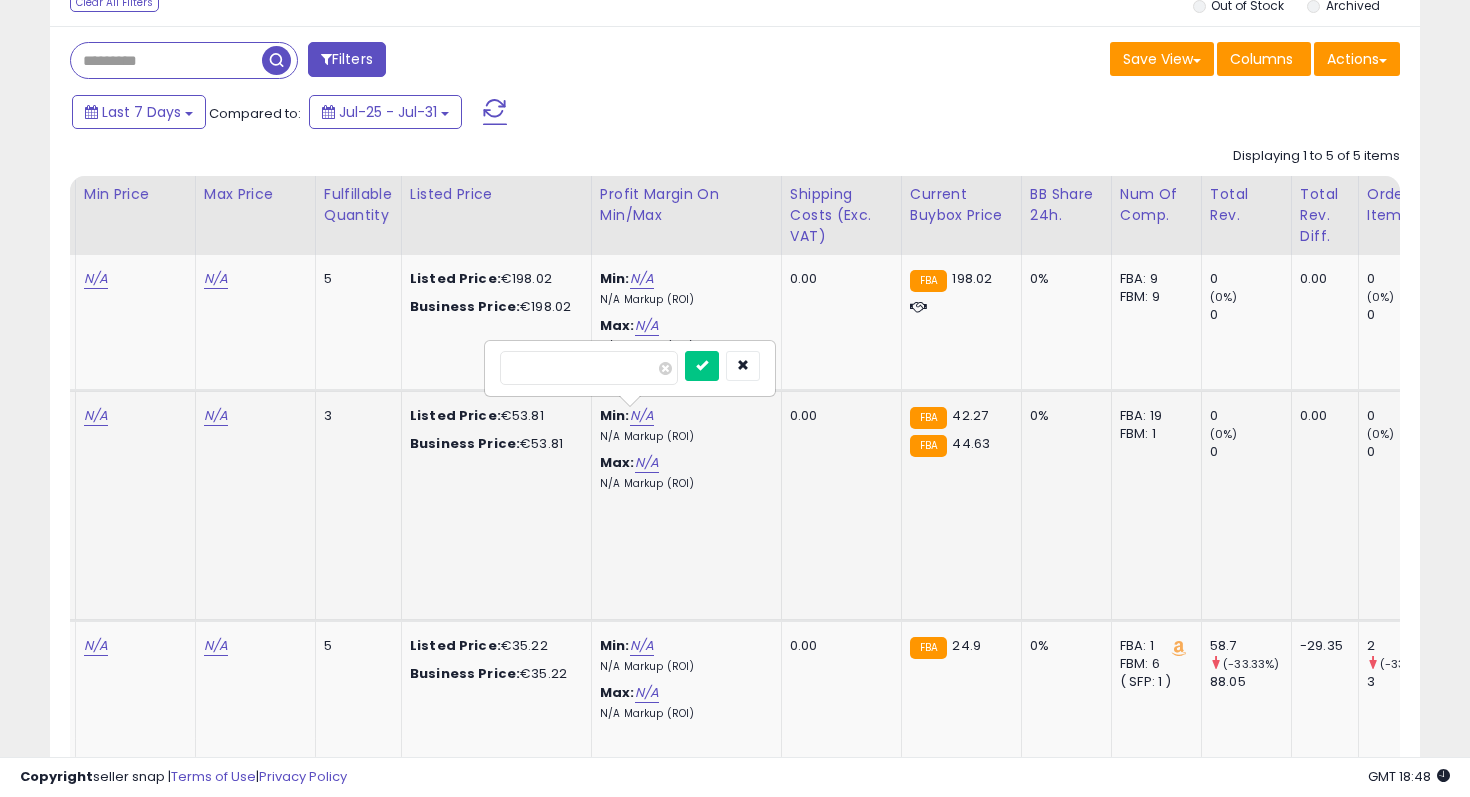 type on "**" 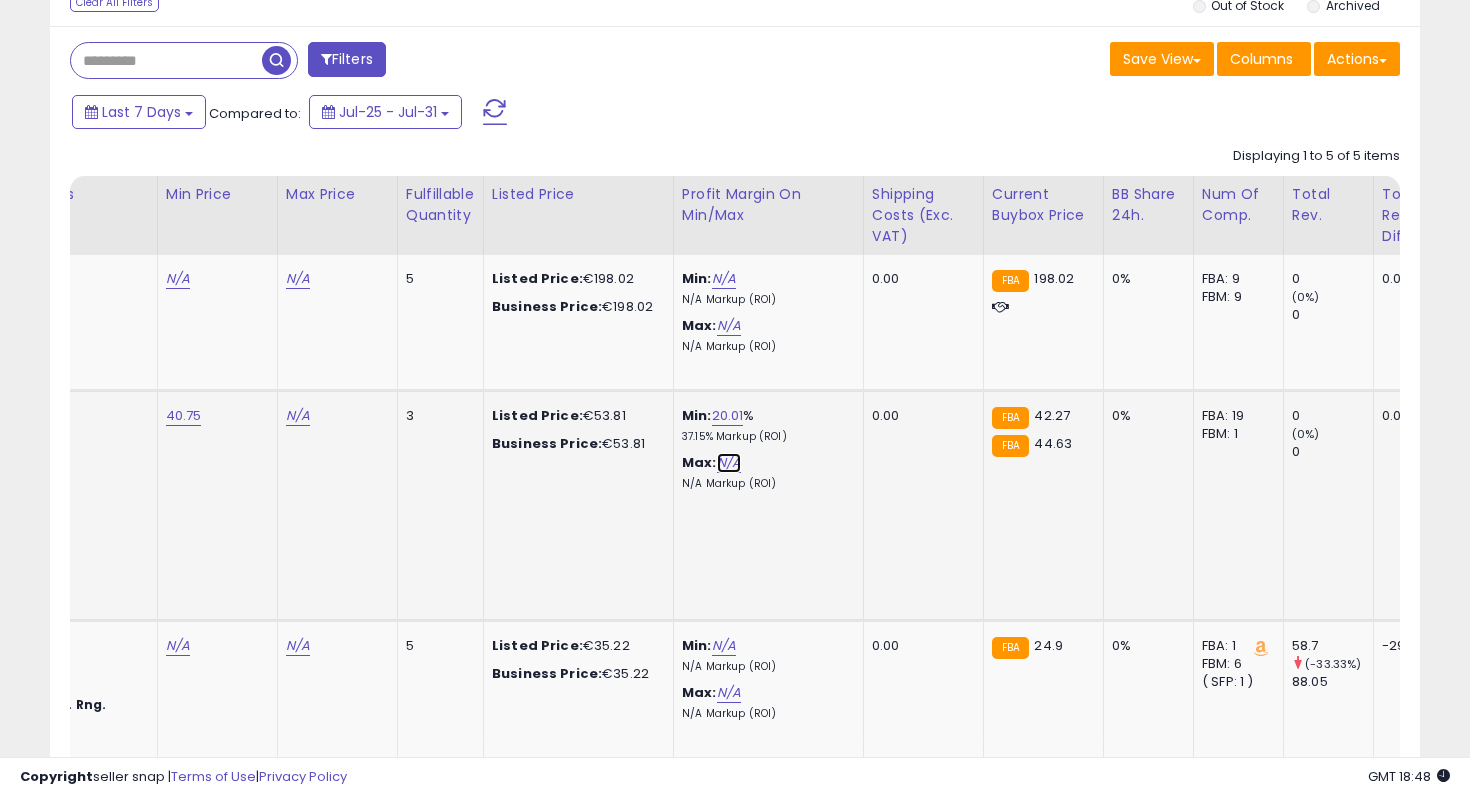 click on "N/A" at bounding box center [729, 463] 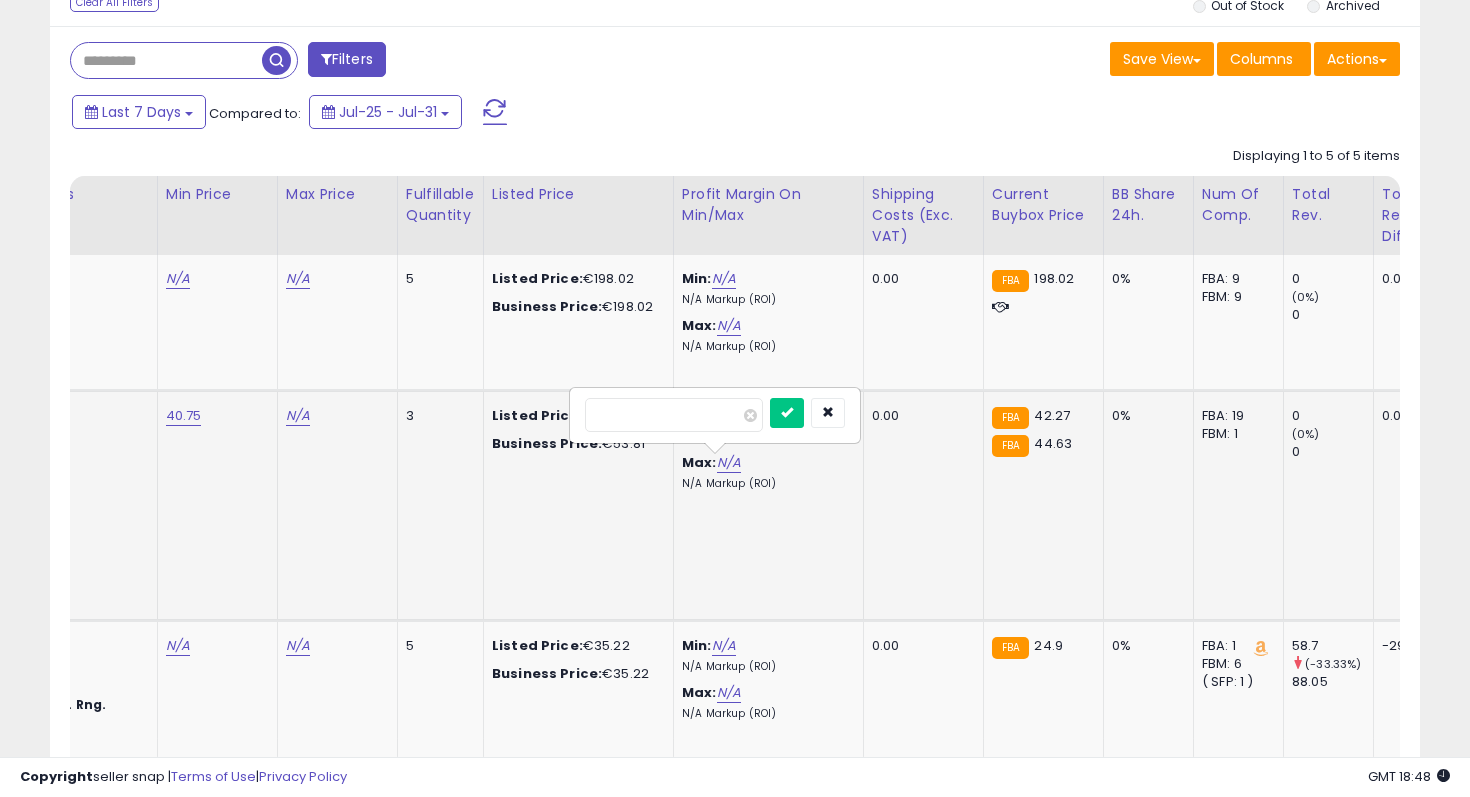 type on "**" 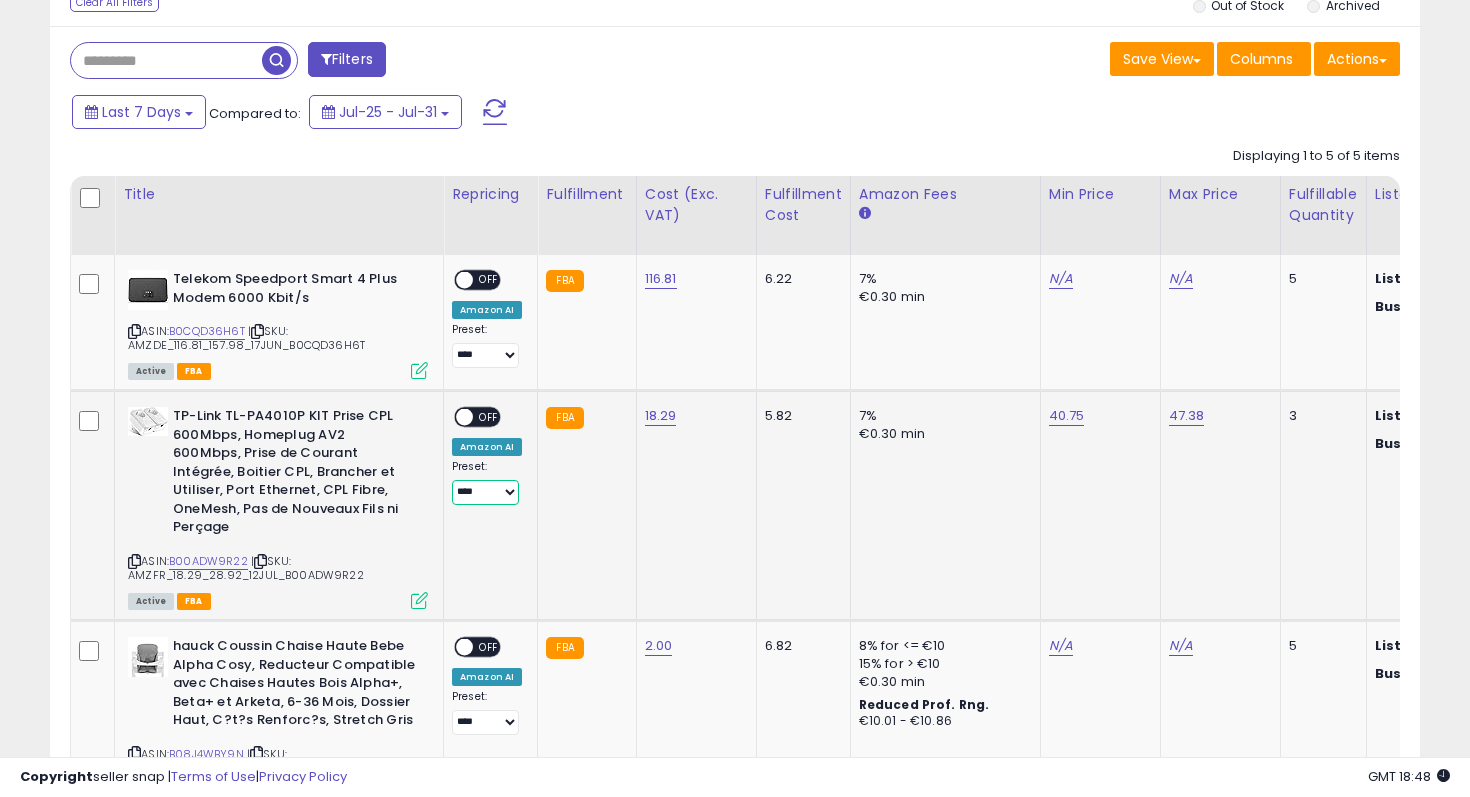 click on "**********" at bounding box center [485, 492] 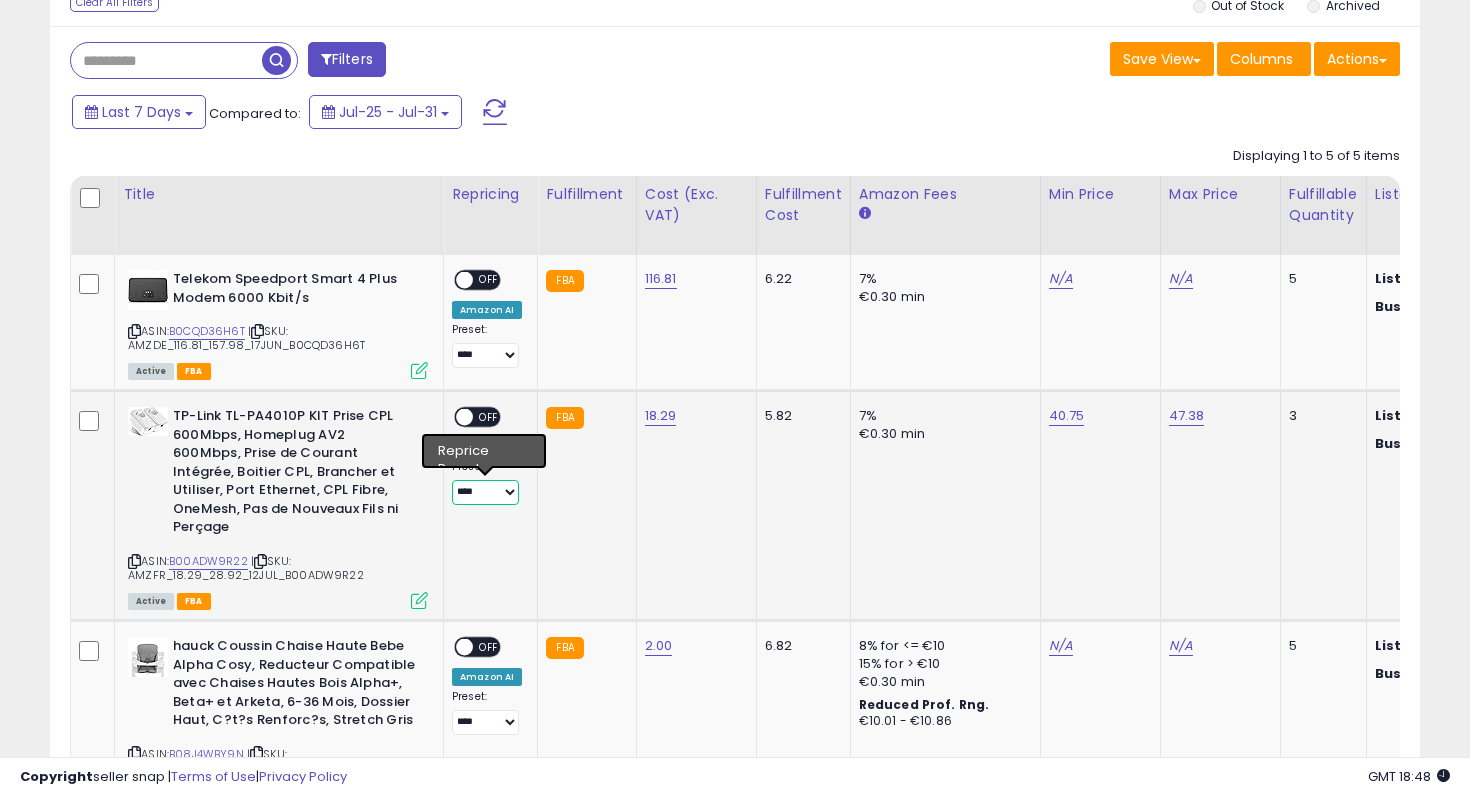 select on "********" 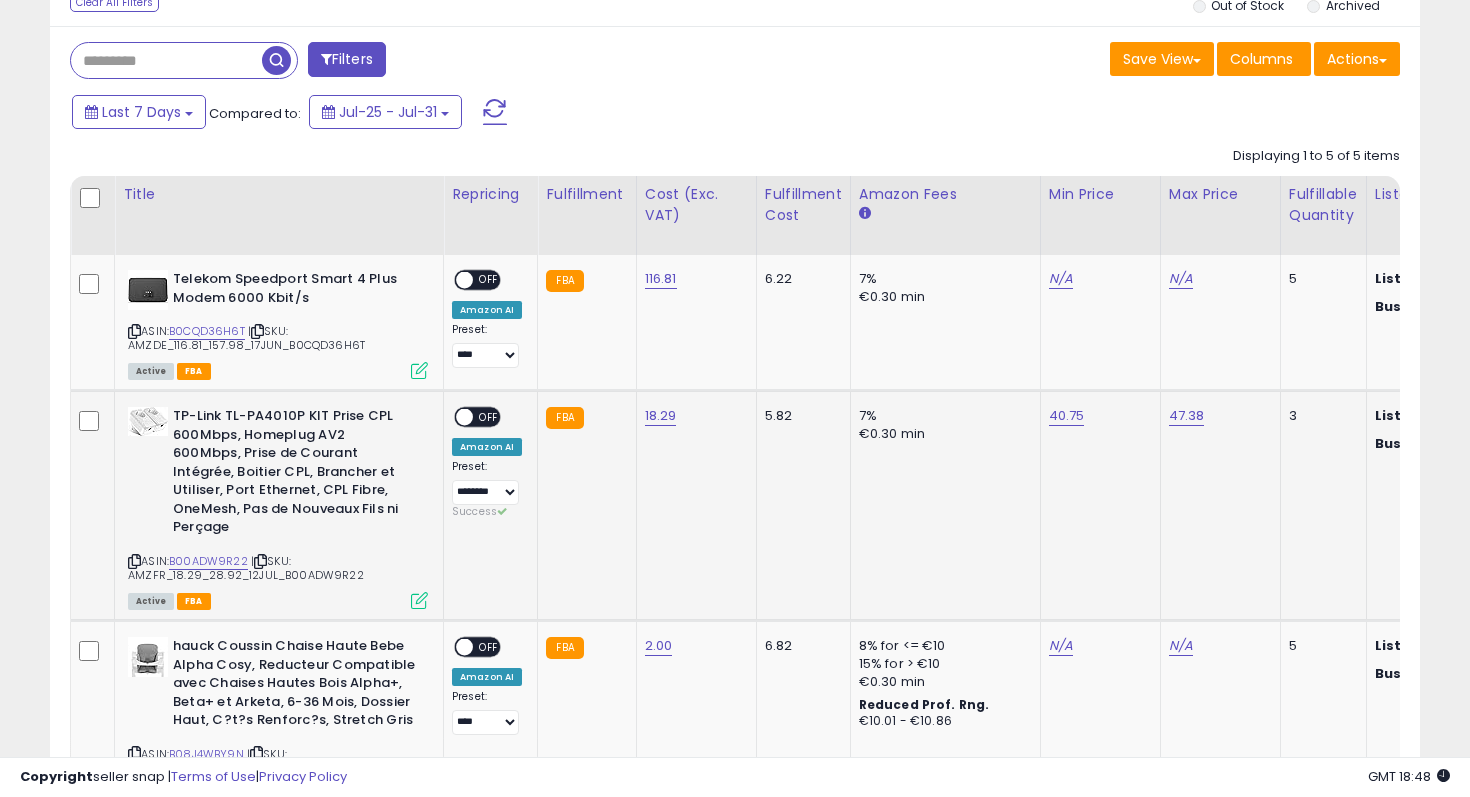 click on "OFF" at bounding box center [489, 417] 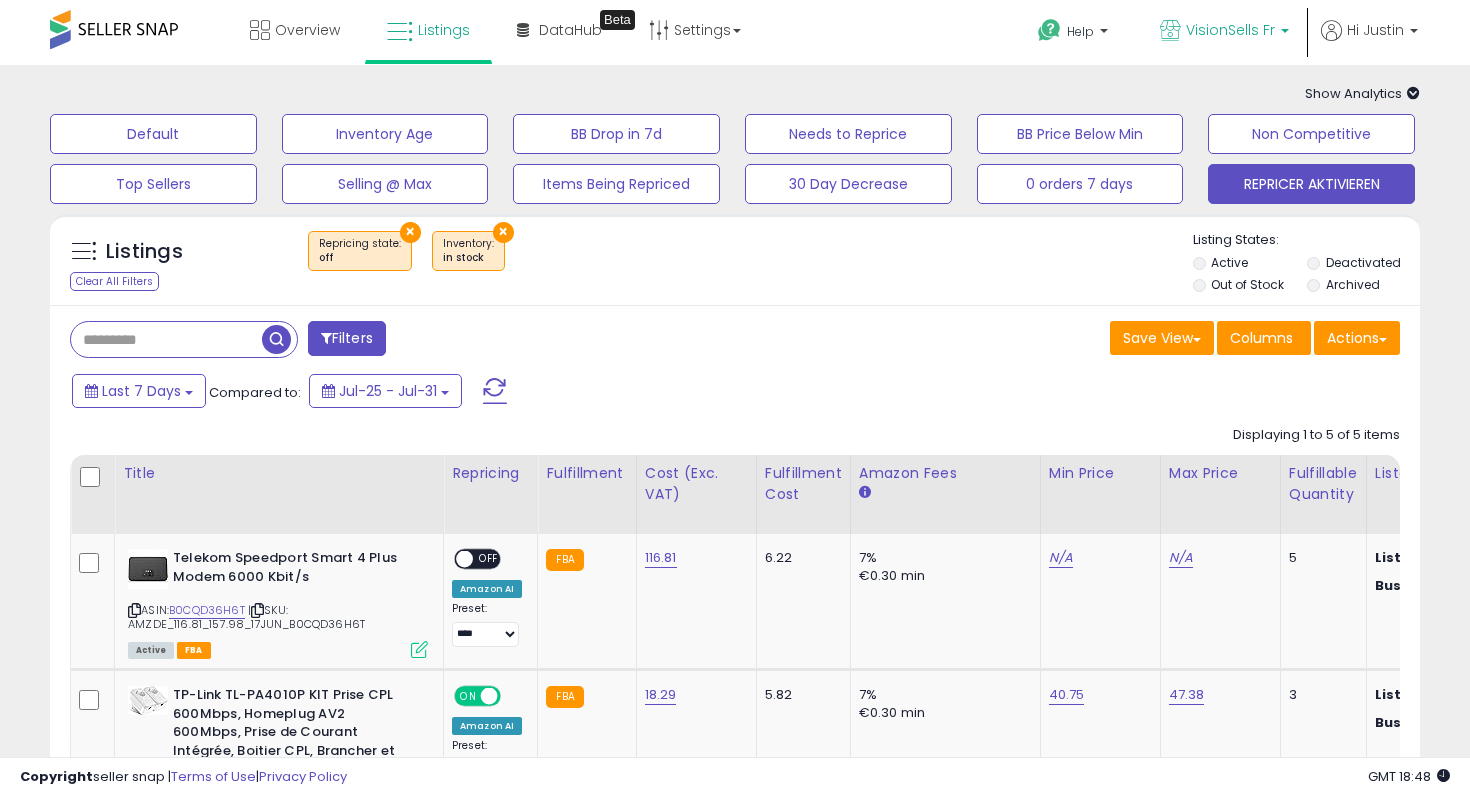 click on "VisionSells Fr" at bounding box center (1224, 32) 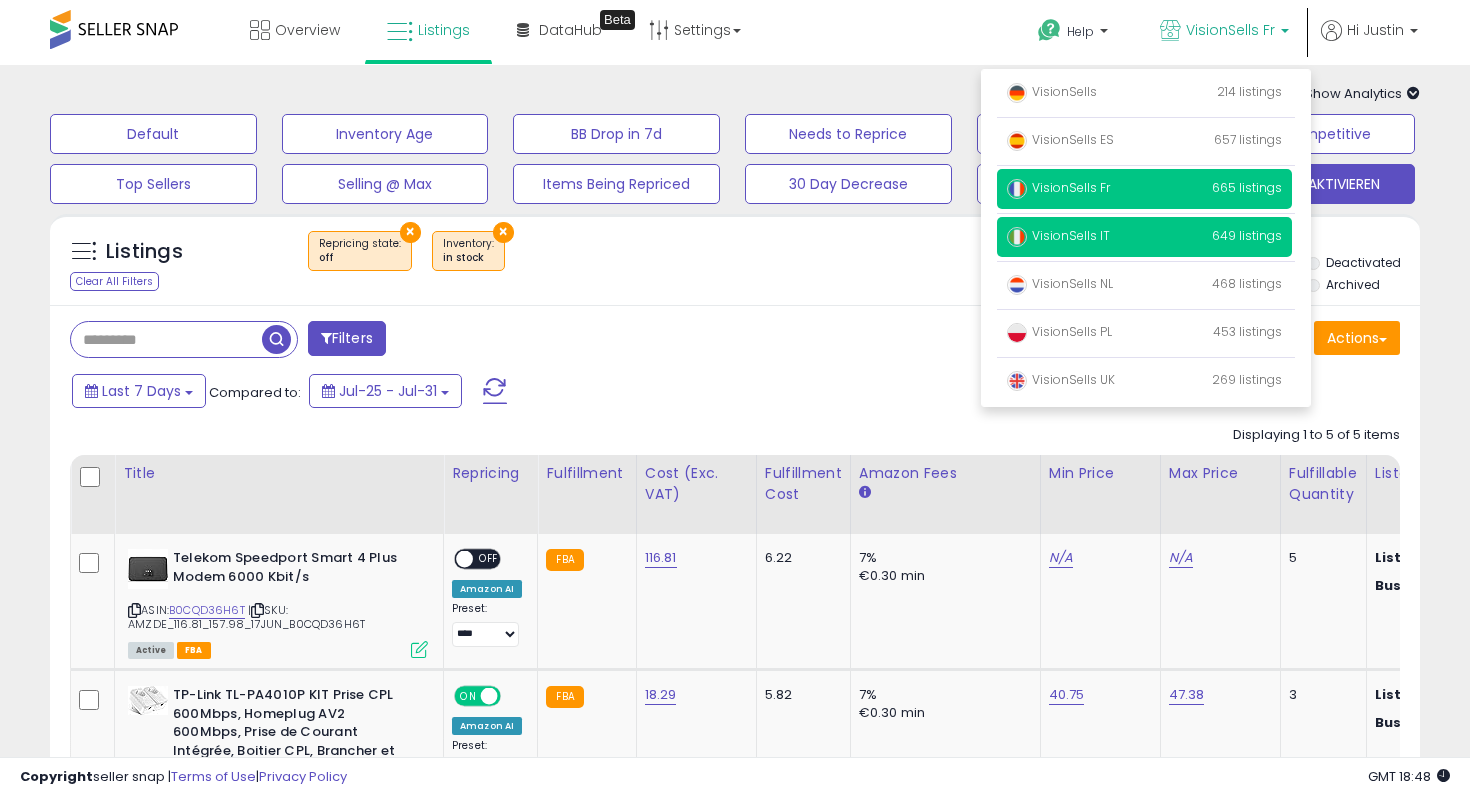 click on "VisionSells IT" at bounding box center (1058, 235) 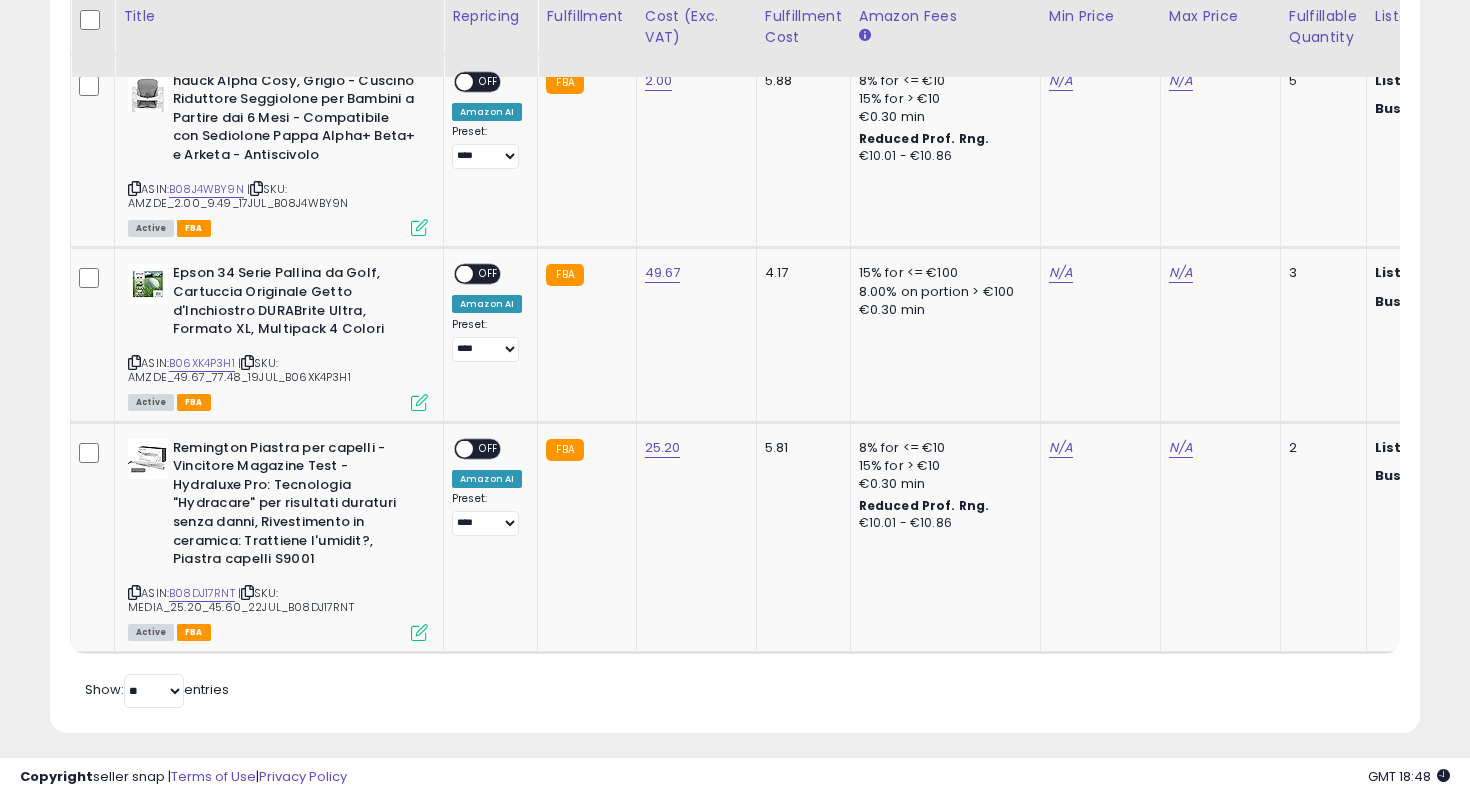 scroll, scrollTop: 980, scrollLeft: 0, axis: vertical 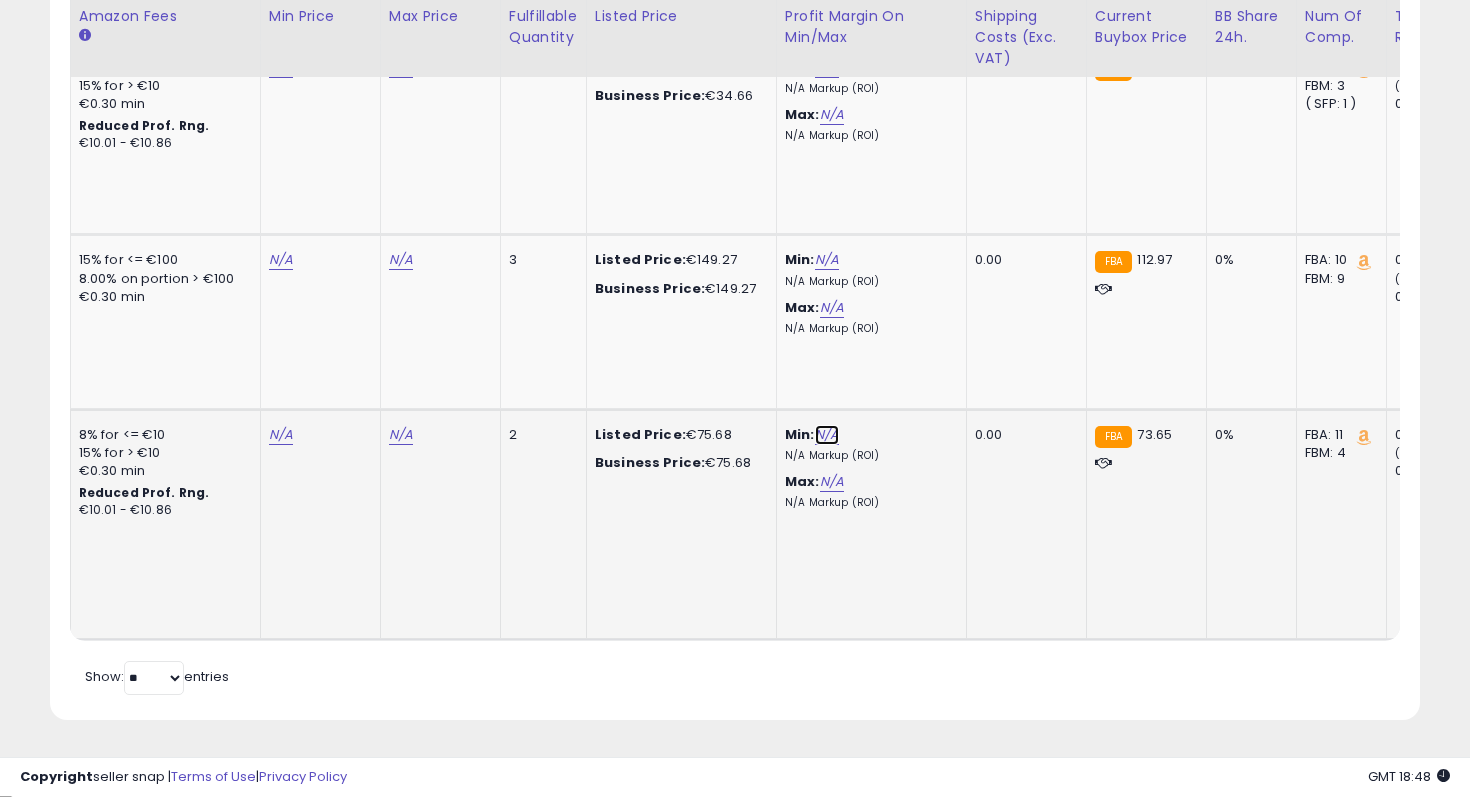 click on "N/A" at bounding box center (827, 435) 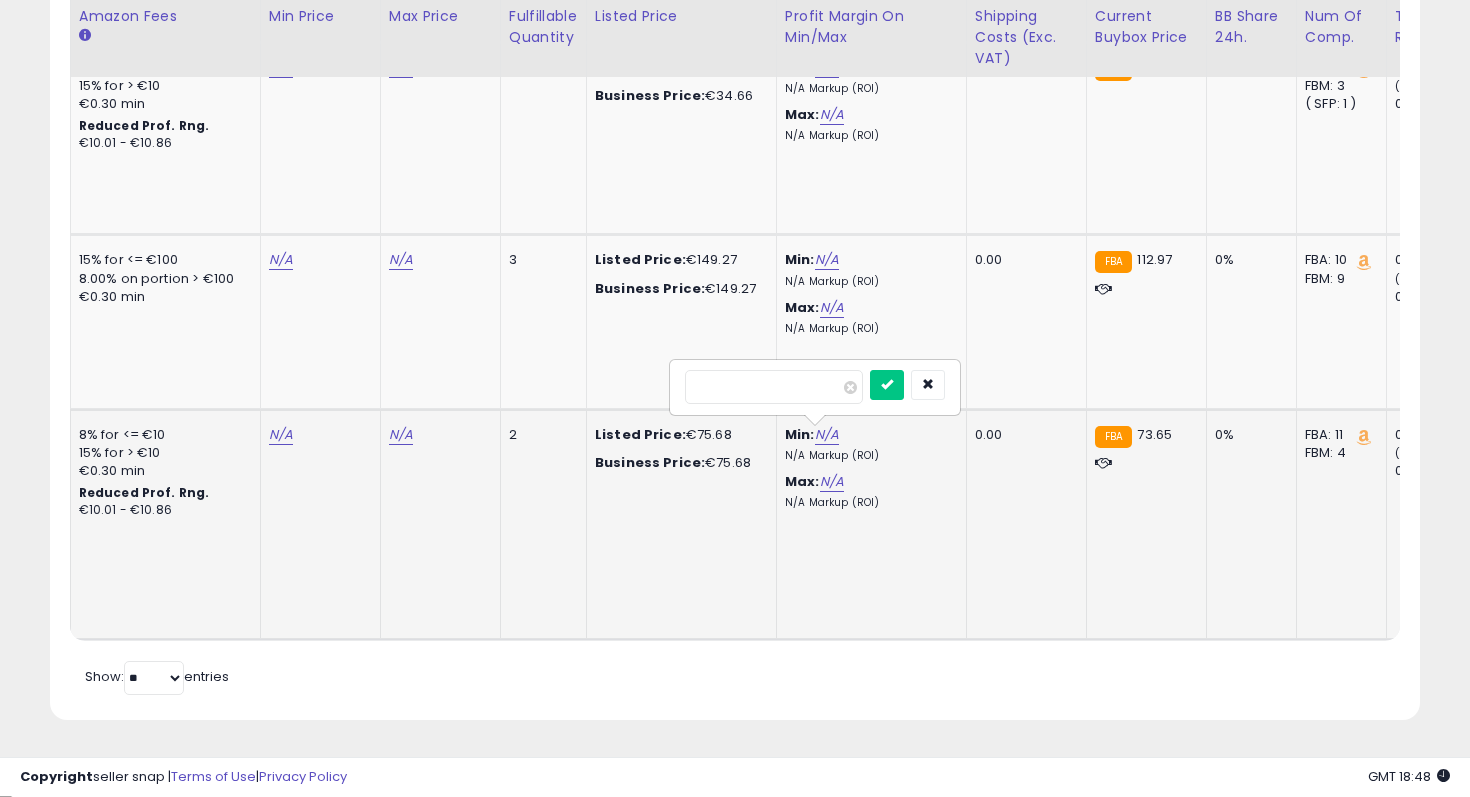 type on "**" 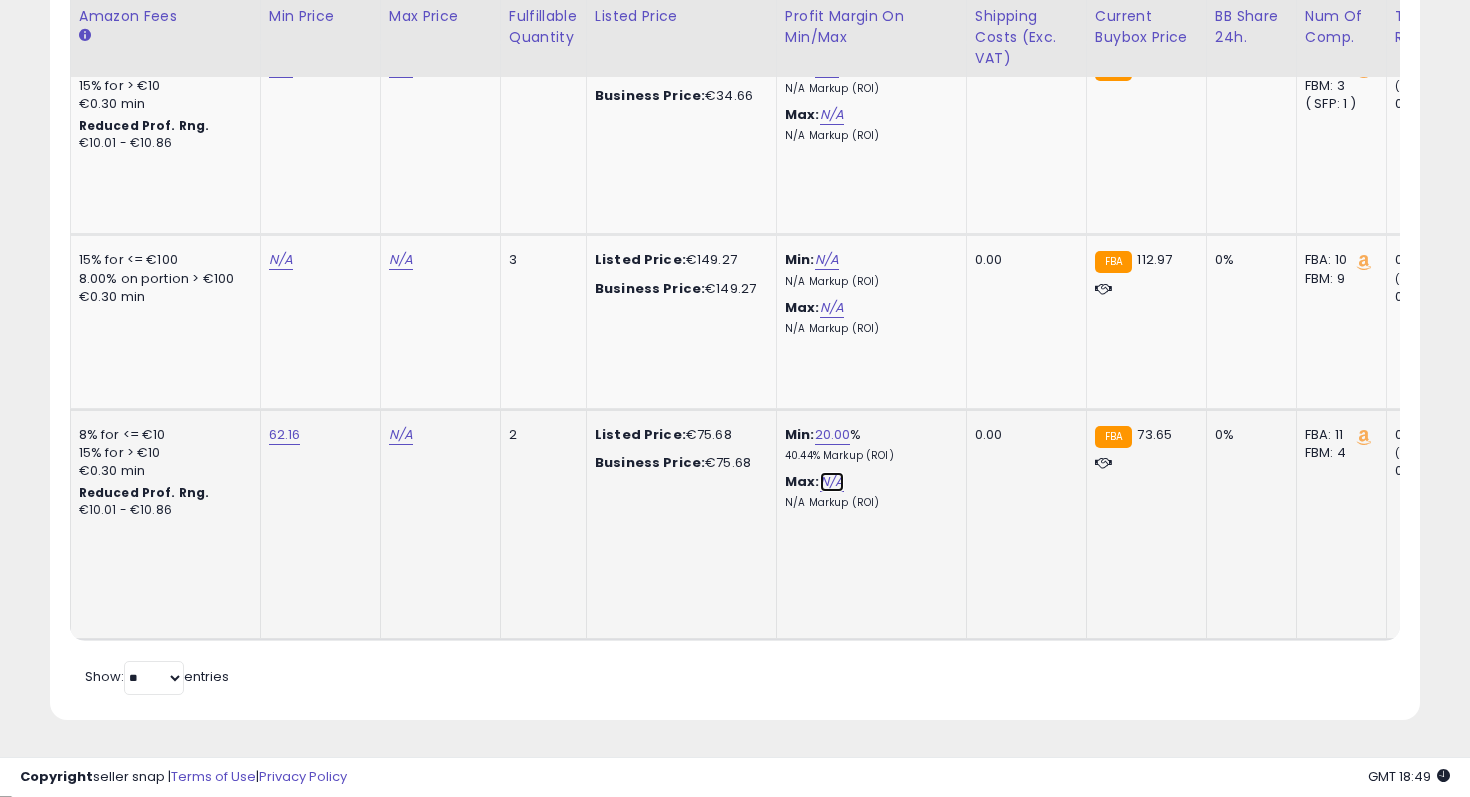 click on "N/A" at bounding box center [832, 482] 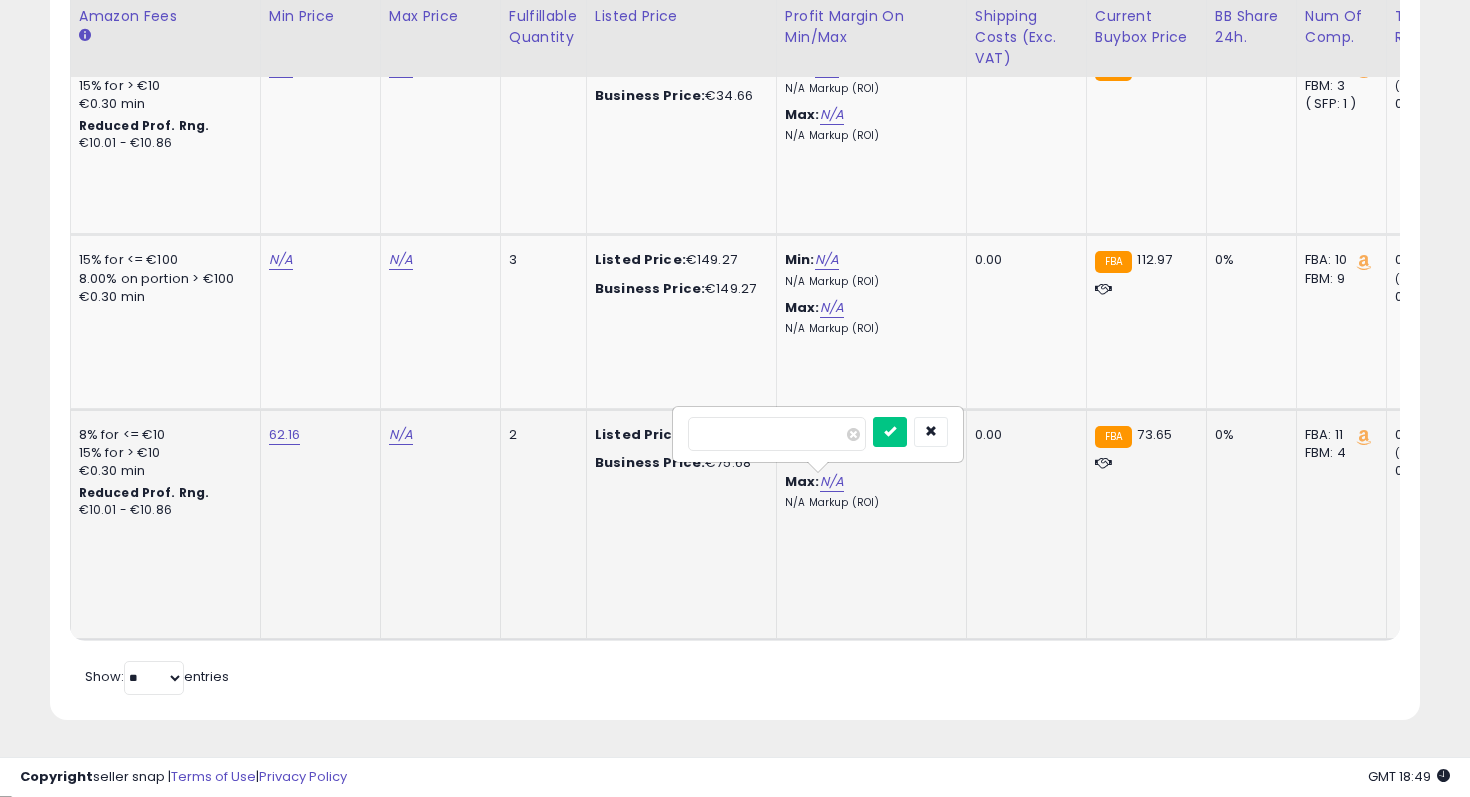 type on "**" 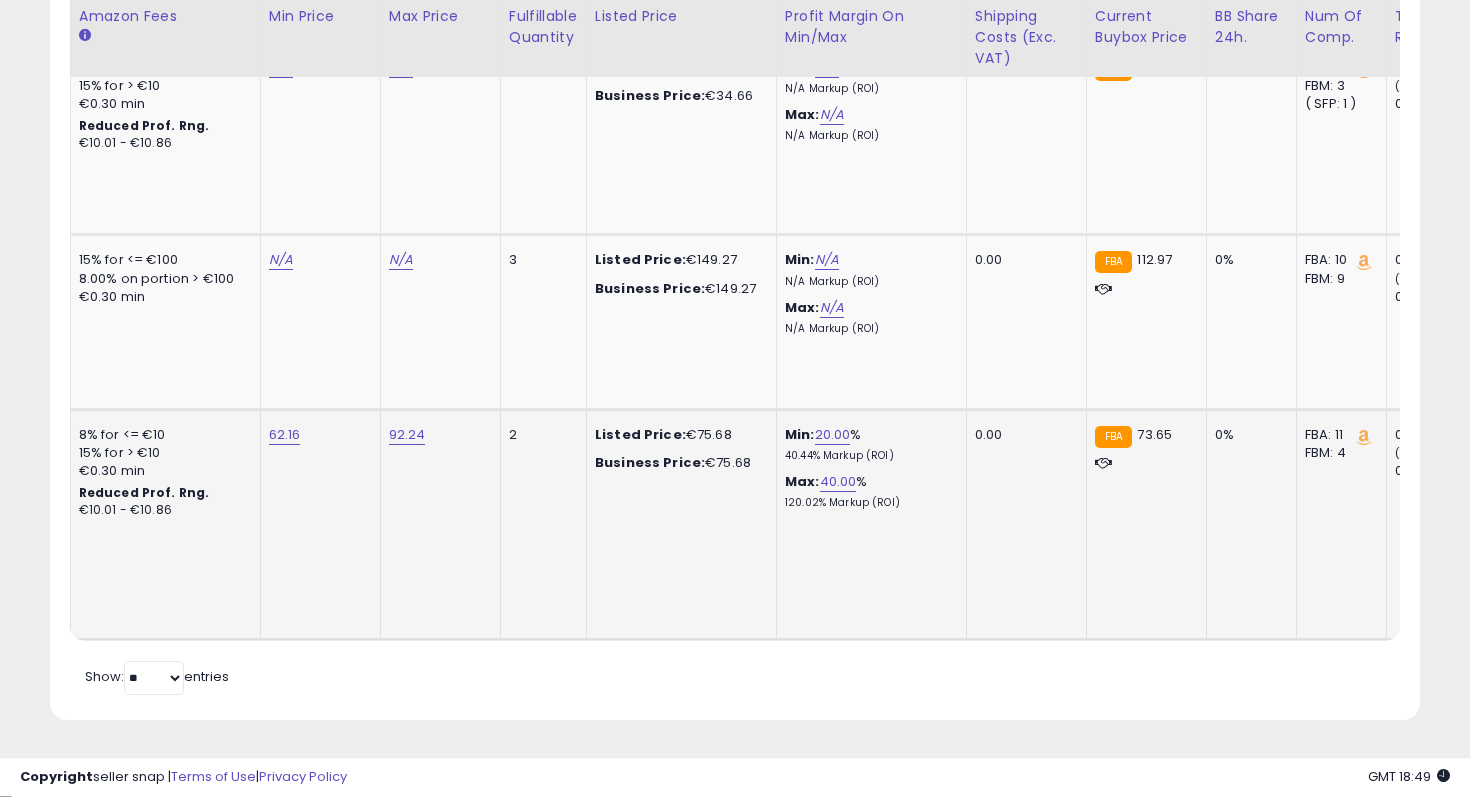 scroll, scrollTop: 0, scrollLeft: 539, axis: horizontal 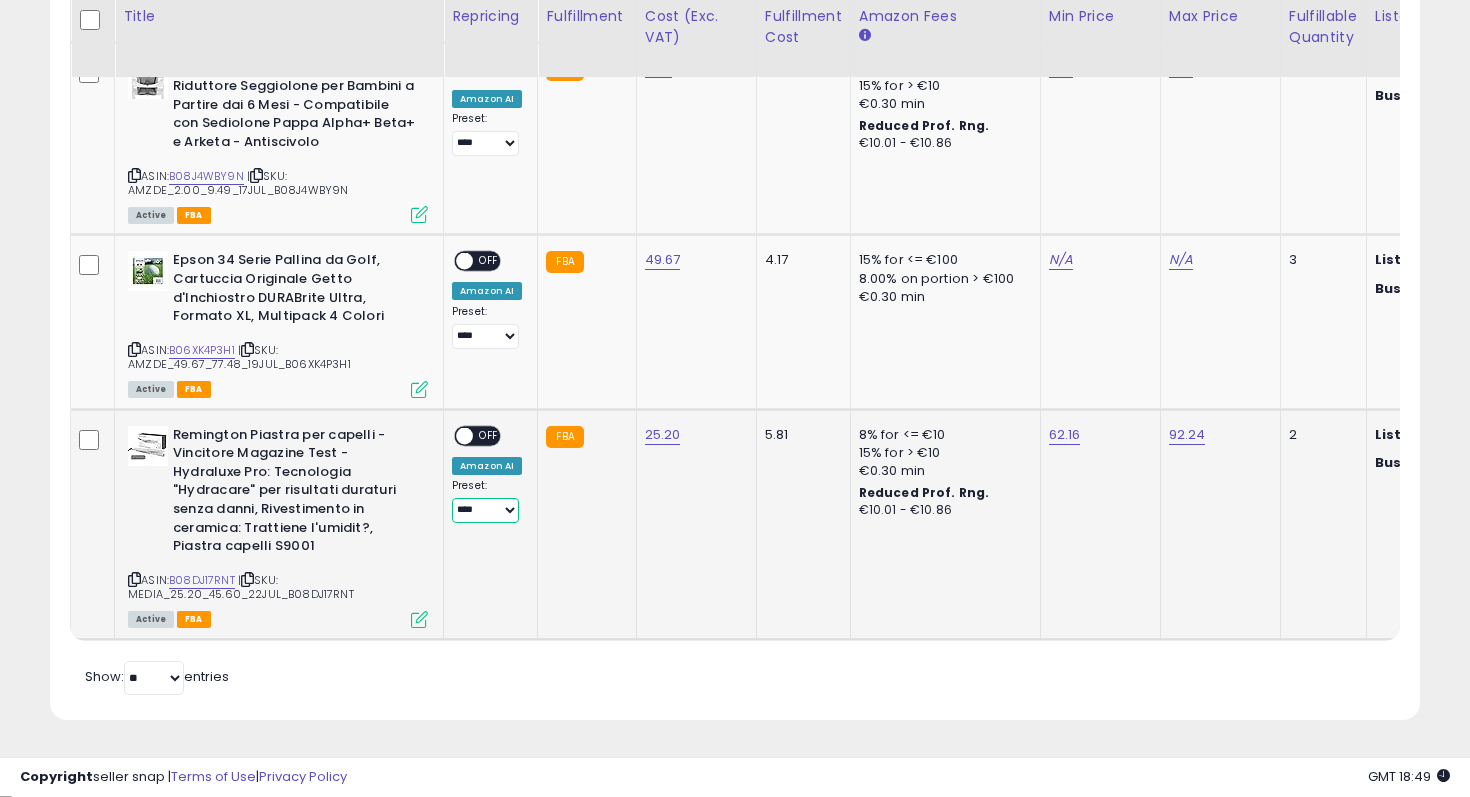 click on "**********" at bounding box center (485, 510) 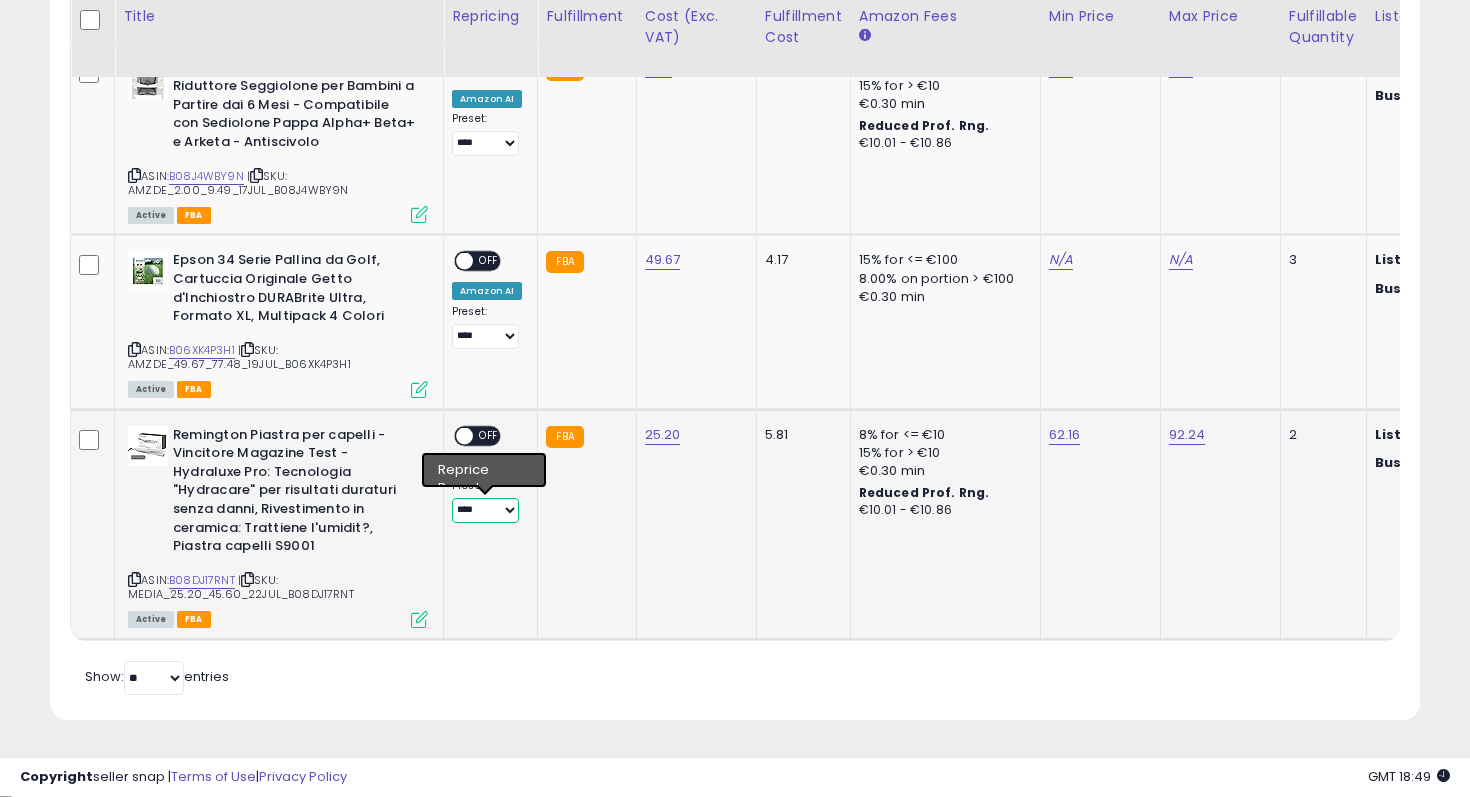 select on "********" 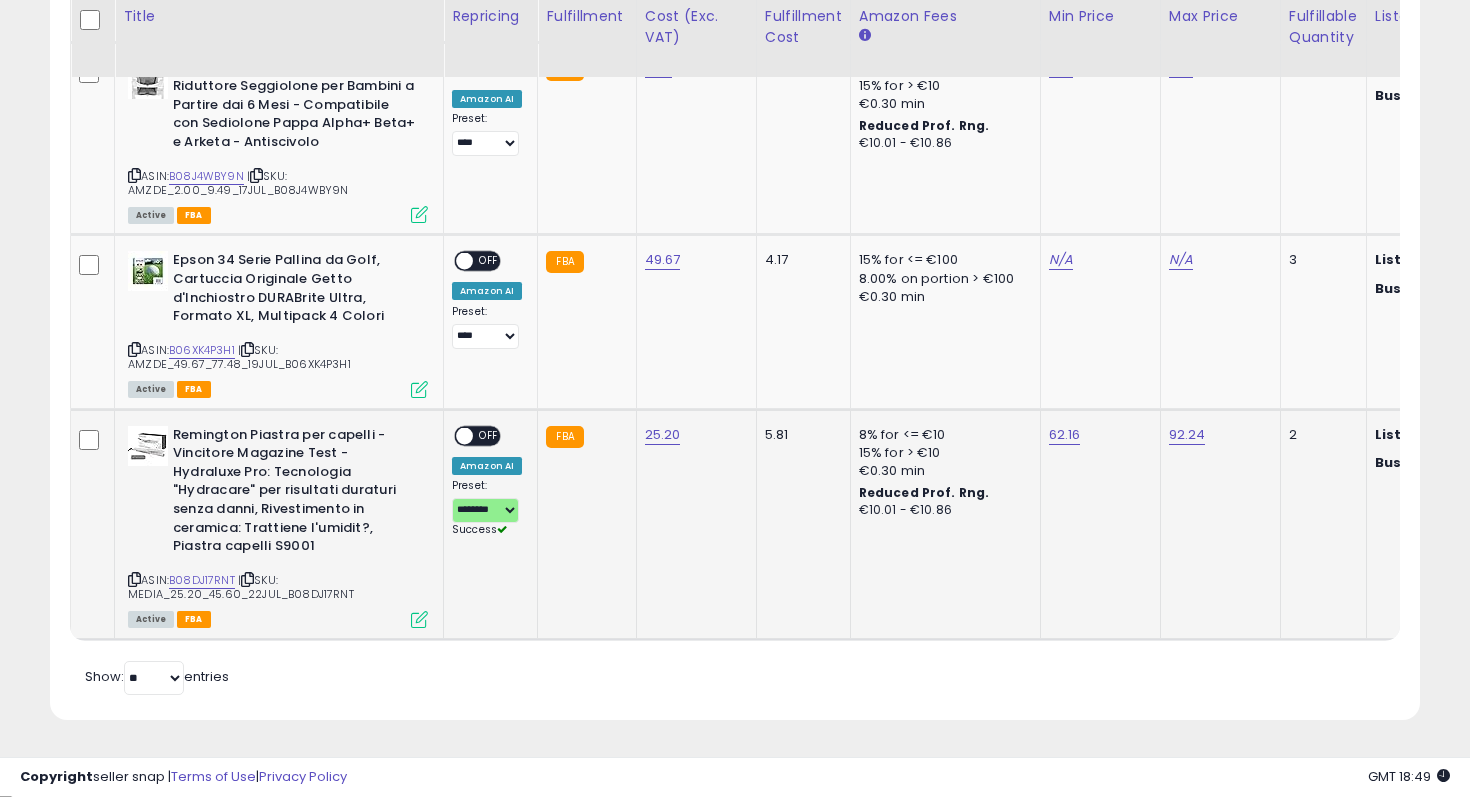 click on "OFF" at bounding box center [489, 435] 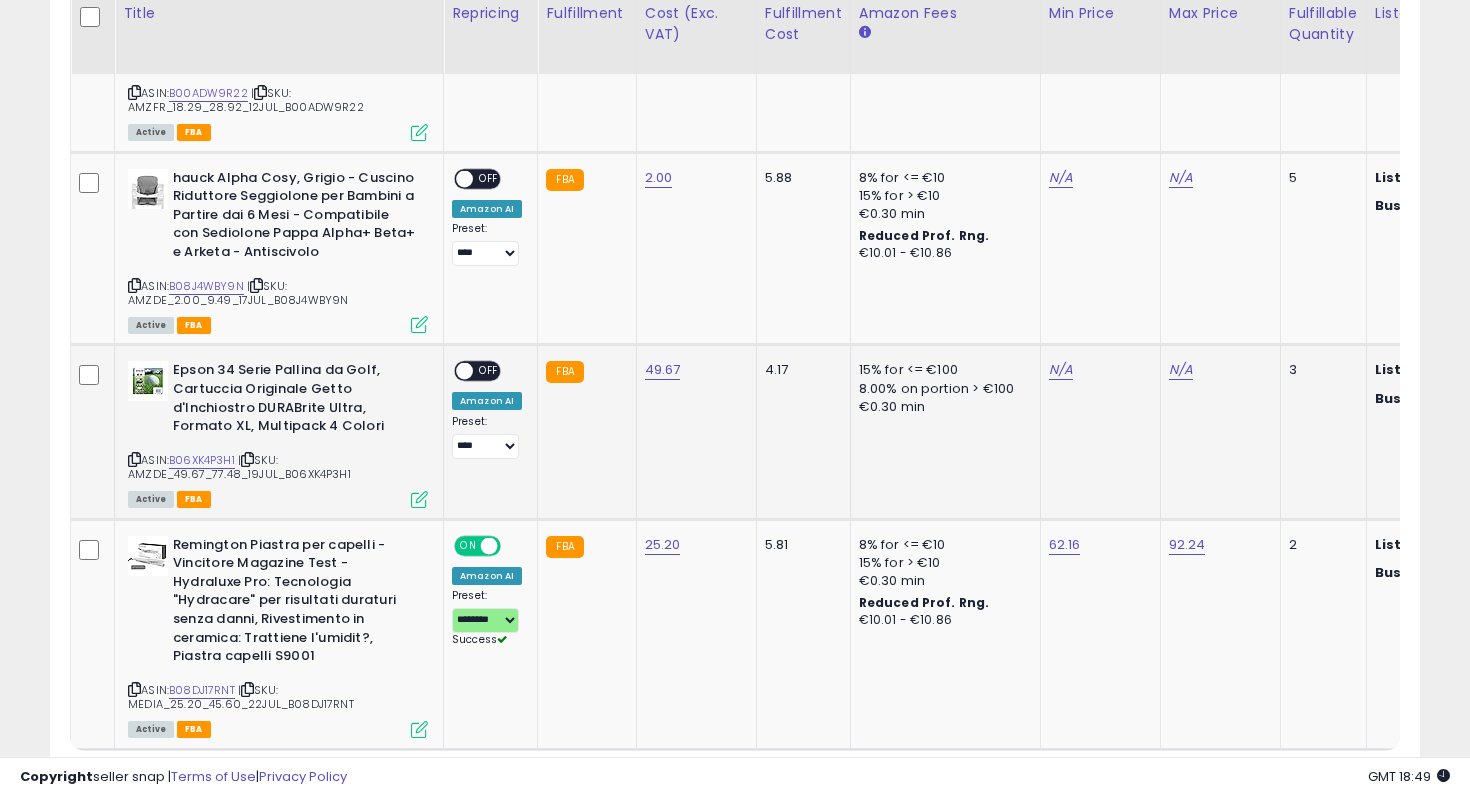 scroll, scrollTop: 867, scrollLeft: 0, axis: vertical 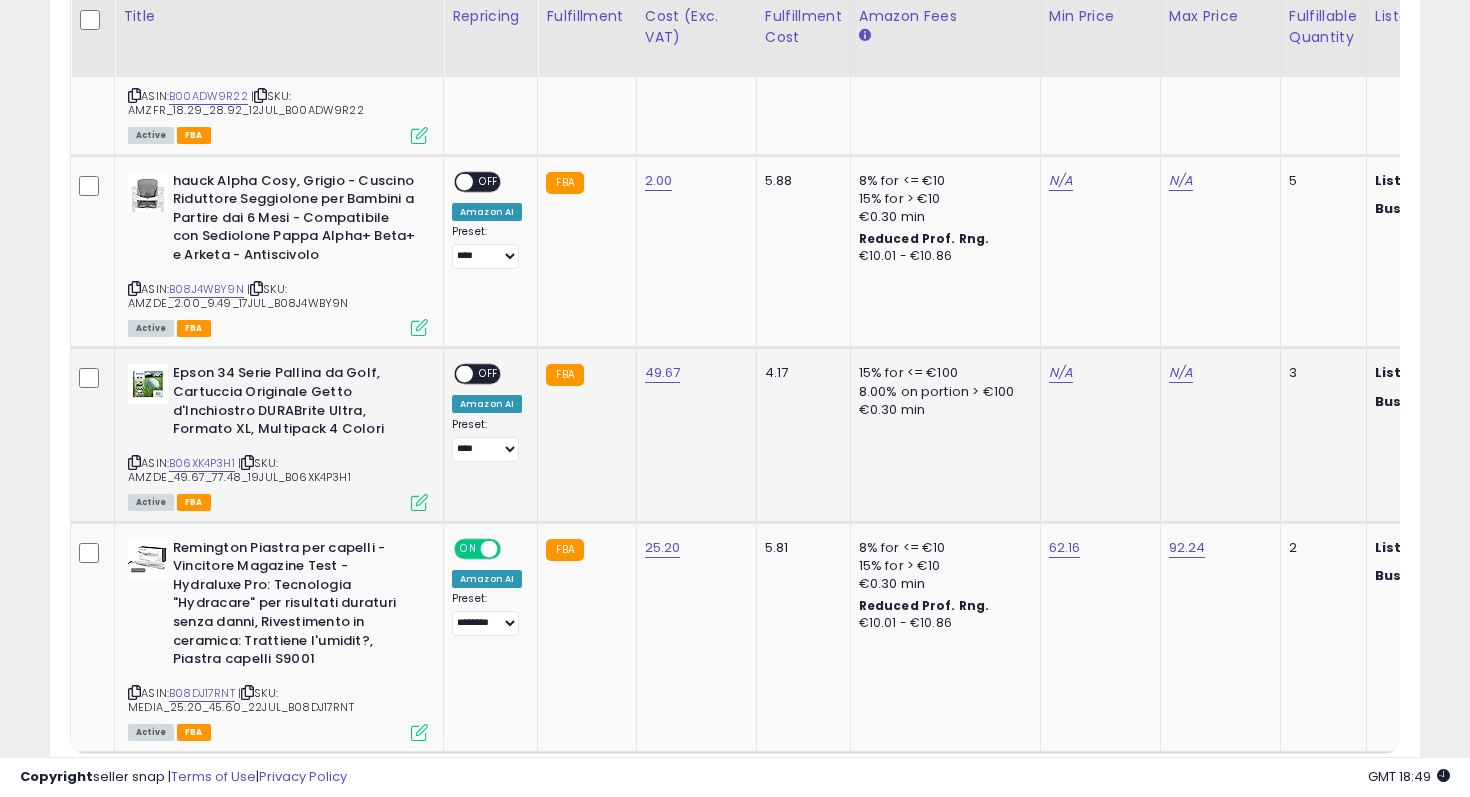 click on "4.17" 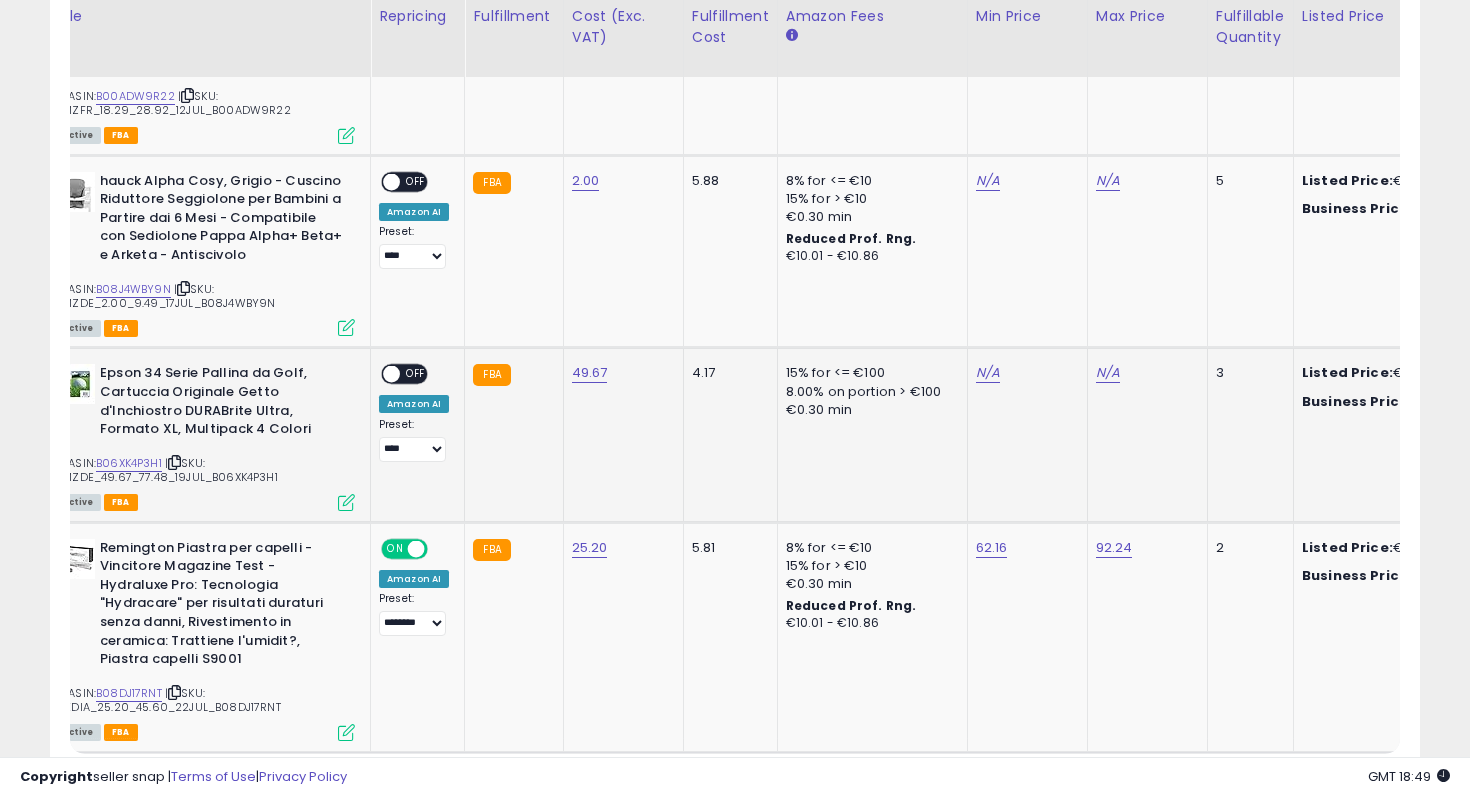 scroll, scrollTop: 0, scrollLeft: 283, axis: horizontal 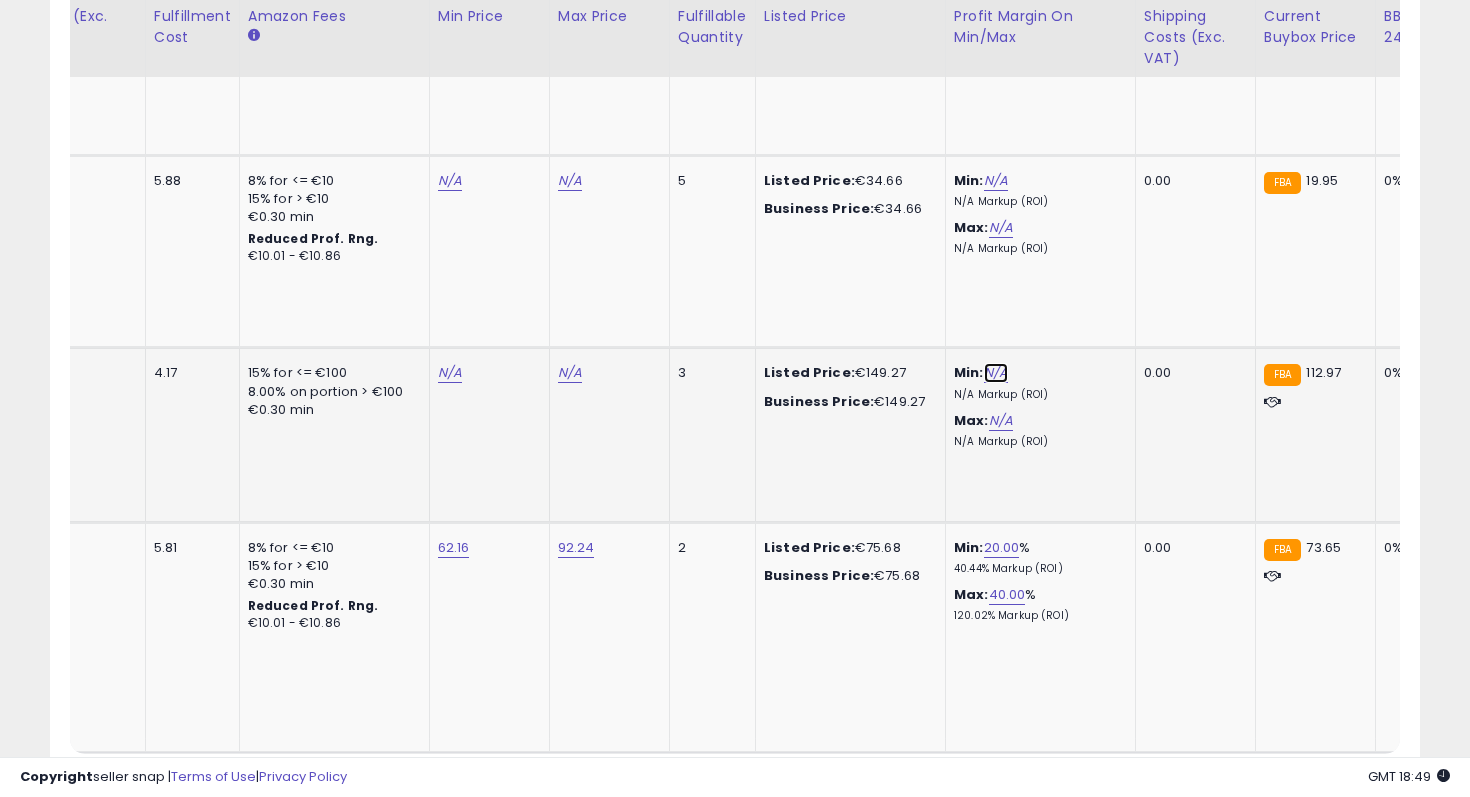 click on "N/A" at bounding box center (996, 373) 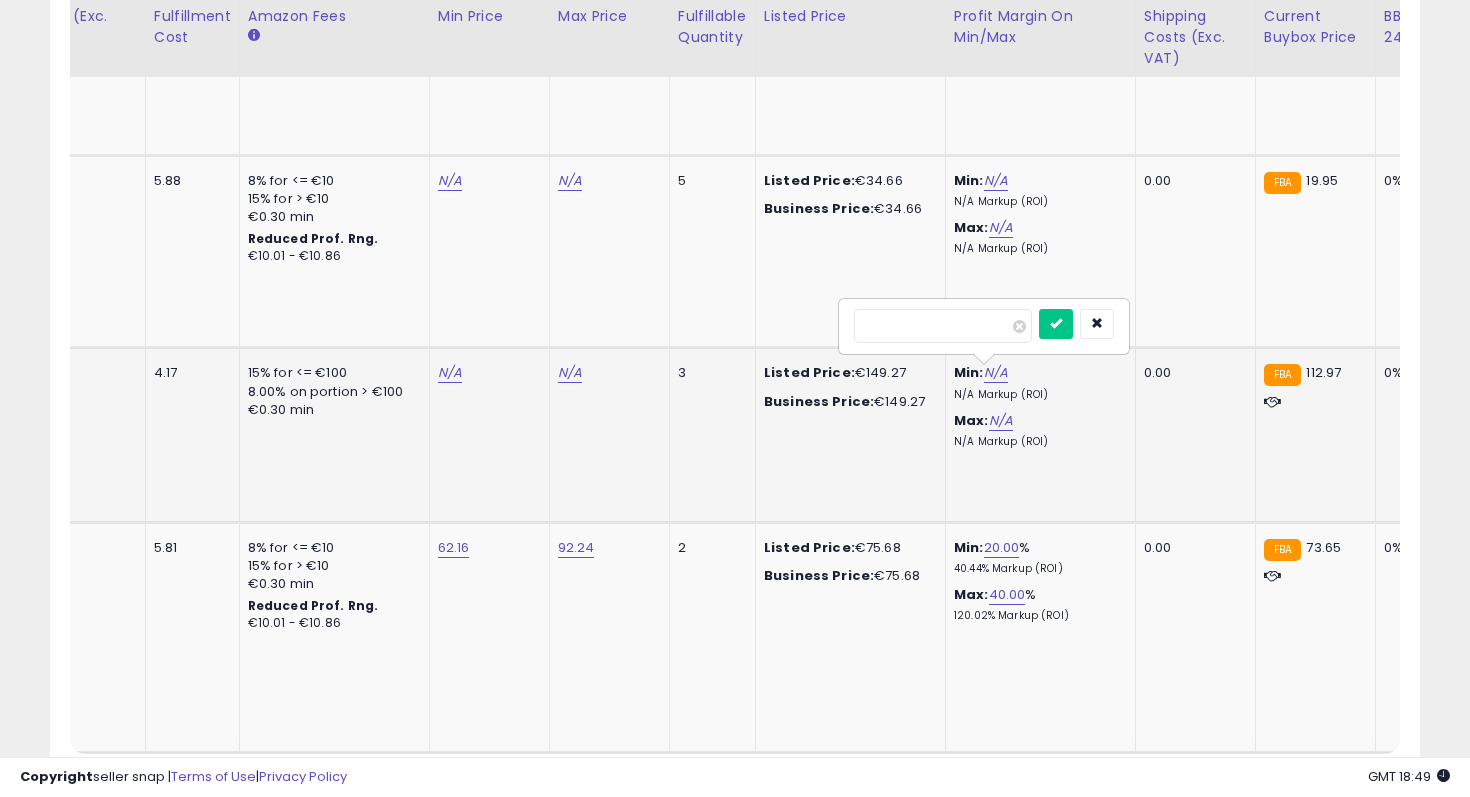 type on "**" 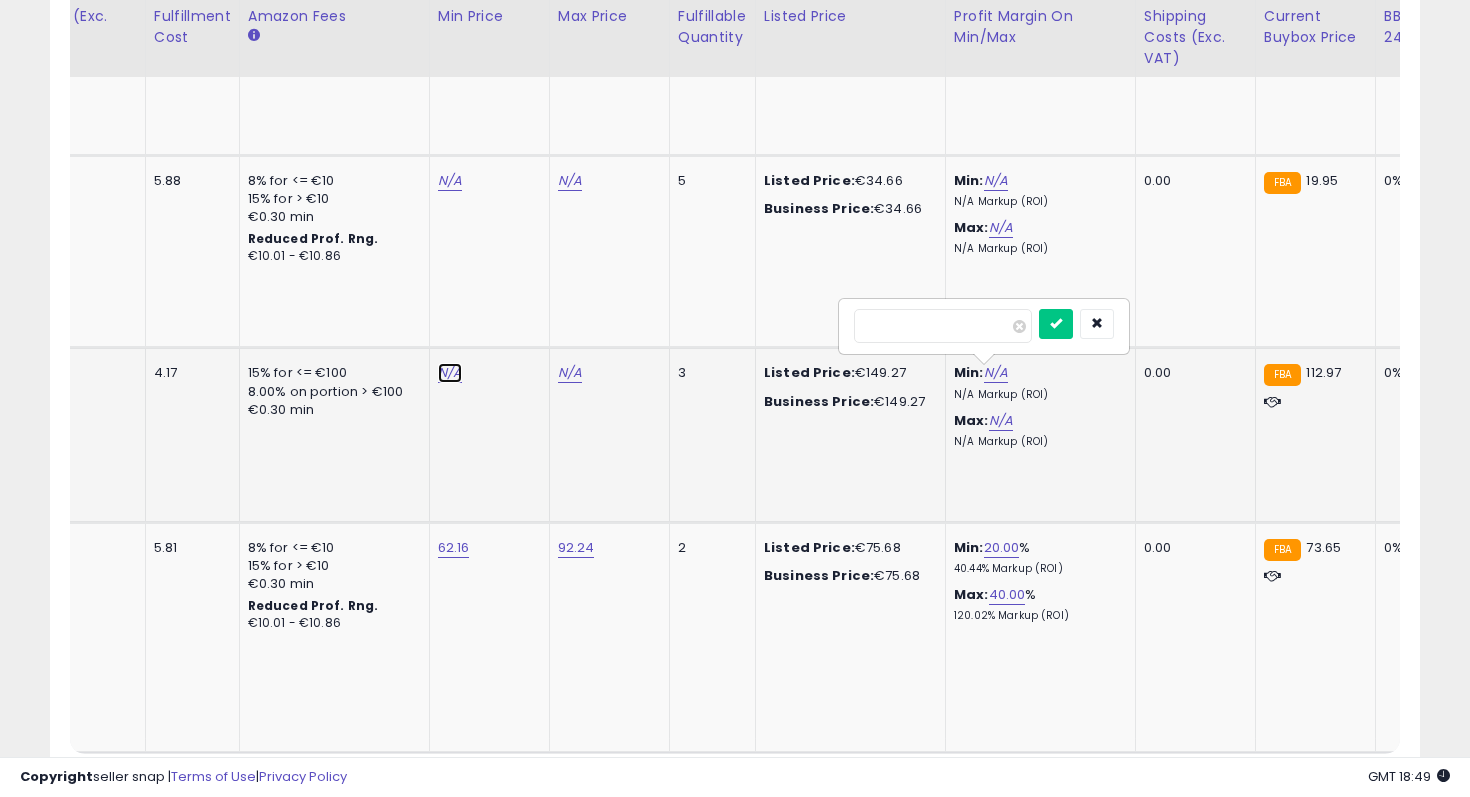 click on "N/A" at bounding box center [450, -309] 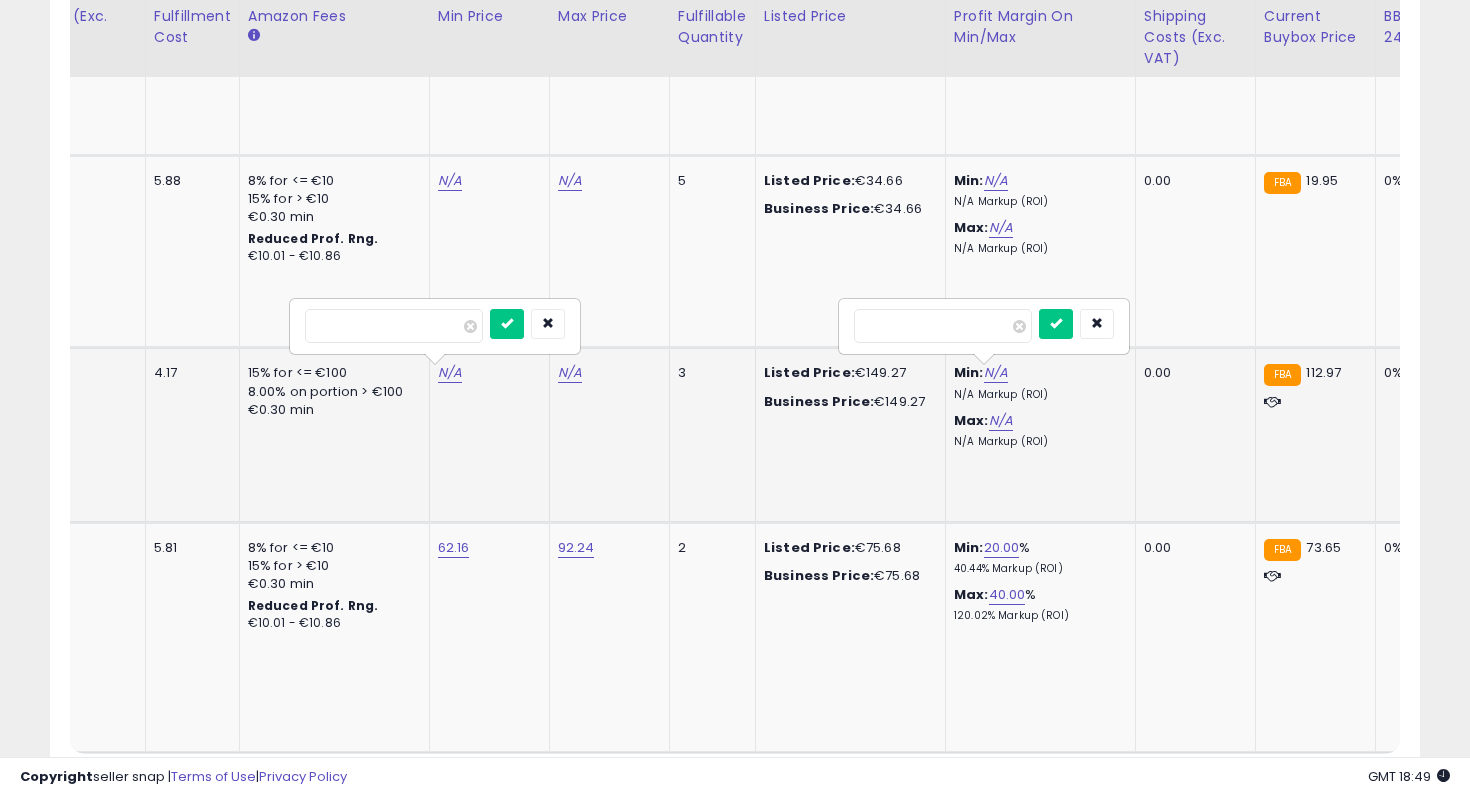 type on "**" 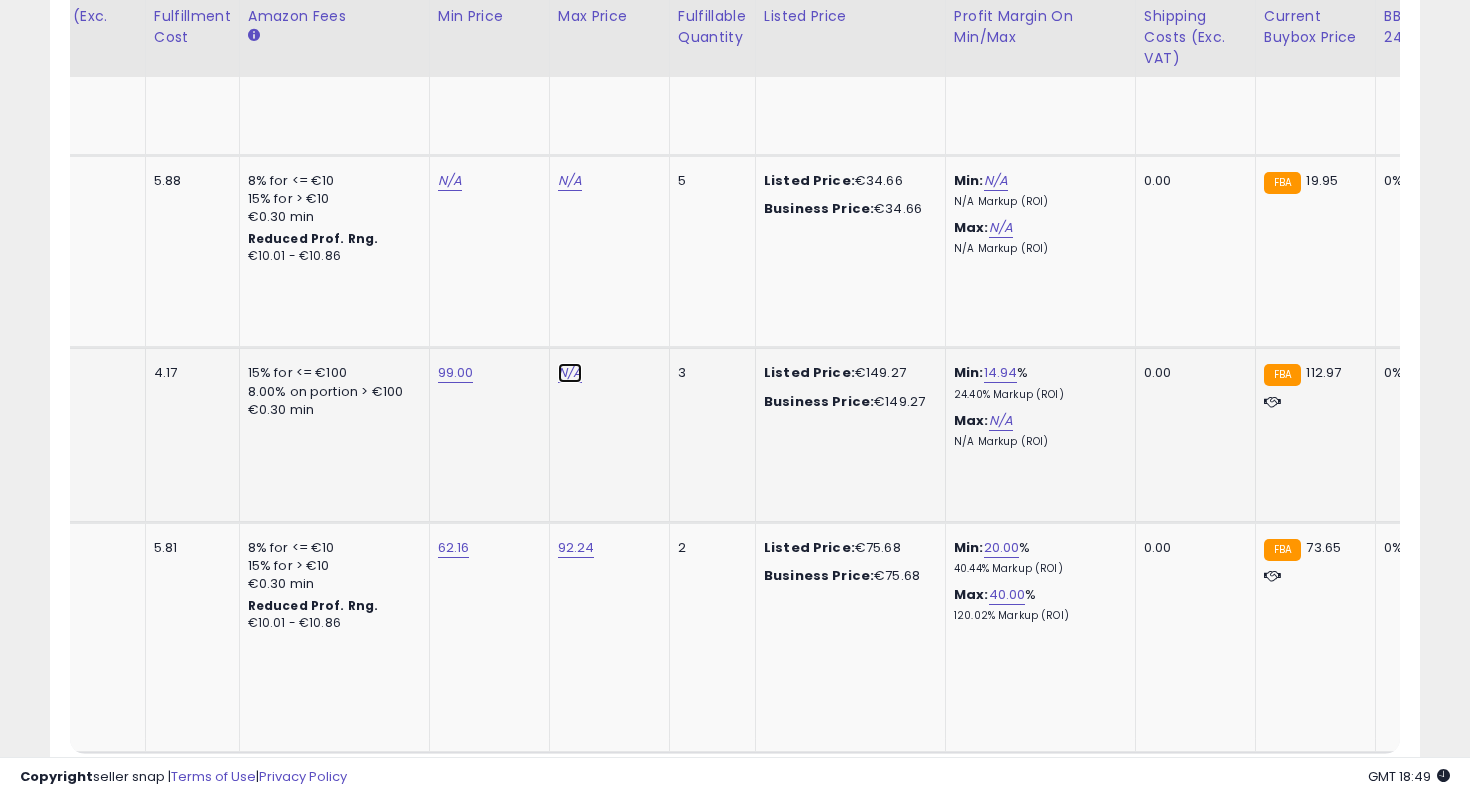 click on "N/A" at bounding box center [570, -309] 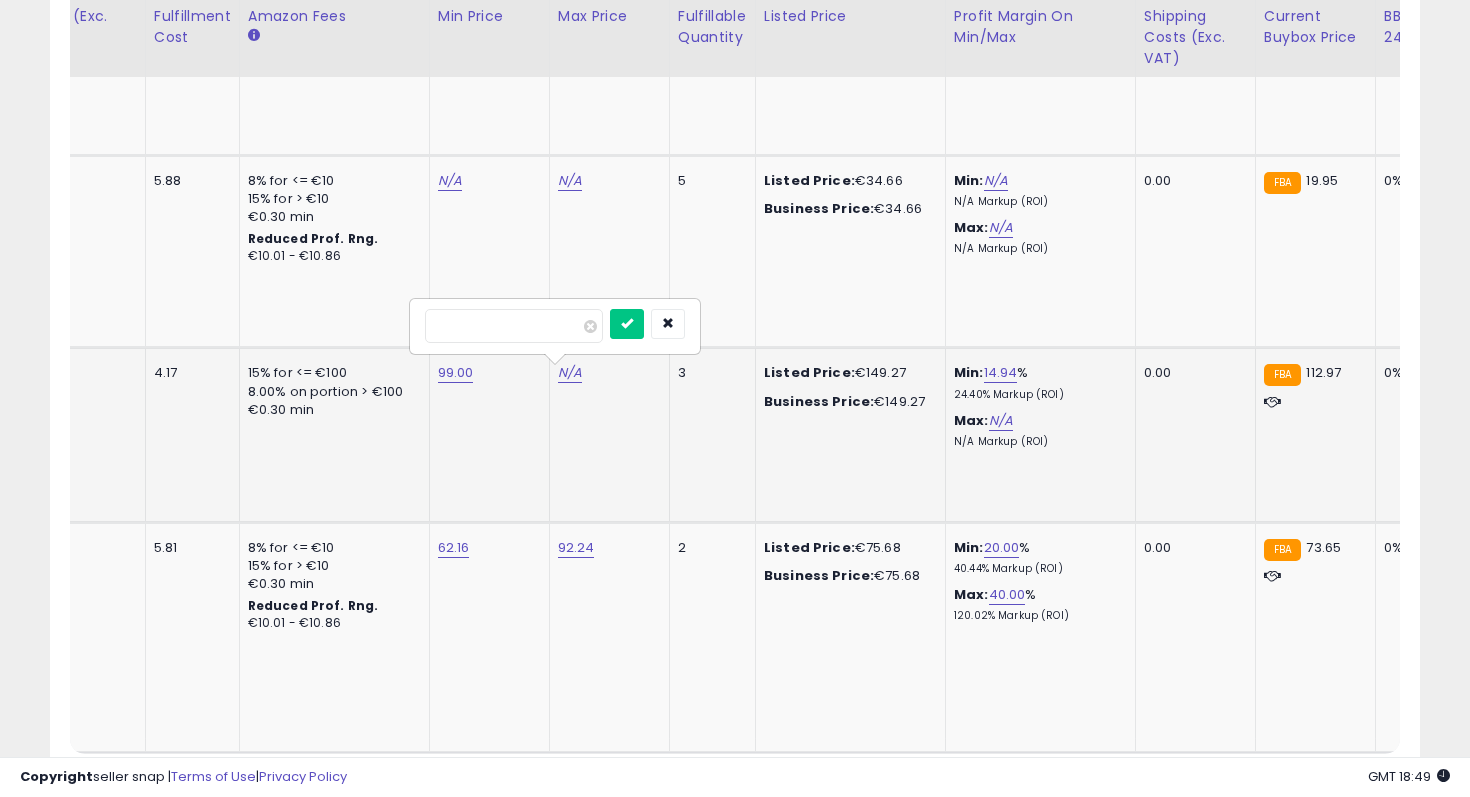 type on "***" 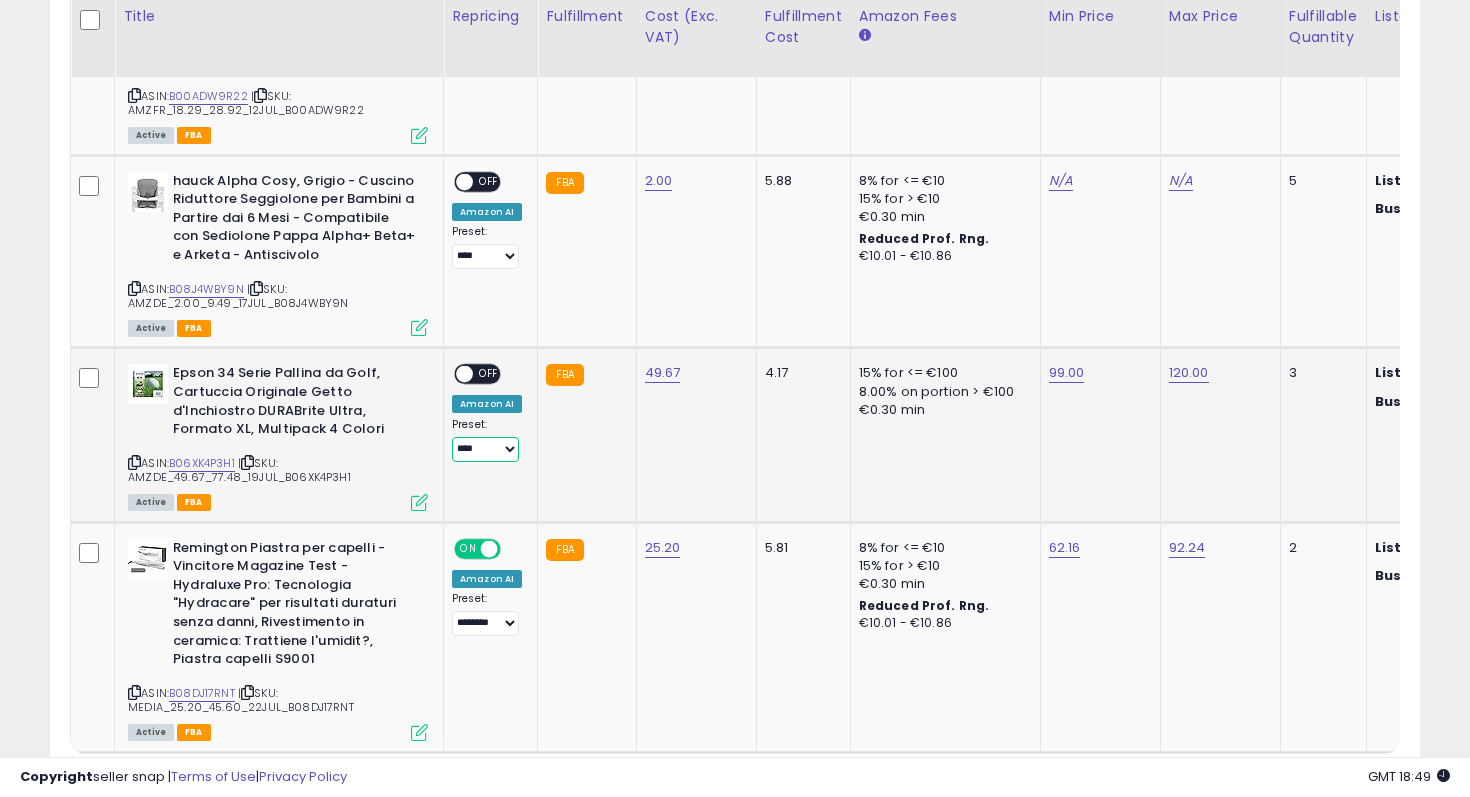 click on "**********" at bounding box center (485, 449) 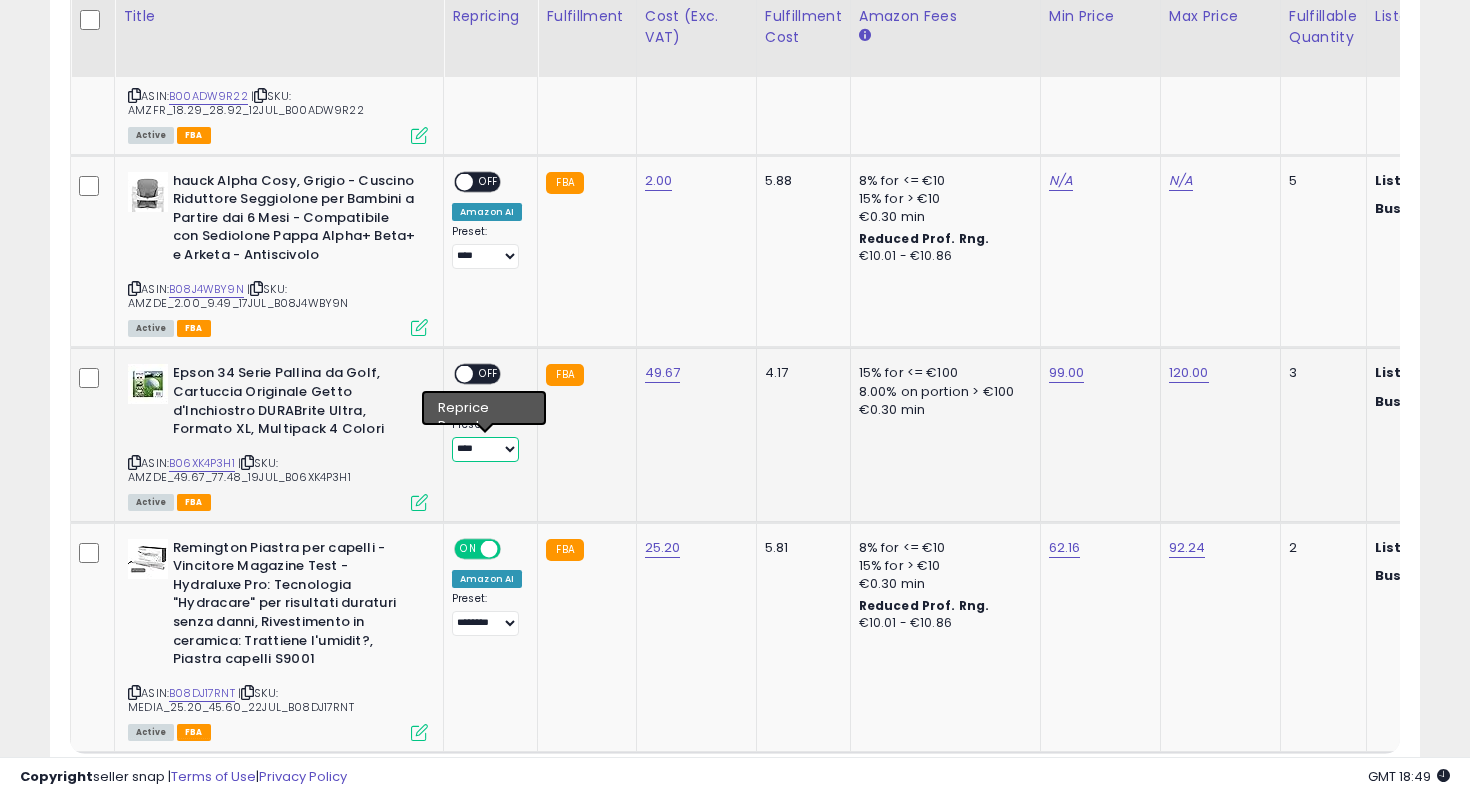 select on "********" 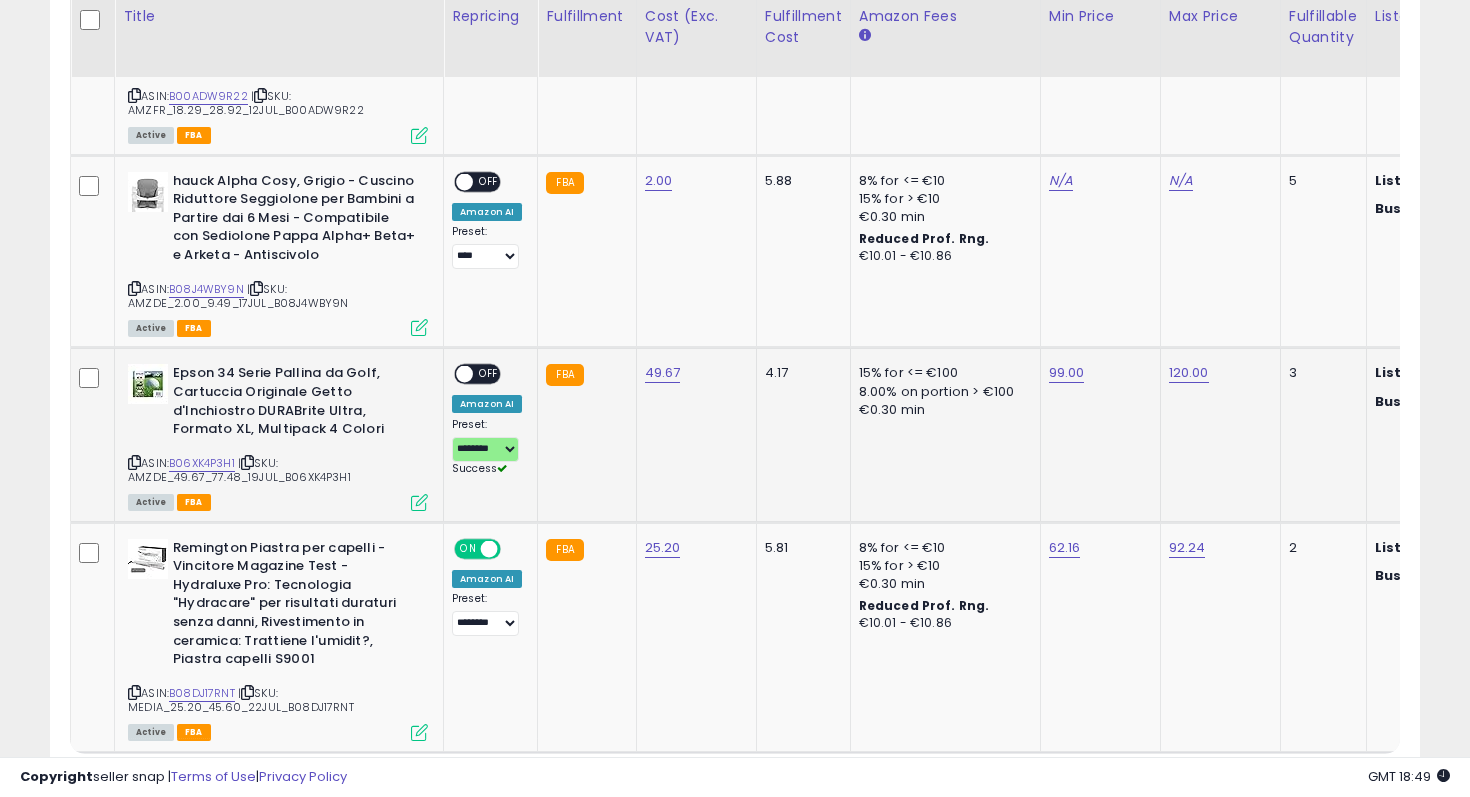 click on "OFF" at bounding box center [489, 374] 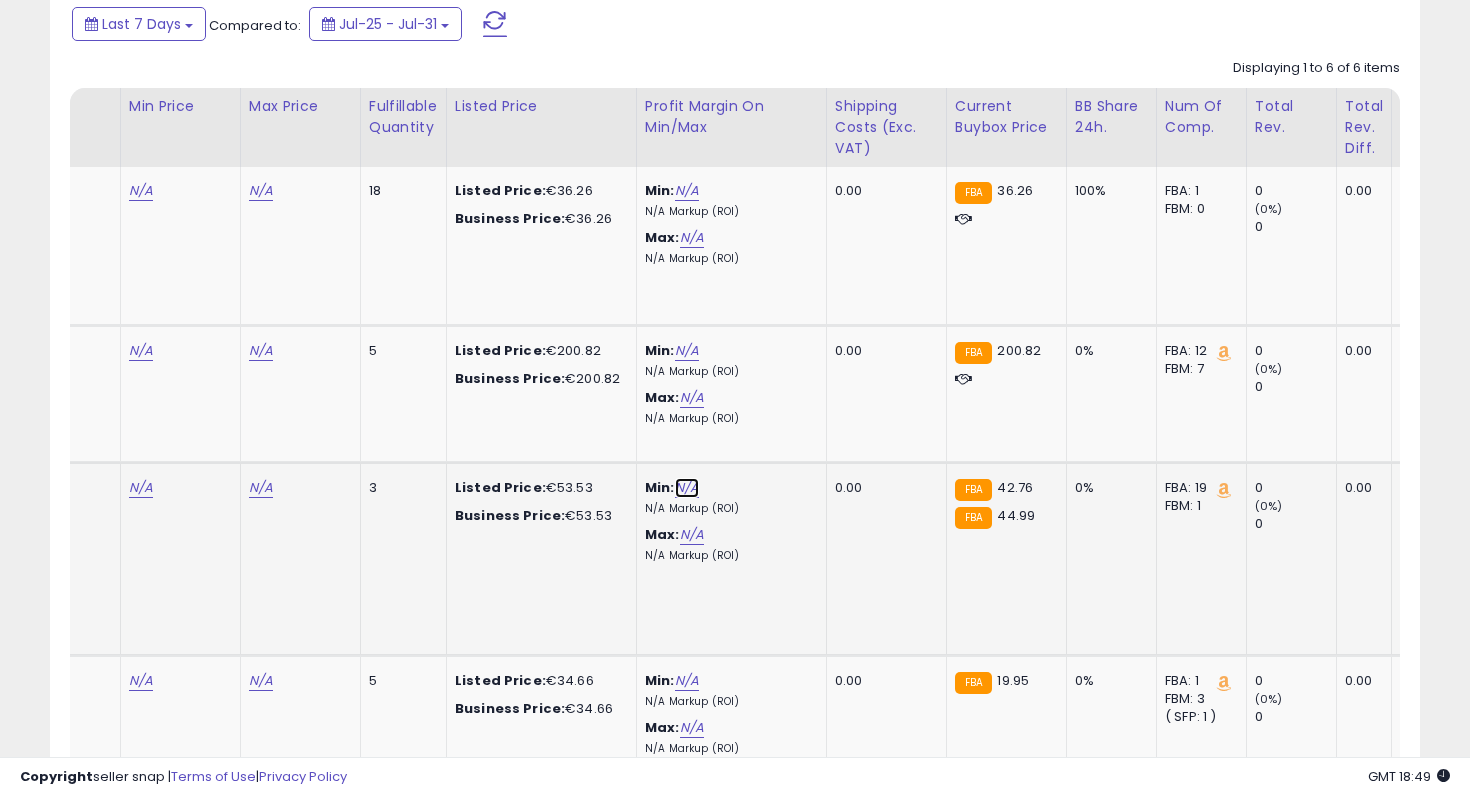 click on "N/A" at bounding box center (687, 488) 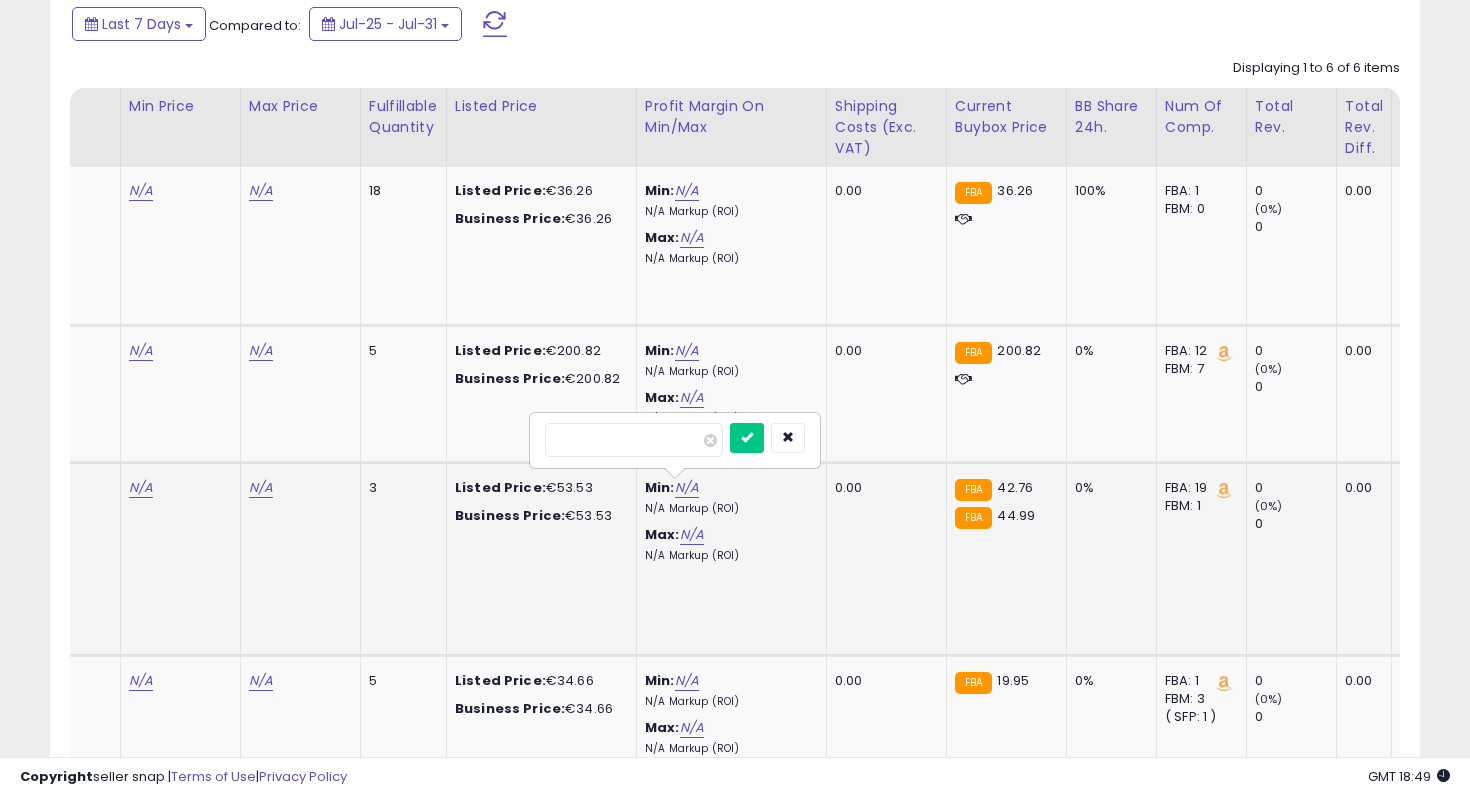 type on "**" 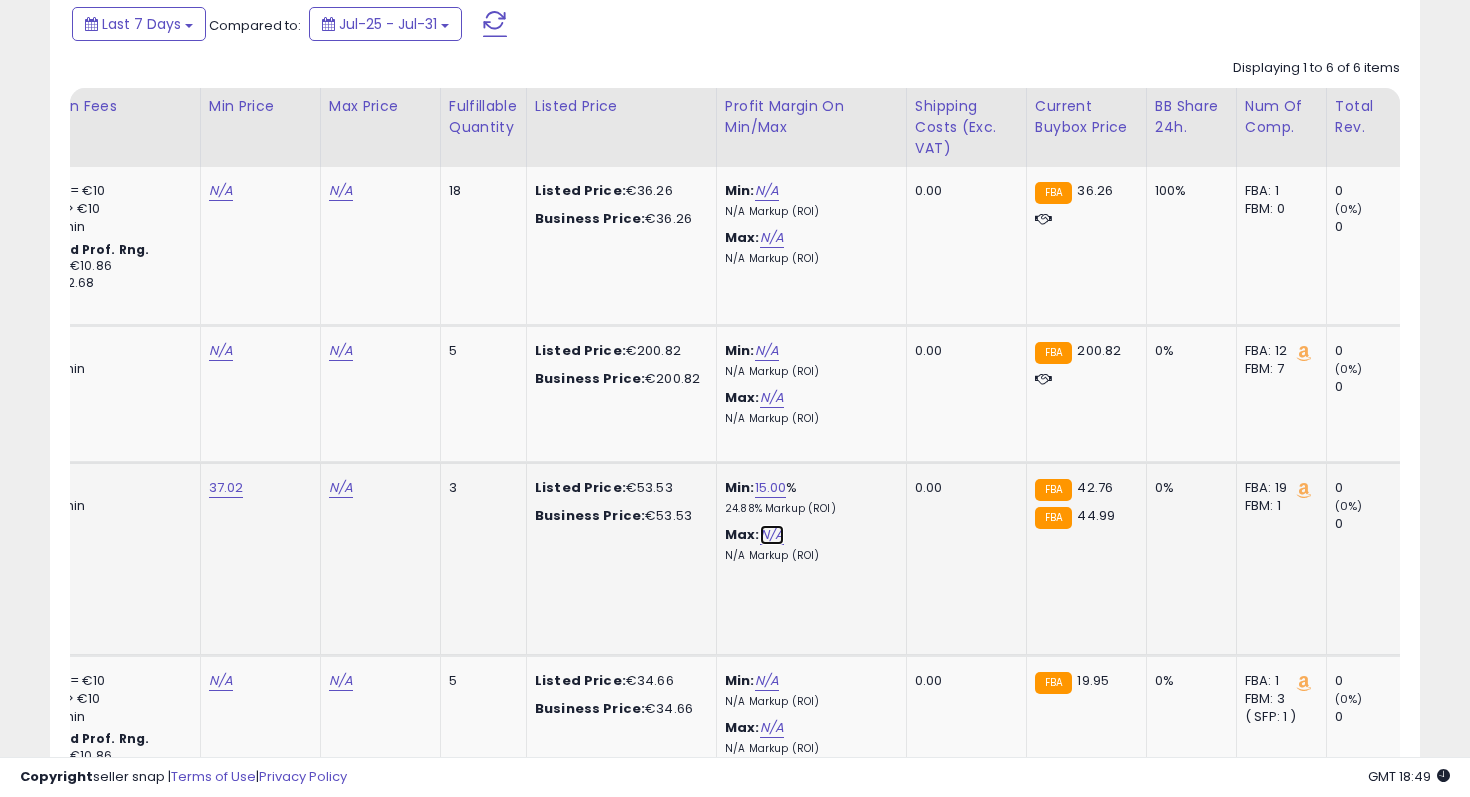 click on "N/A" at bounding box center [772, 535] 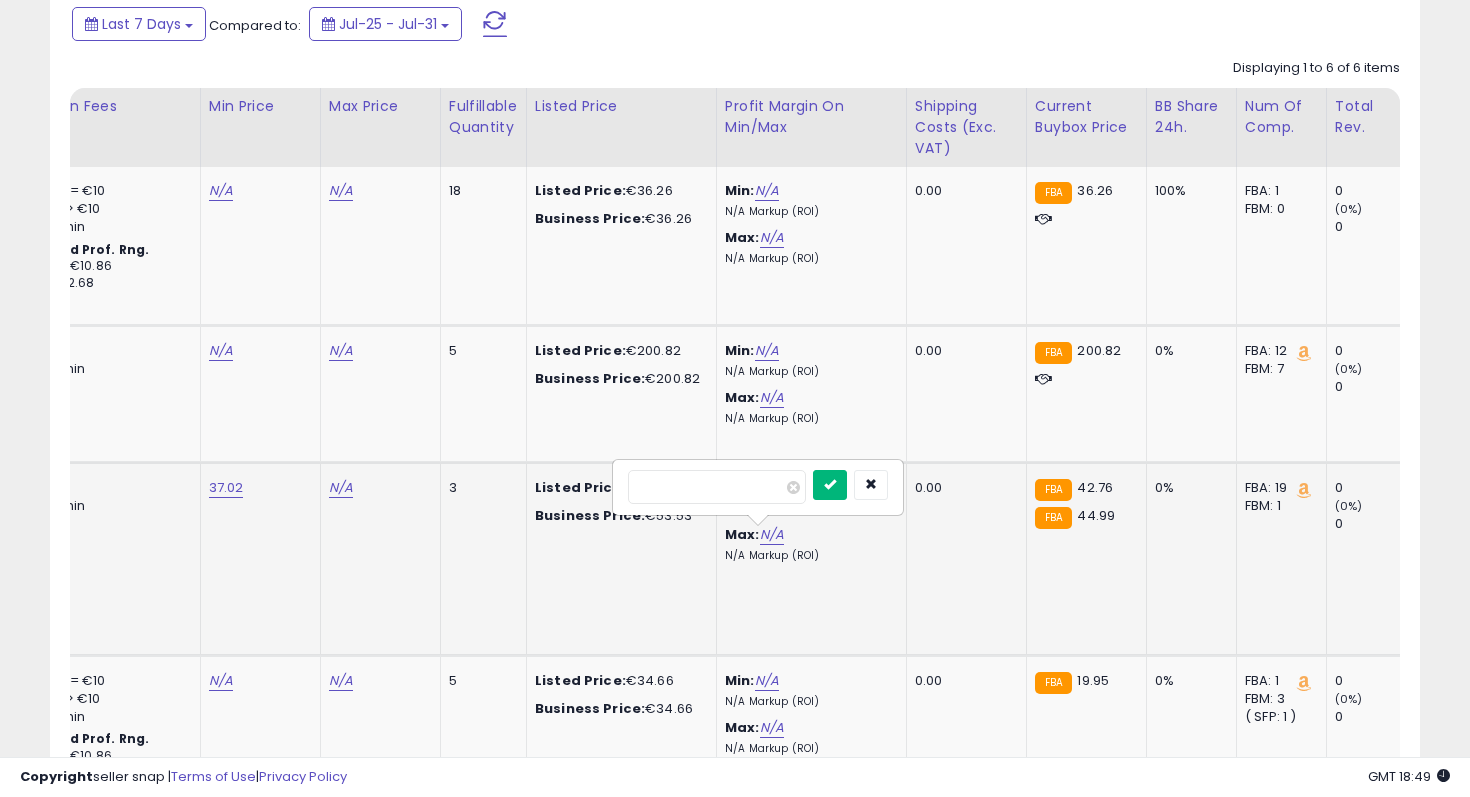 type on "**" 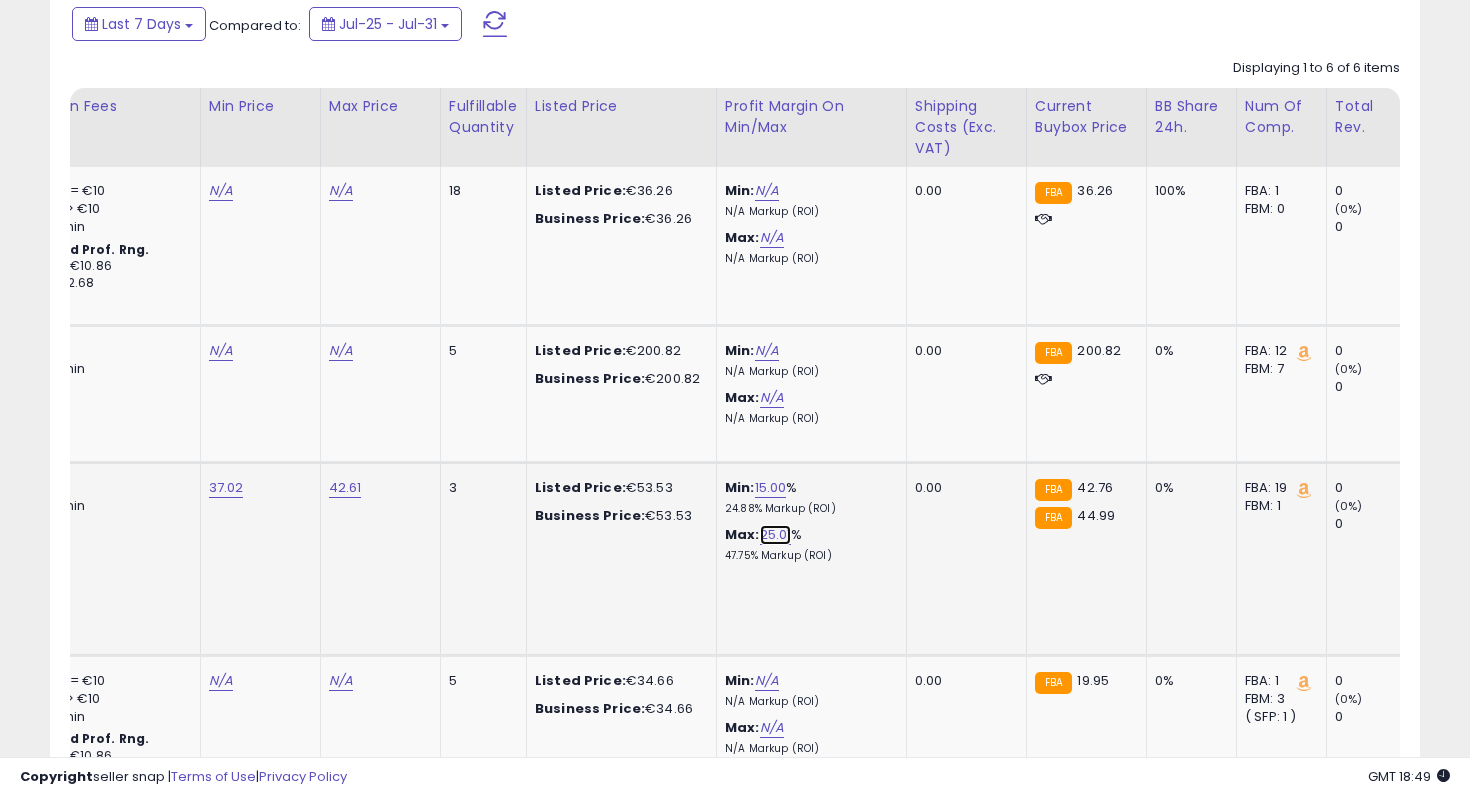 click on "25.01" at bounding box center (776, 535) 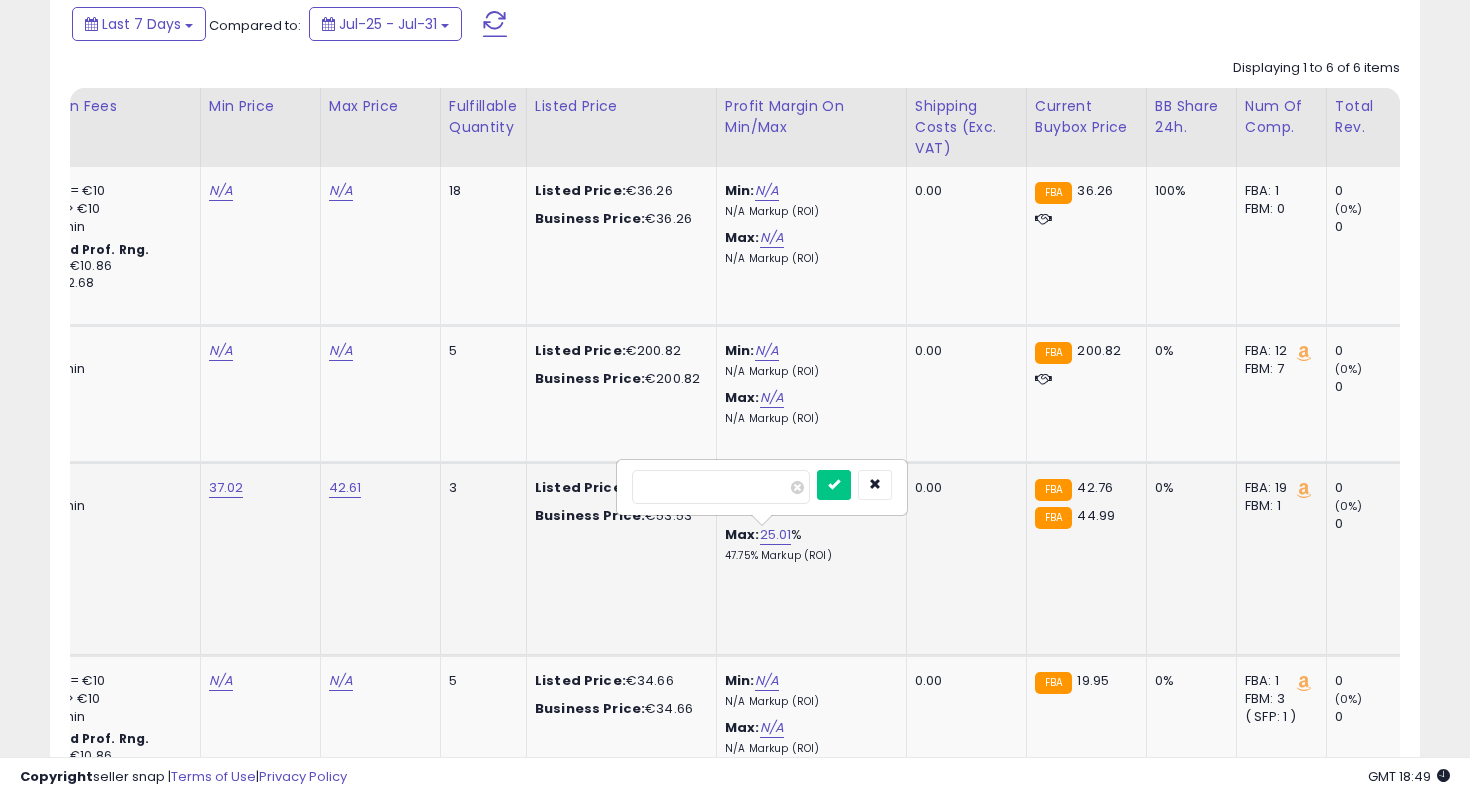 click on "*****" at bounding box center (721, 487) 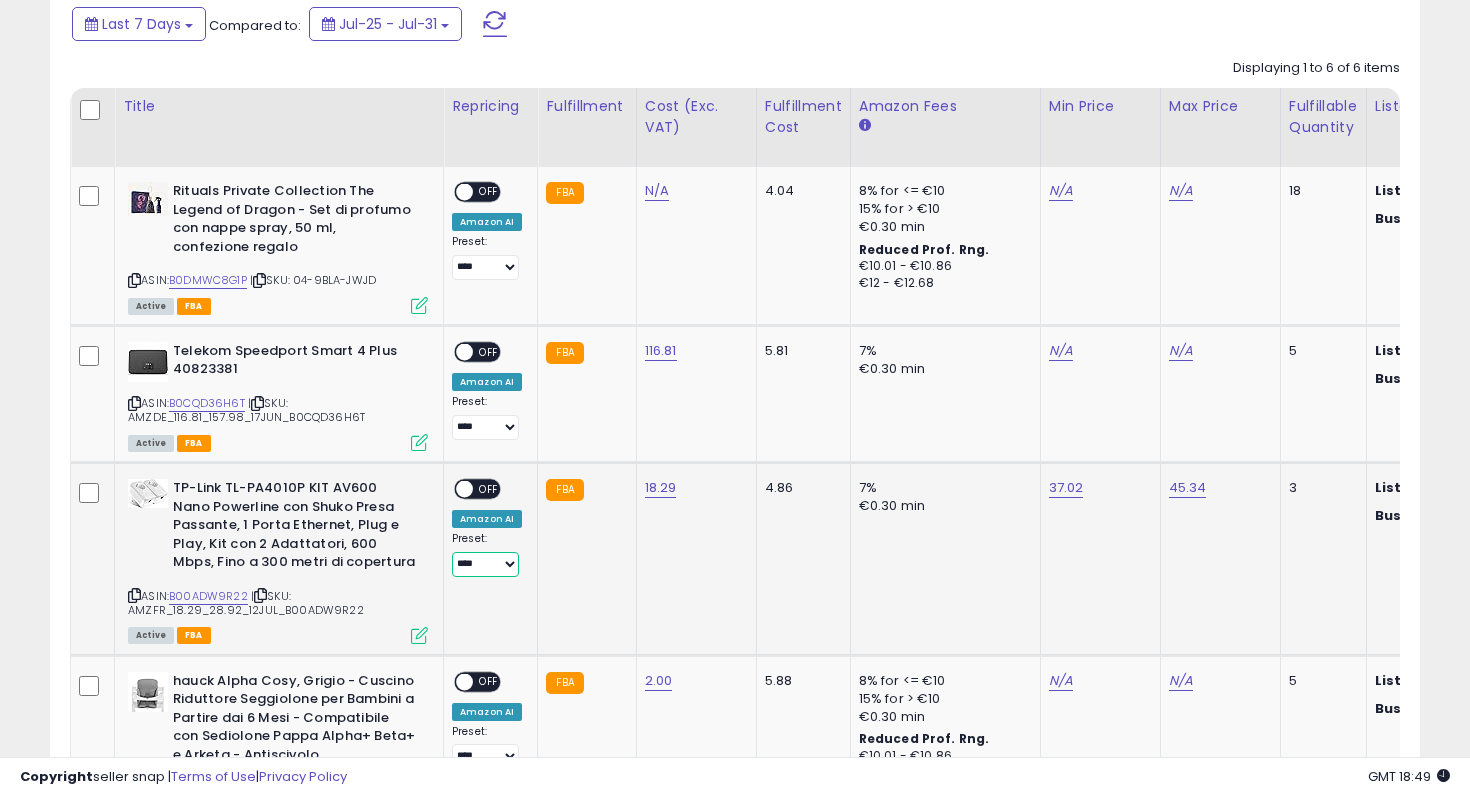 click on "**********" at bounding box center [485, 564] 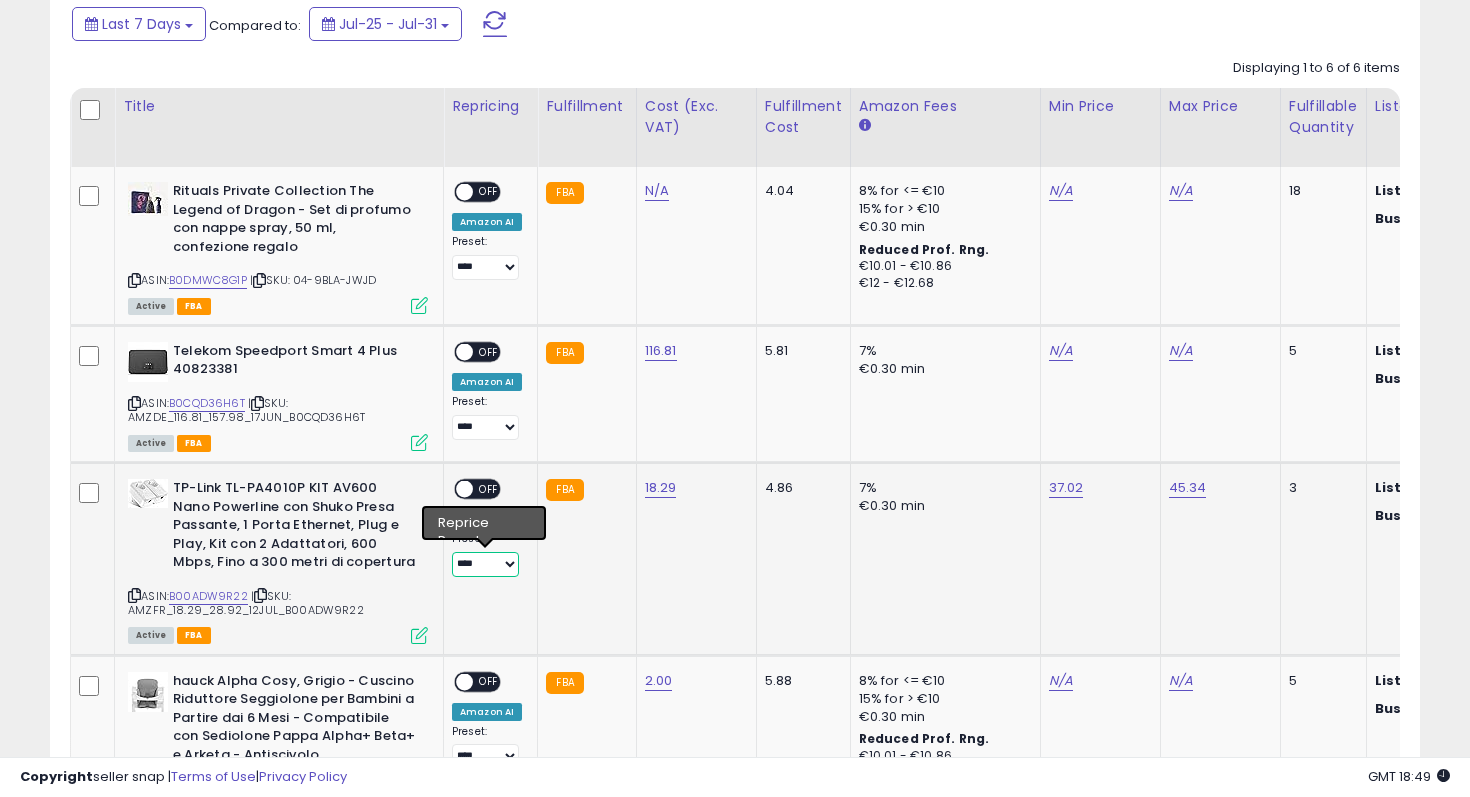 select on "********" 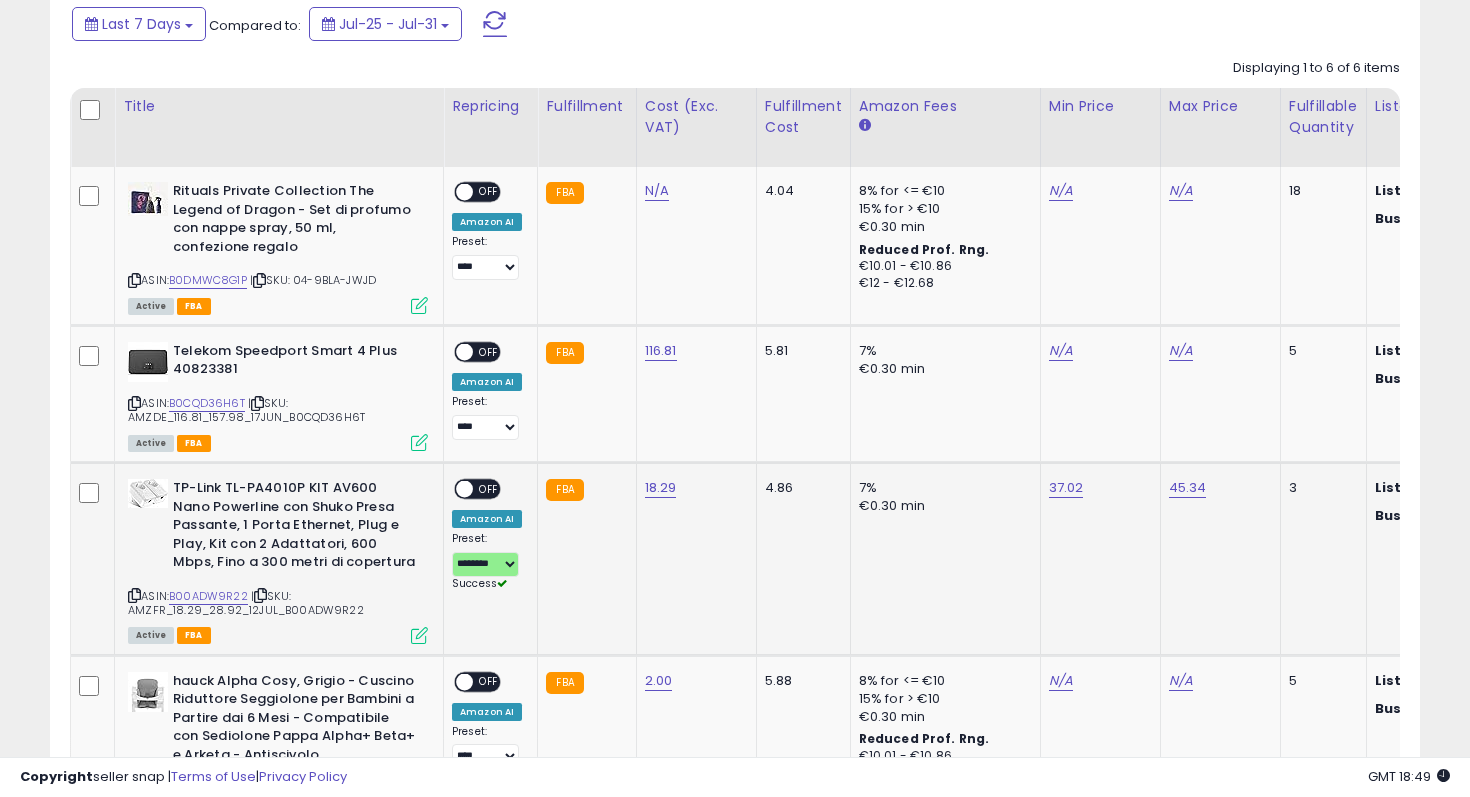 click on "OFF" at bounding box center [489, 489] 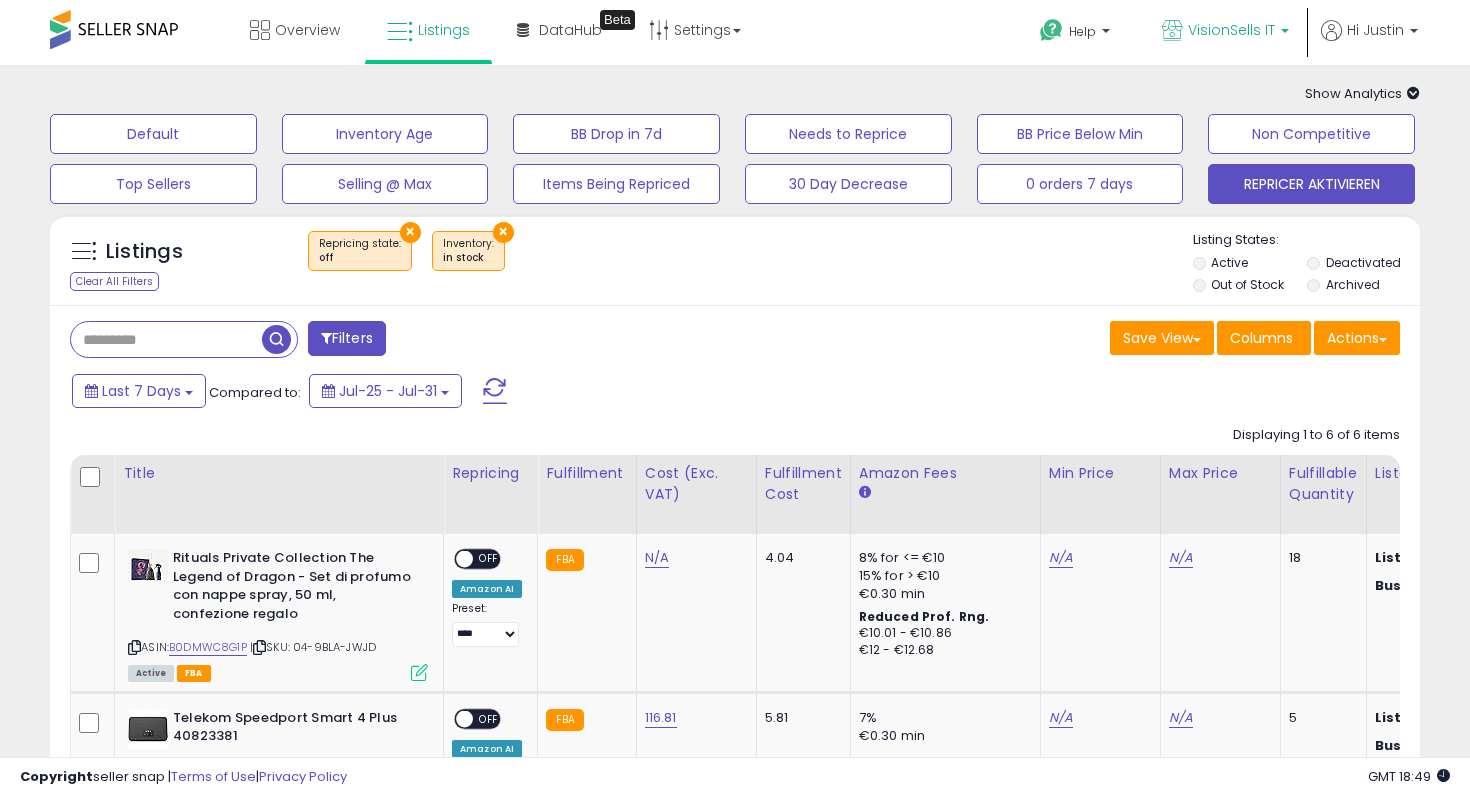 click on "VisionSells IT" at bounding box center (1231, 30) 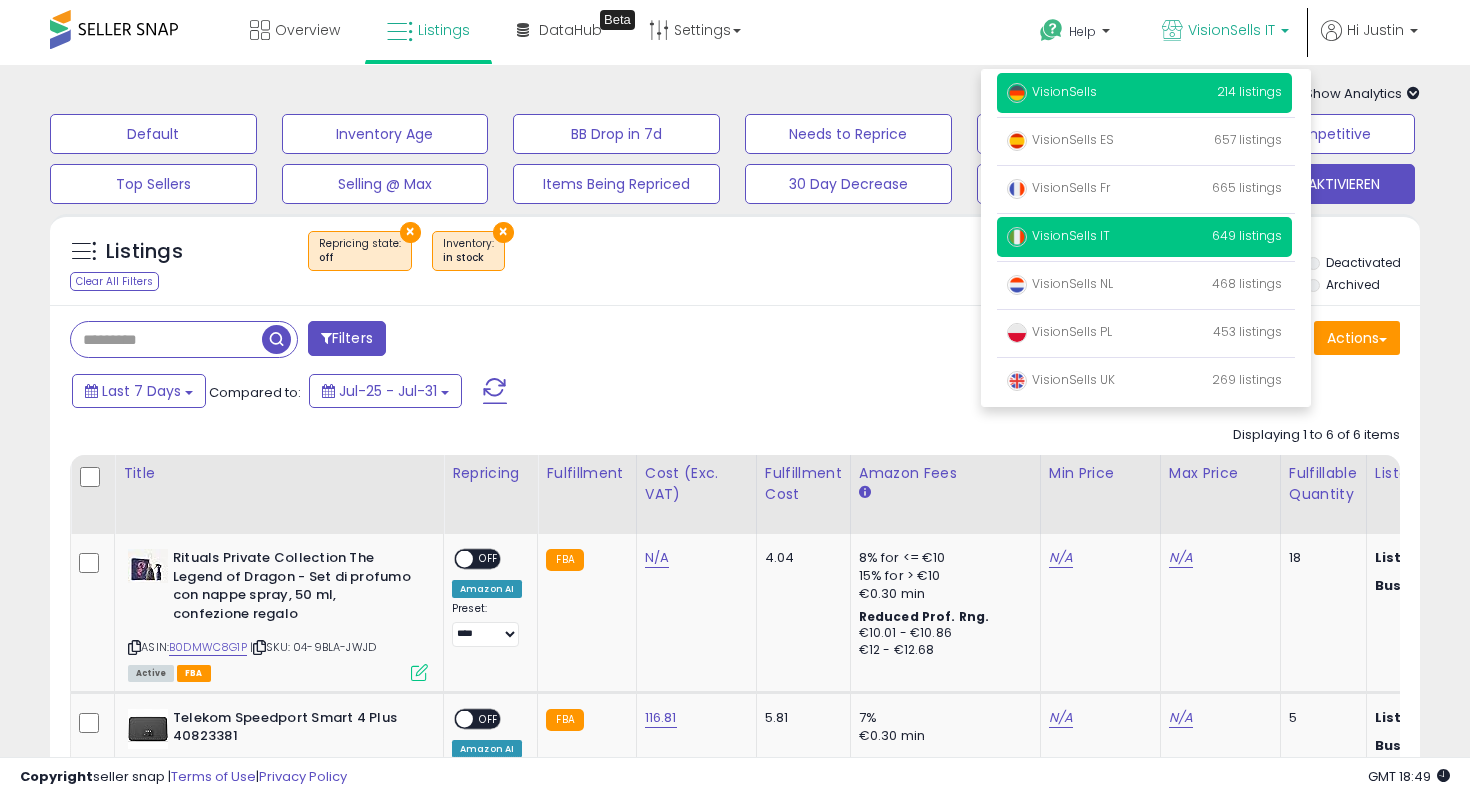 click on "VisionSells" at bounding box center (1052, 91) 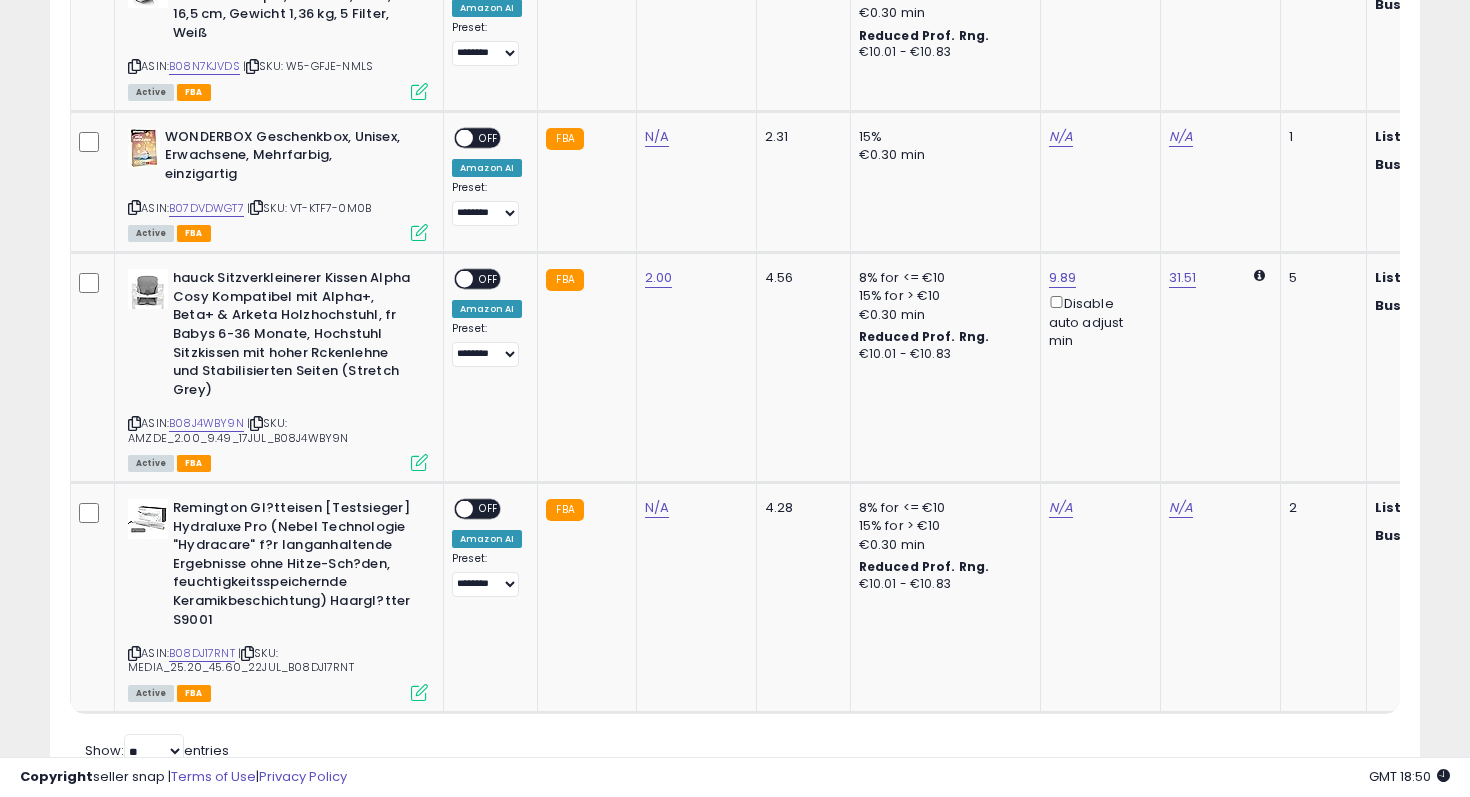 scroll, scrollTop: 618, scrollLeft: 0, axis: vertical 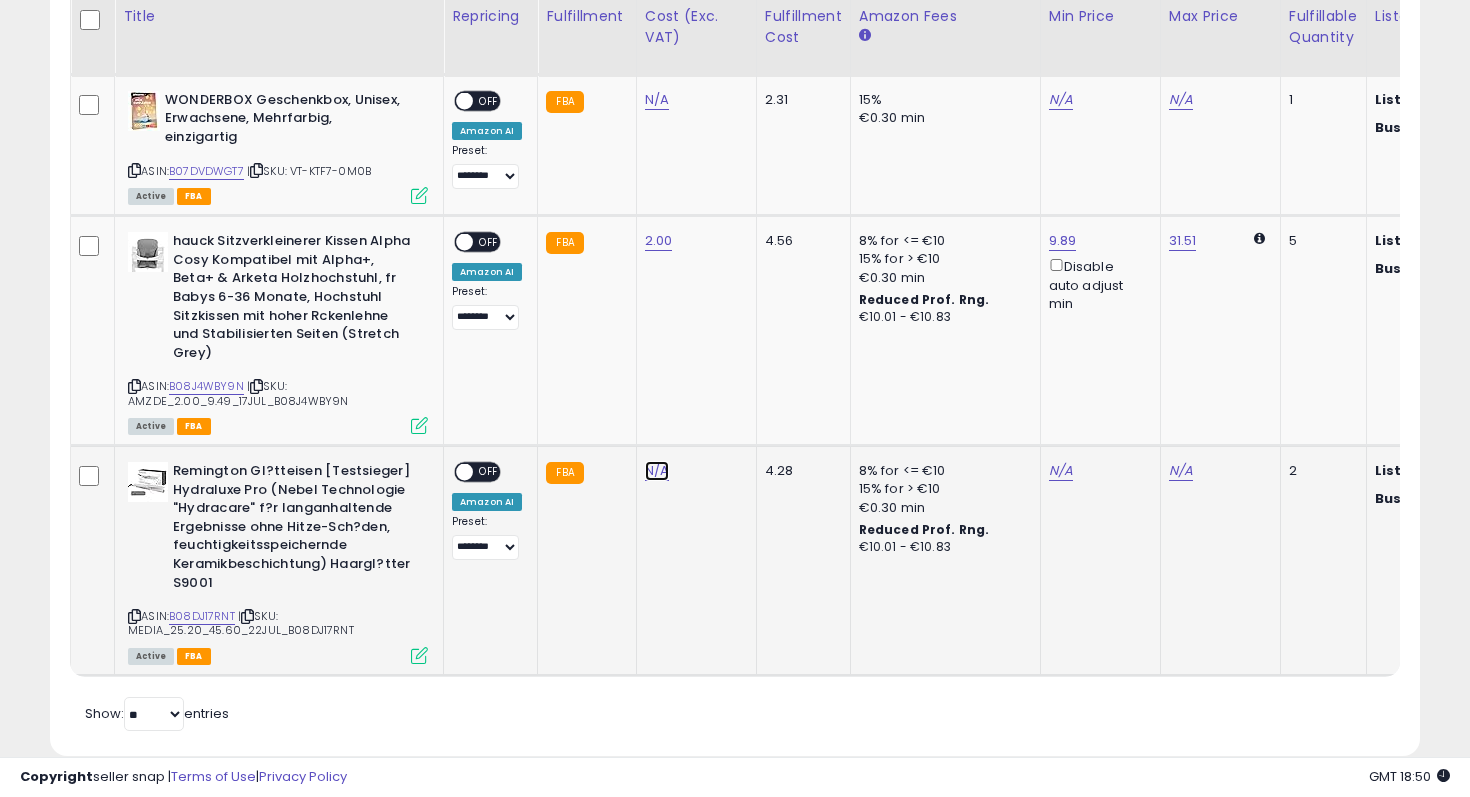 click on "N/A" at bounding box center [657, -60] 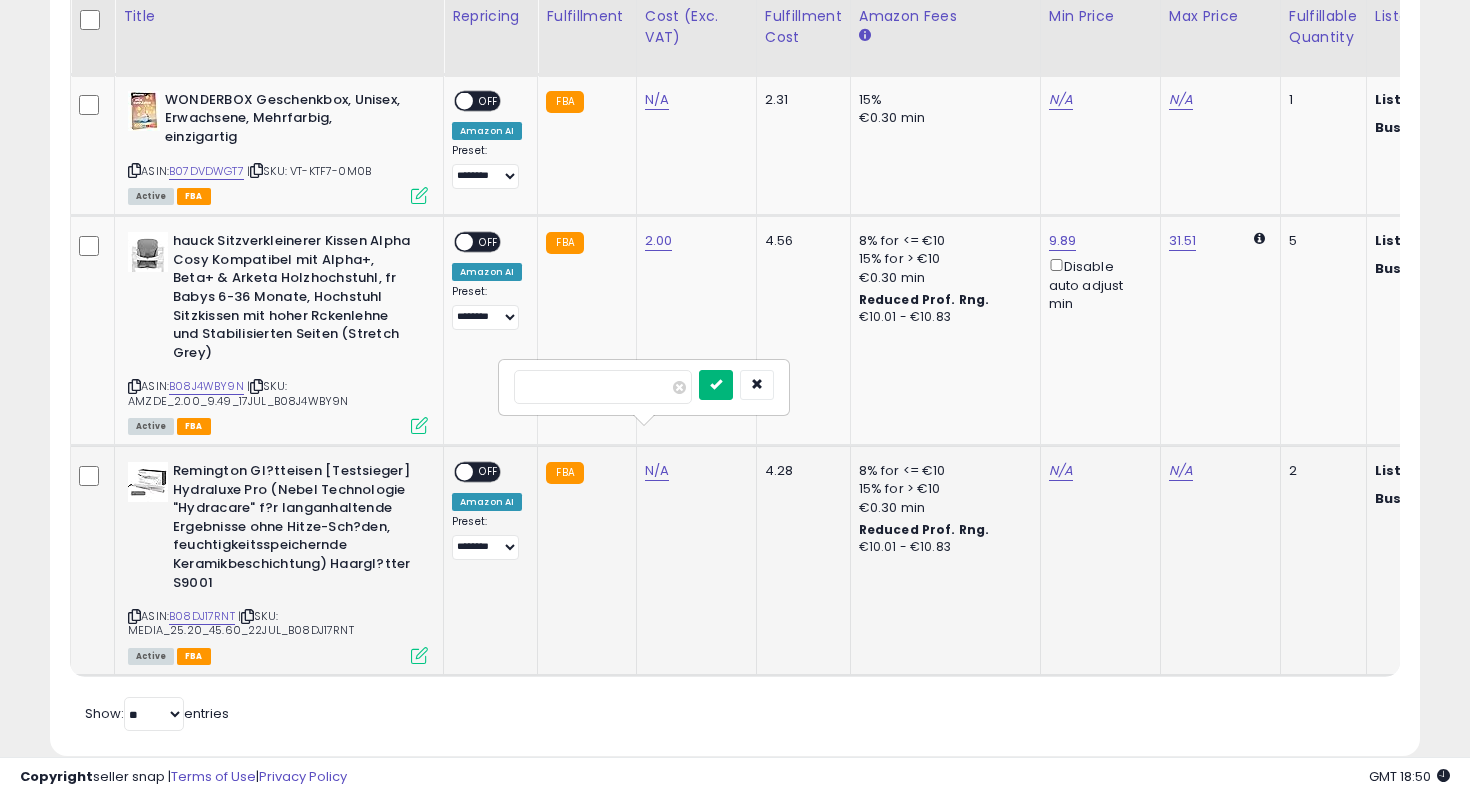 type on "*****" 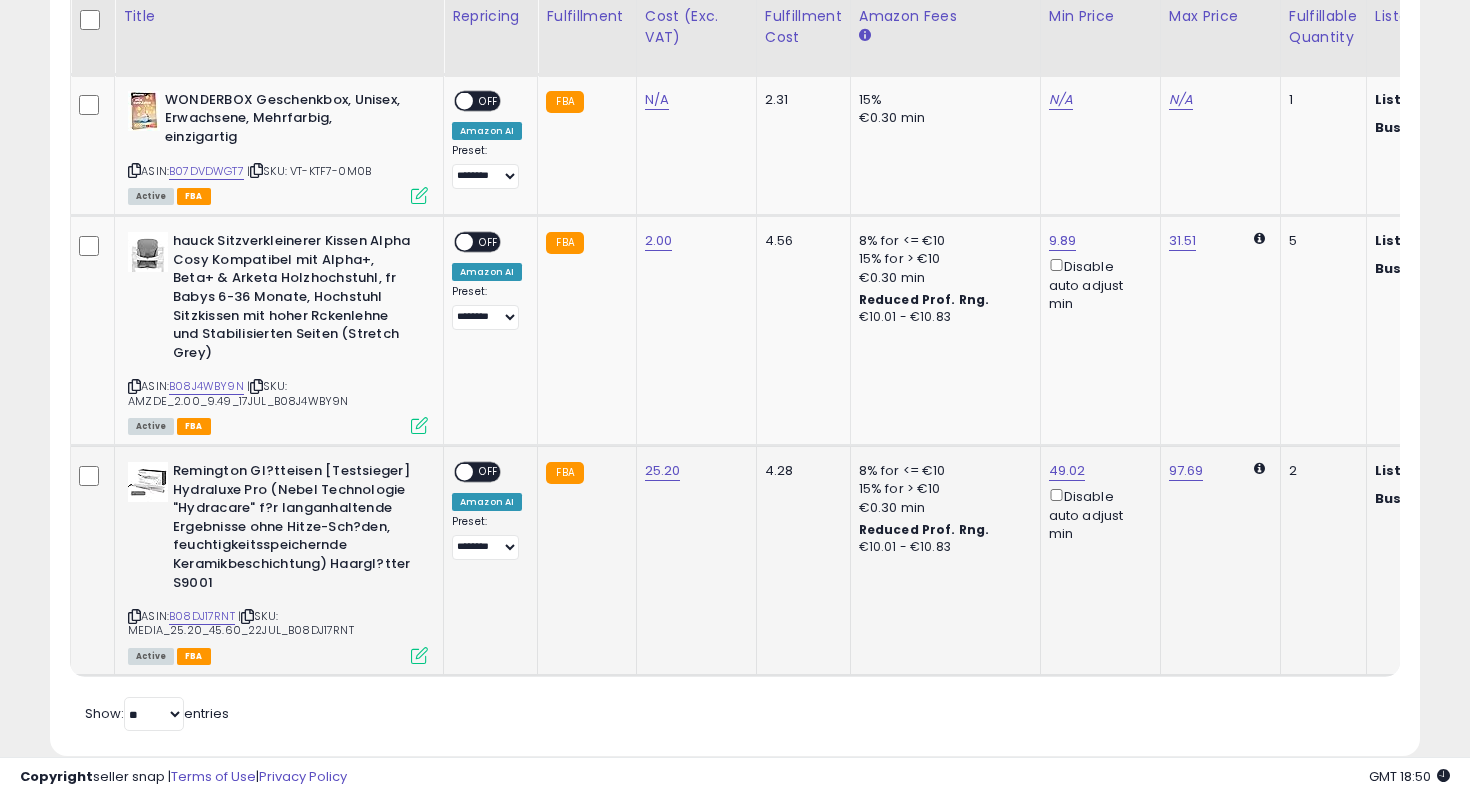 scroll, scrollTop: 0, scrollLeft: 102, axis: horizontal 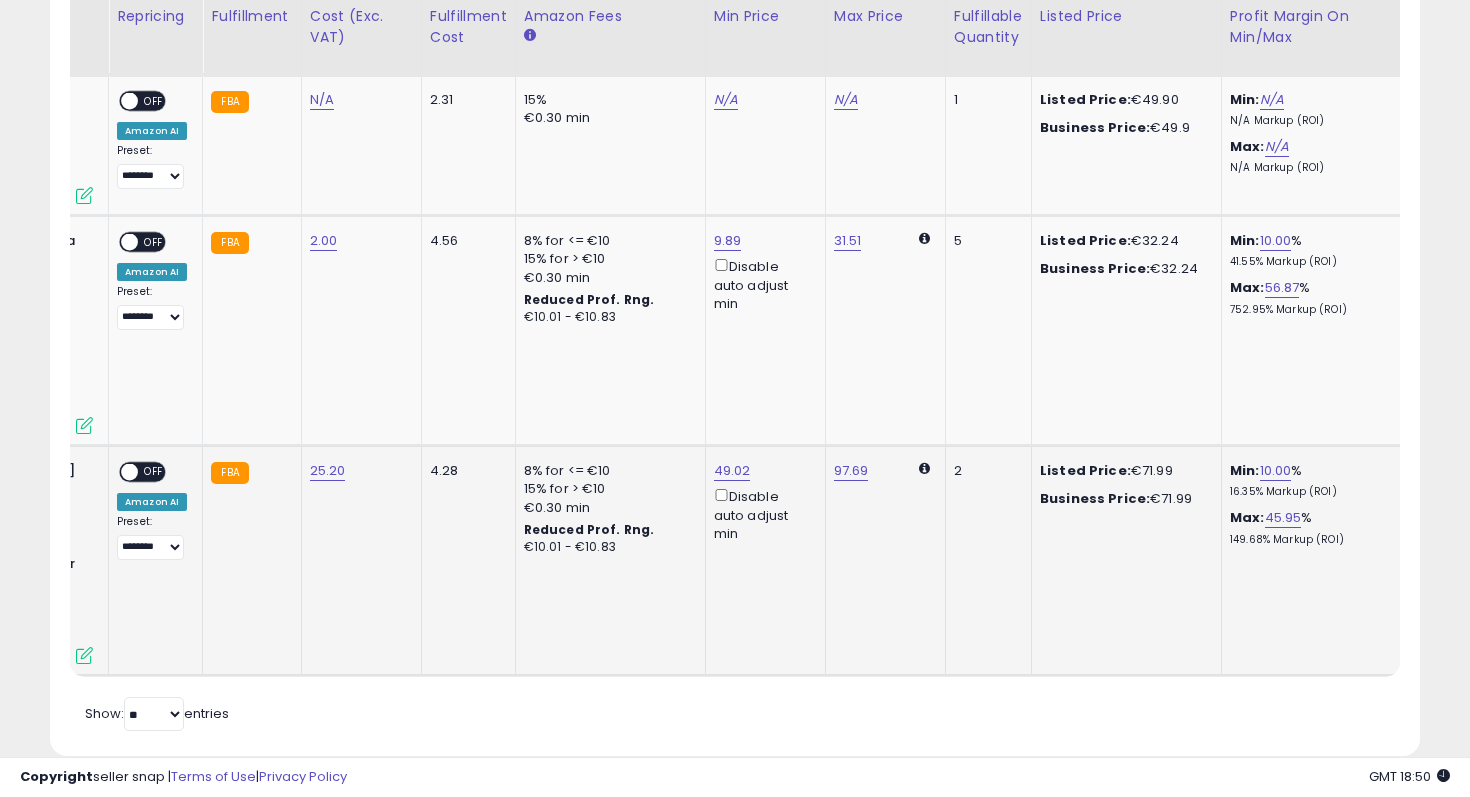 click on "97.69" 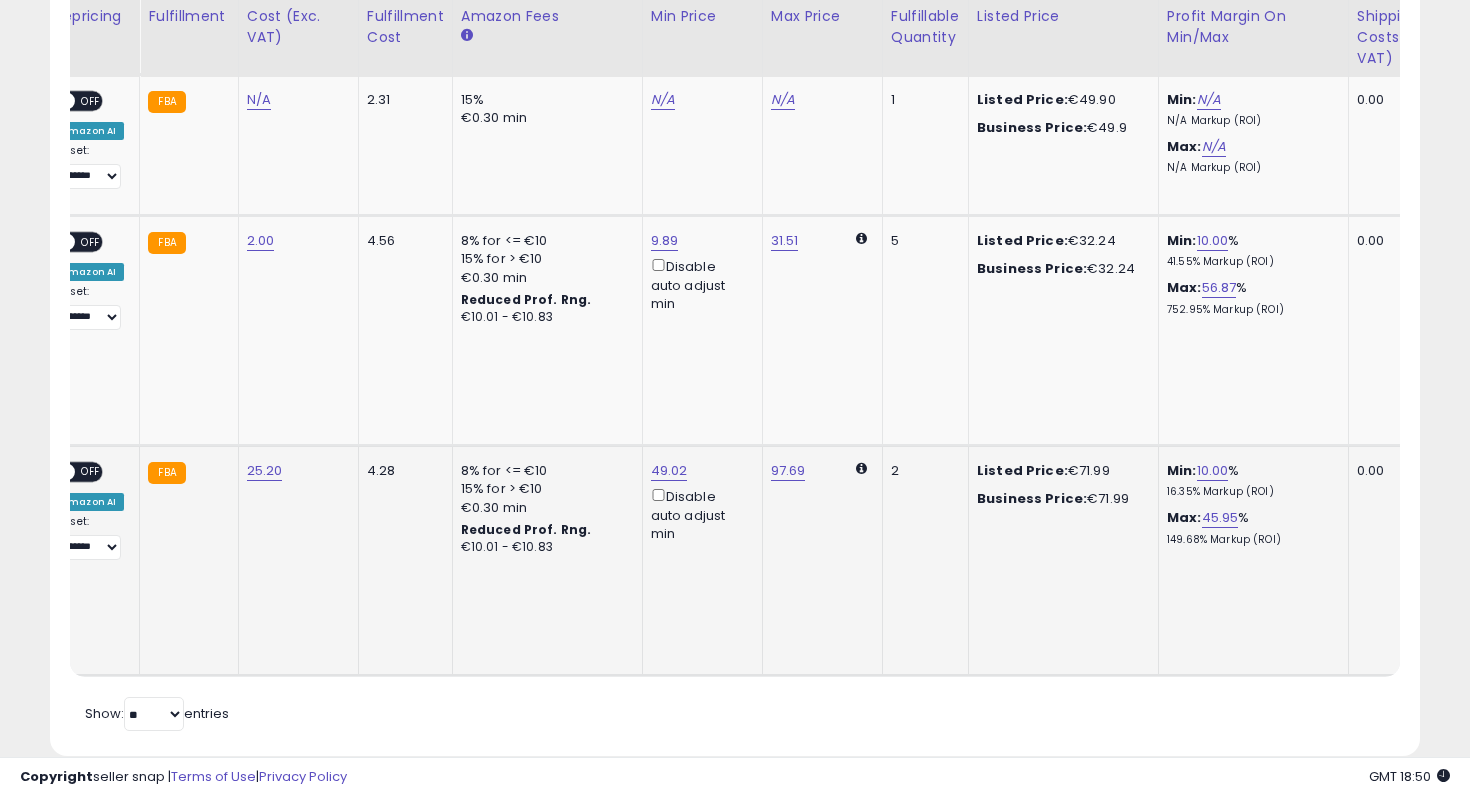 scroll, scrollTop: 0, scrollLeft: 534, axis: horizontal 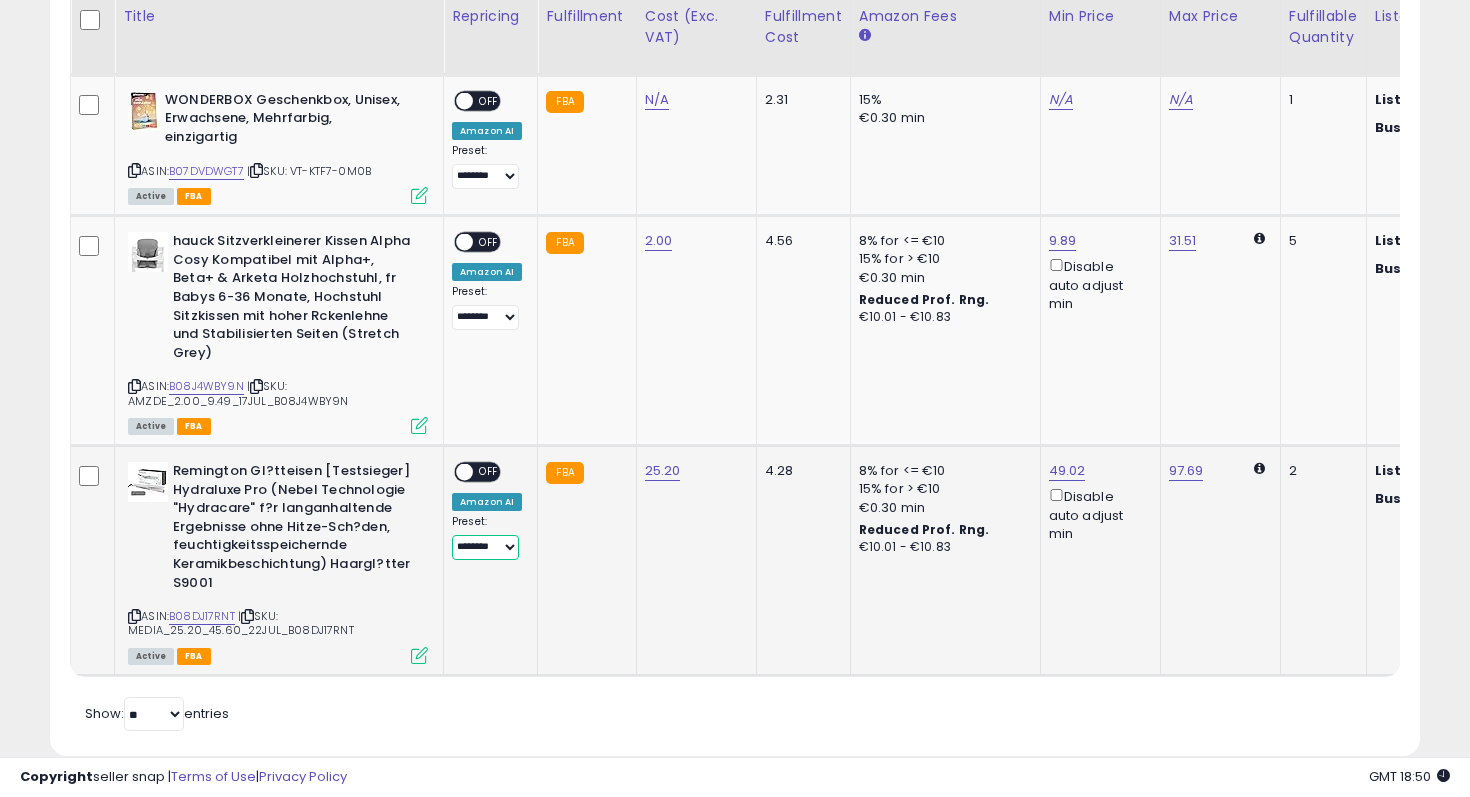 click on "**********" at bounding box center [485, 547] 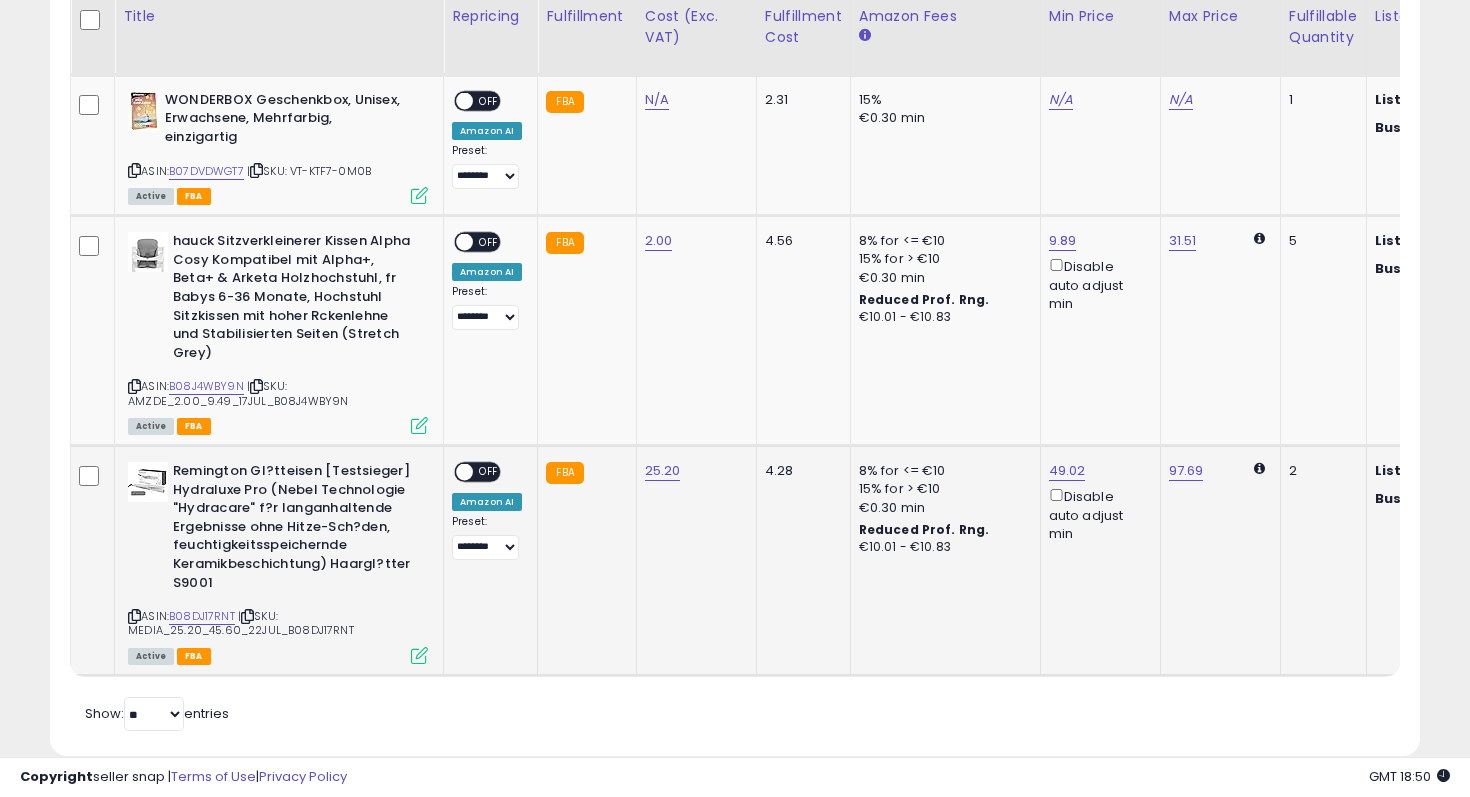 click on "OFF" at bounding box center (489, 472) 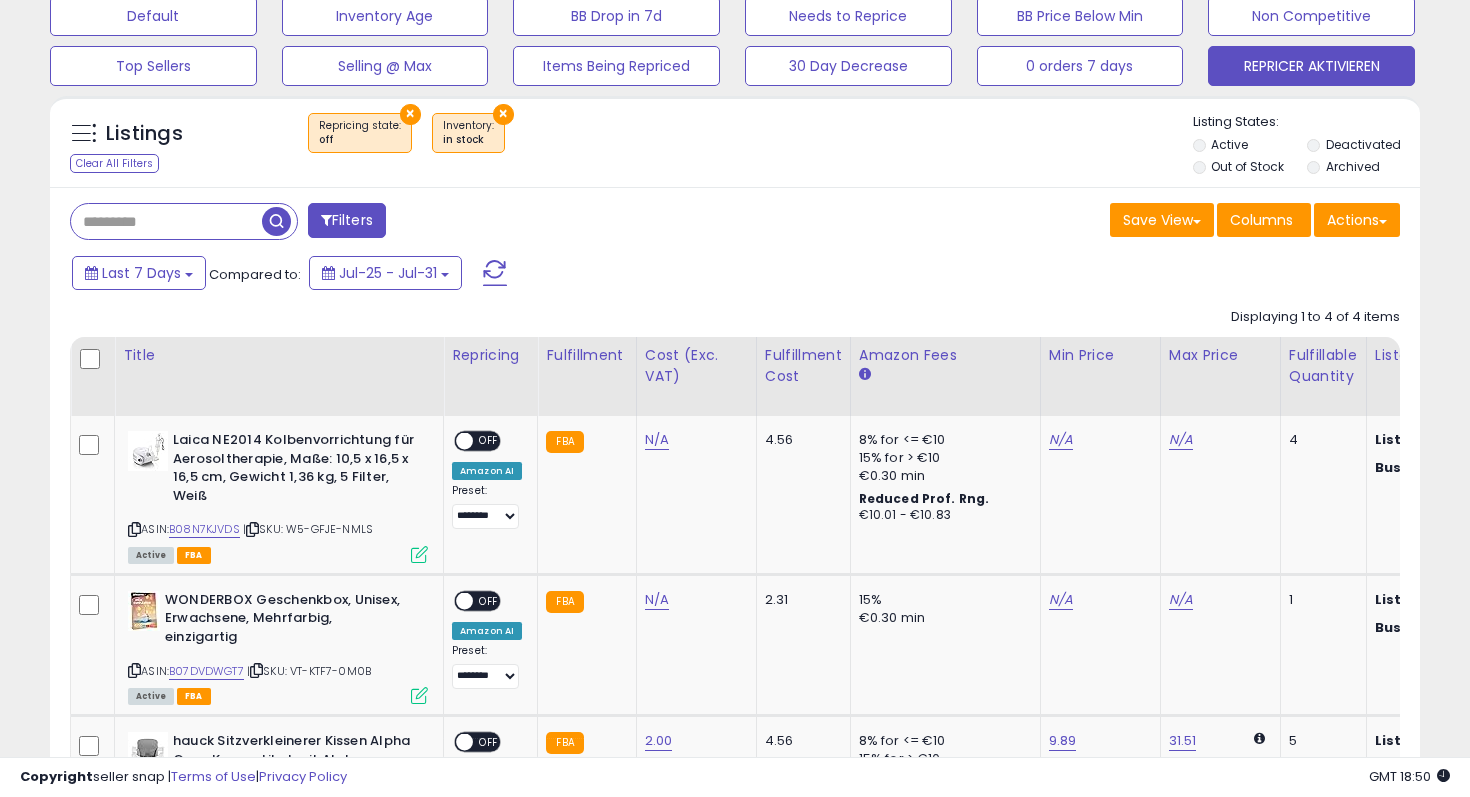 scroll, scrollTop: 0, scrollLeft: 0, axis: both 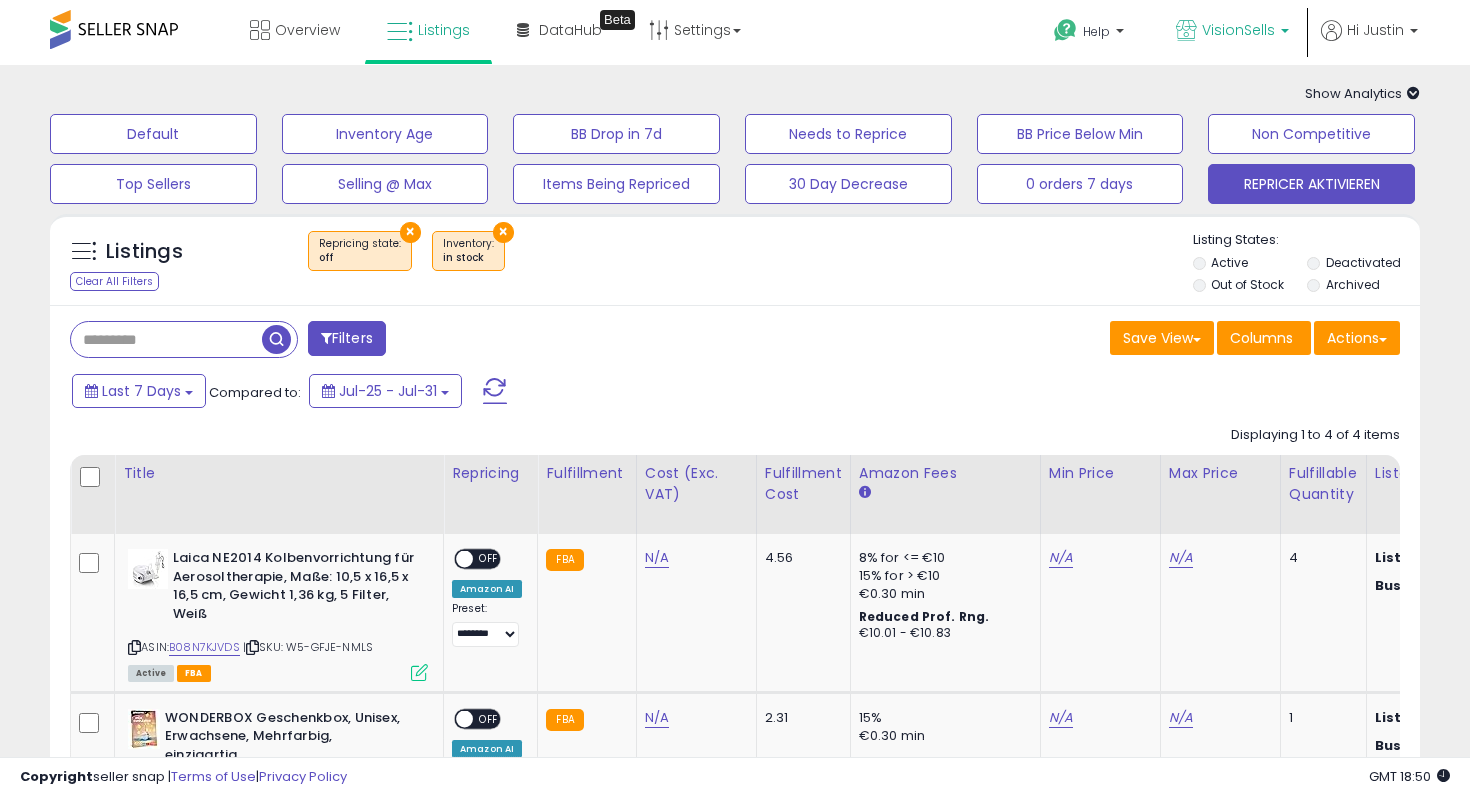 click on "VisionSells" at bounding box center (1238, 30) 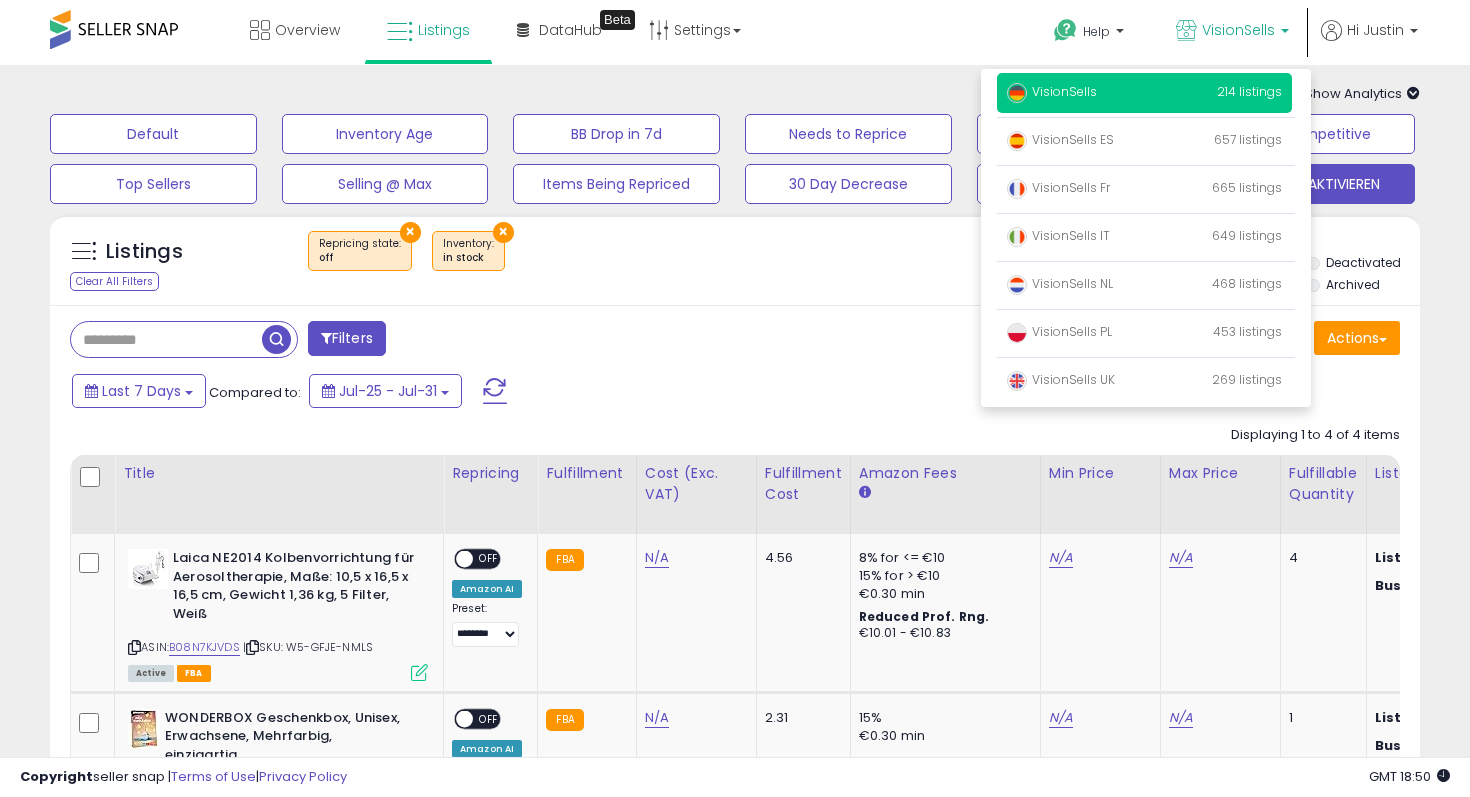 click on "Overview
Listings
Beta" at bounding box center [470, 42] 